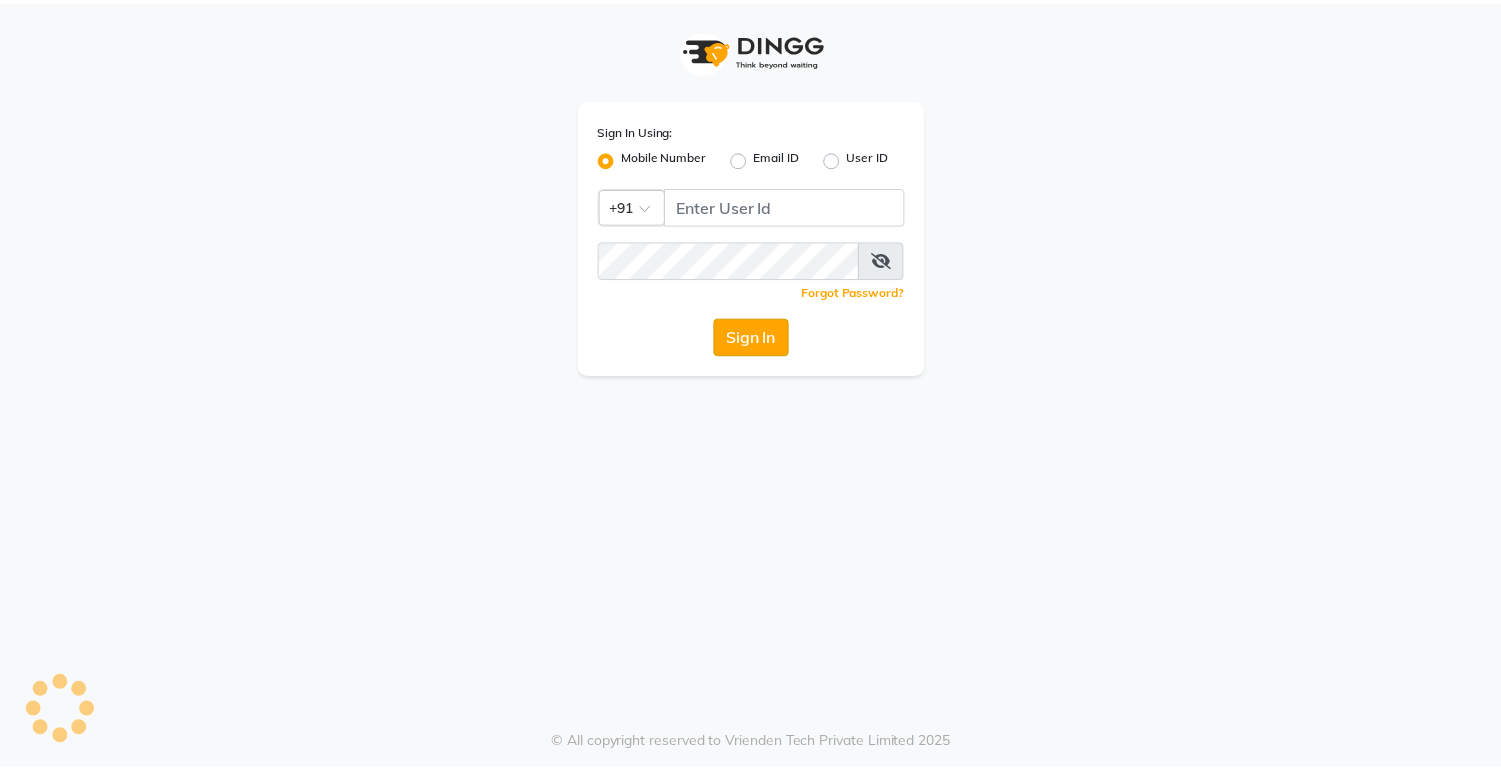 scroll, scrollTop: 0, scrollLeft: 0, axis: both 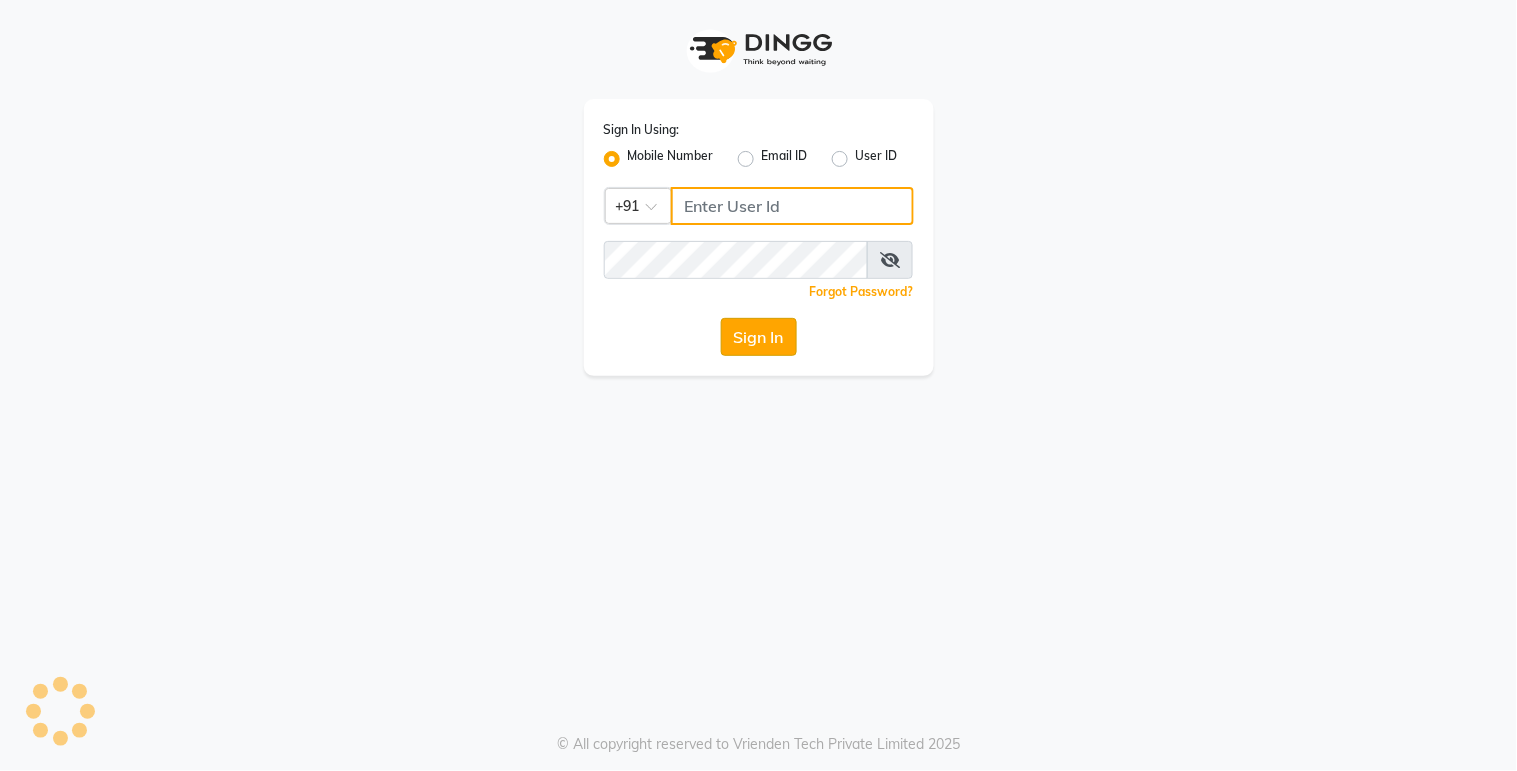 type on "[PHONE]" 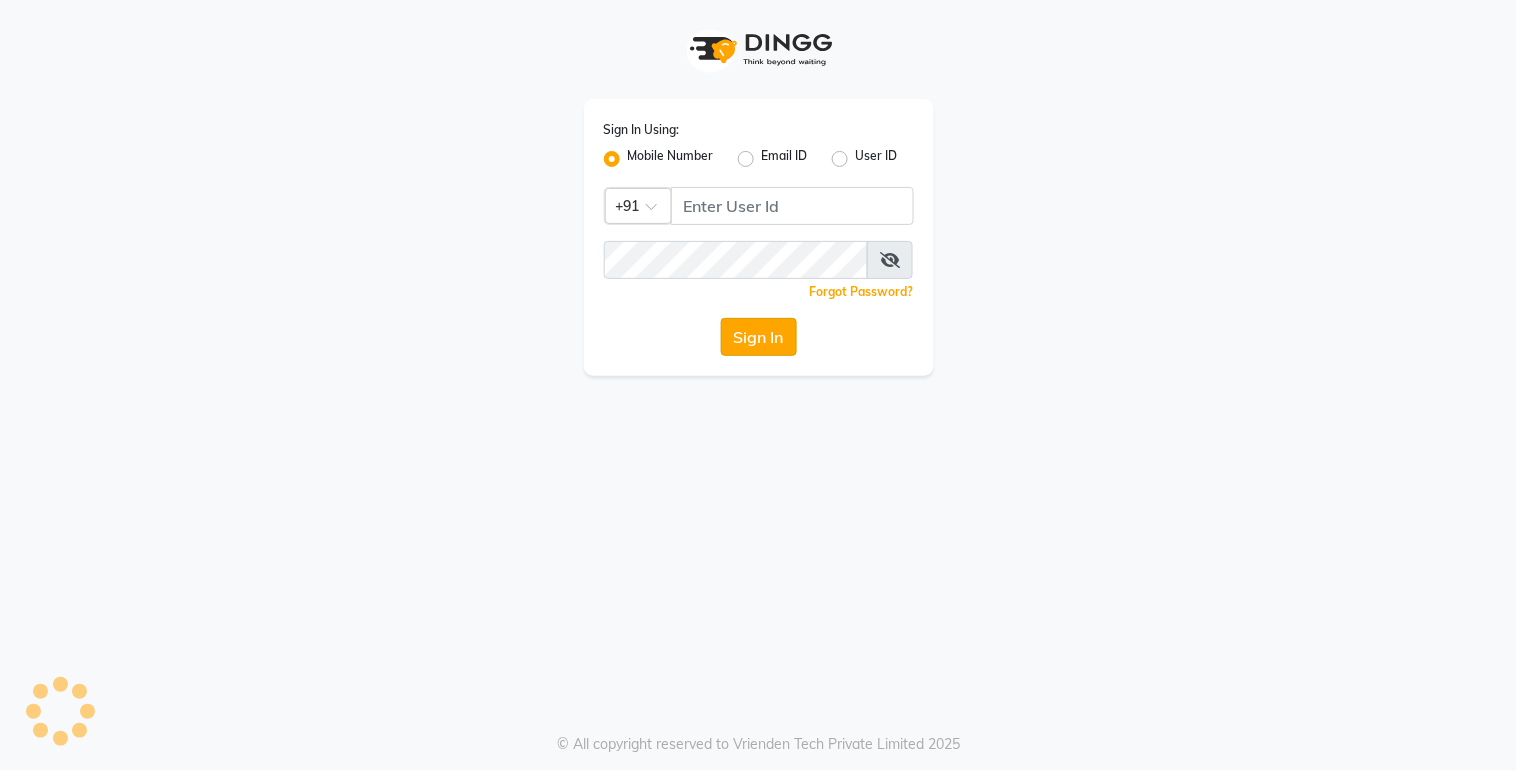 click on "Sign In" 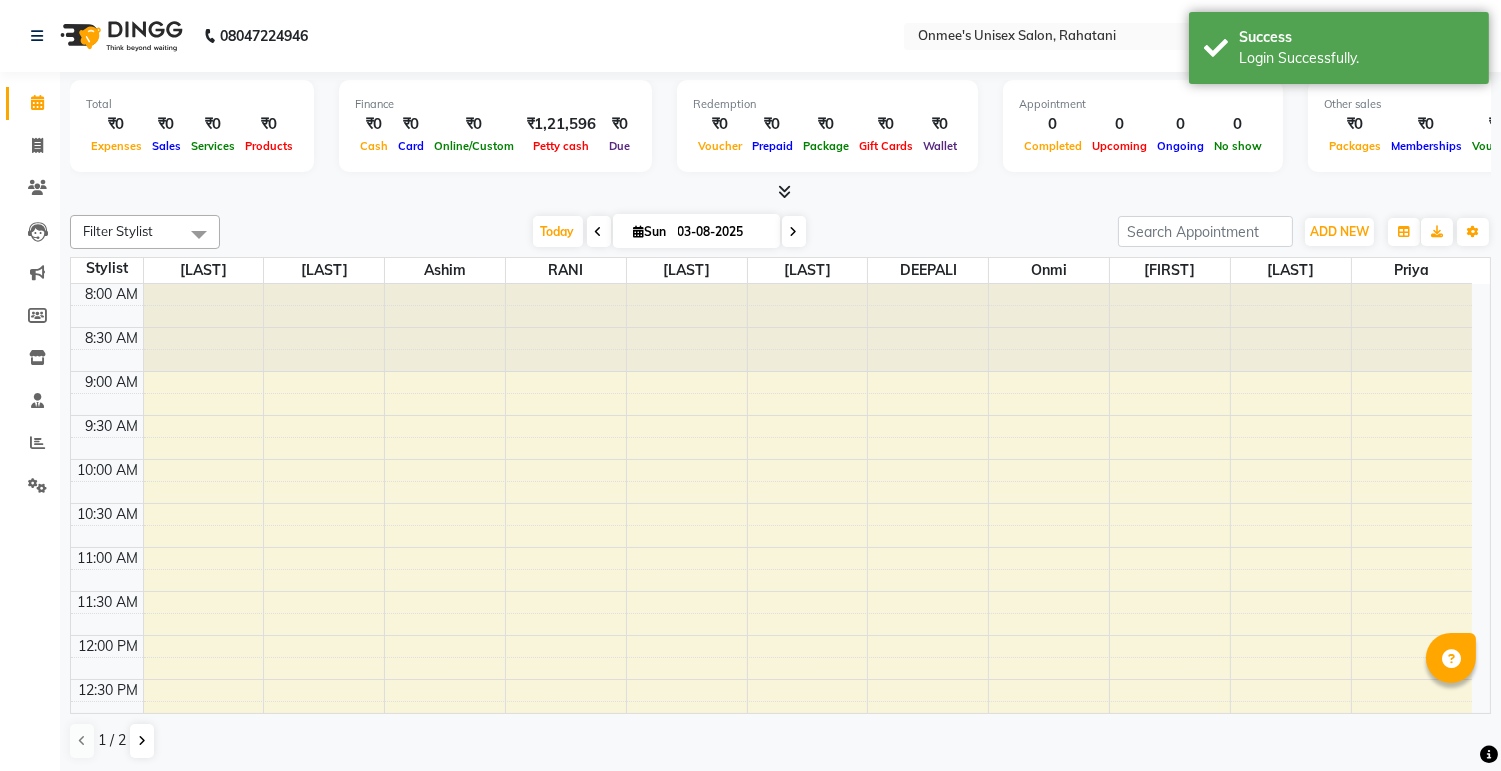 scroll, scrollTop: 0, scrollLeft: 0, axis: both 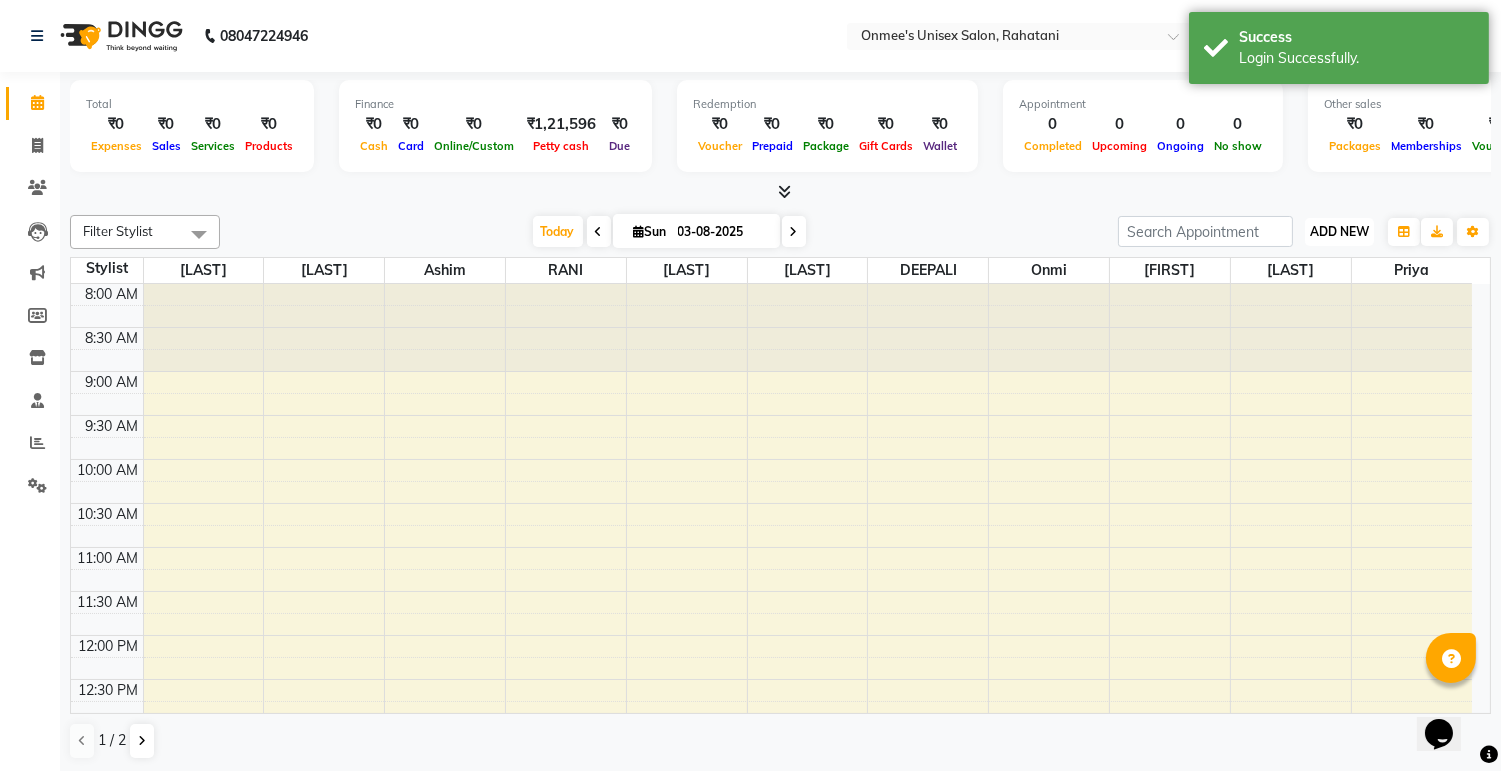 click on "ADD NEW" at bounding box center [1339, 231] 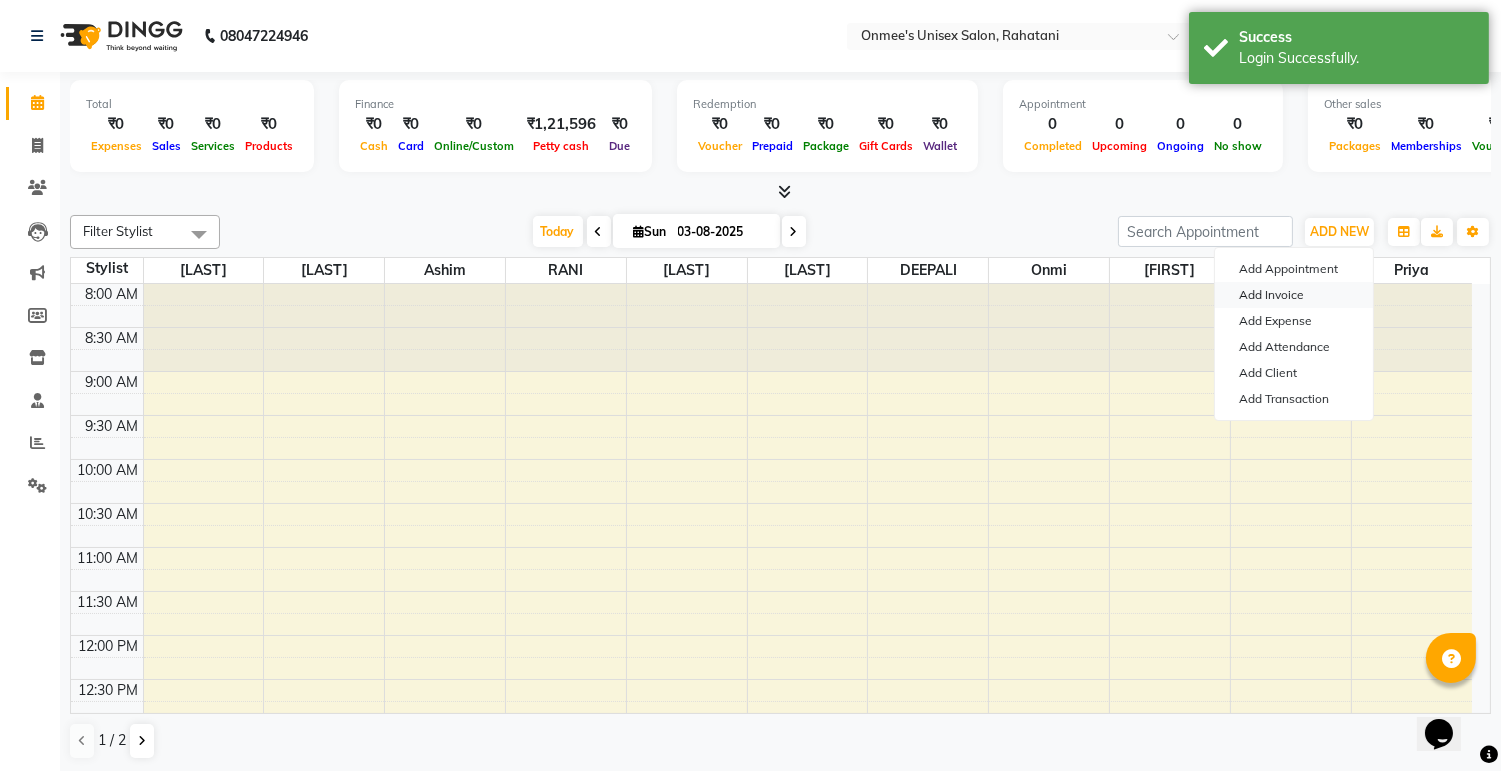 click on "Add Invoice" at bounding box center (1294, 295) 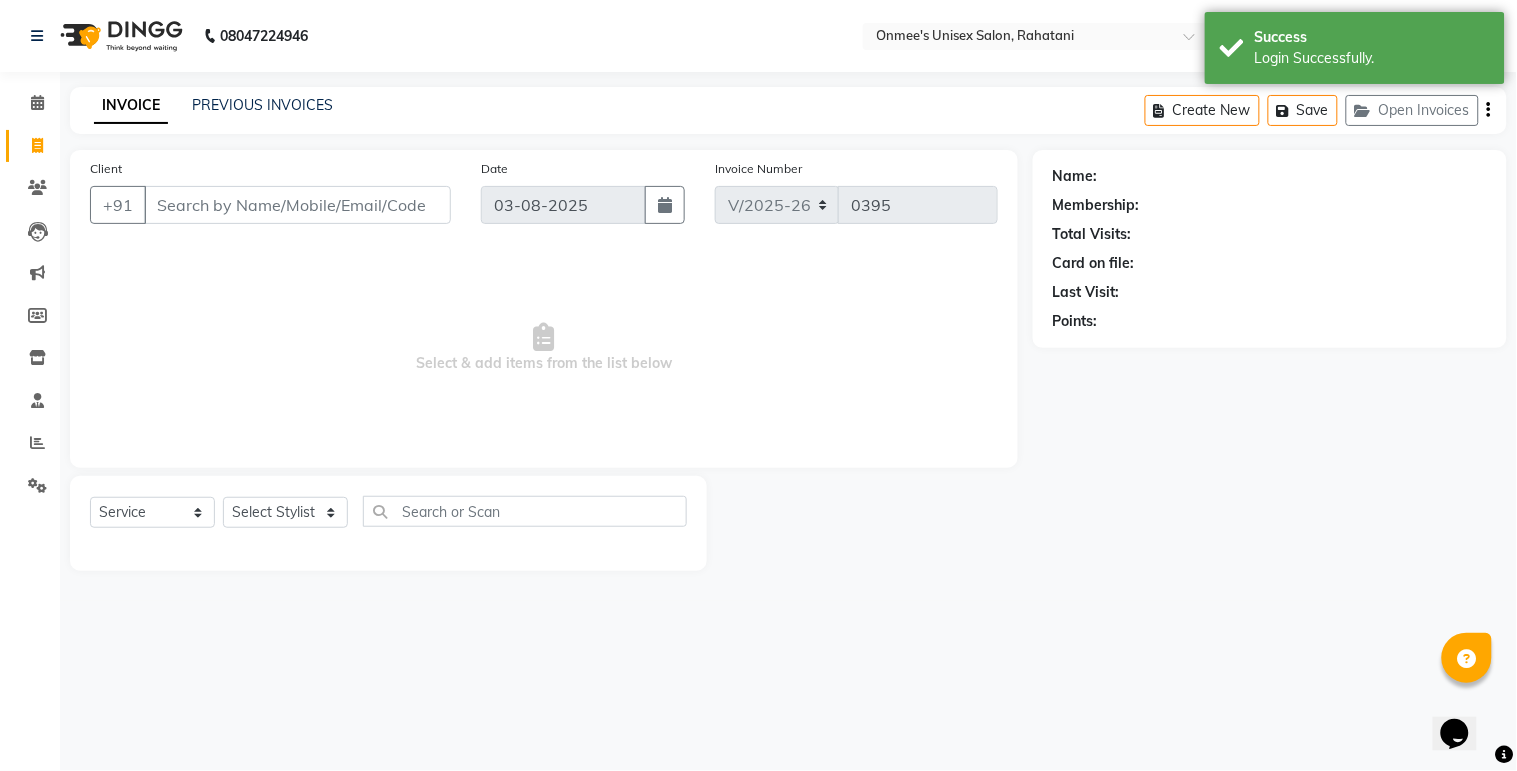 select on "79756" 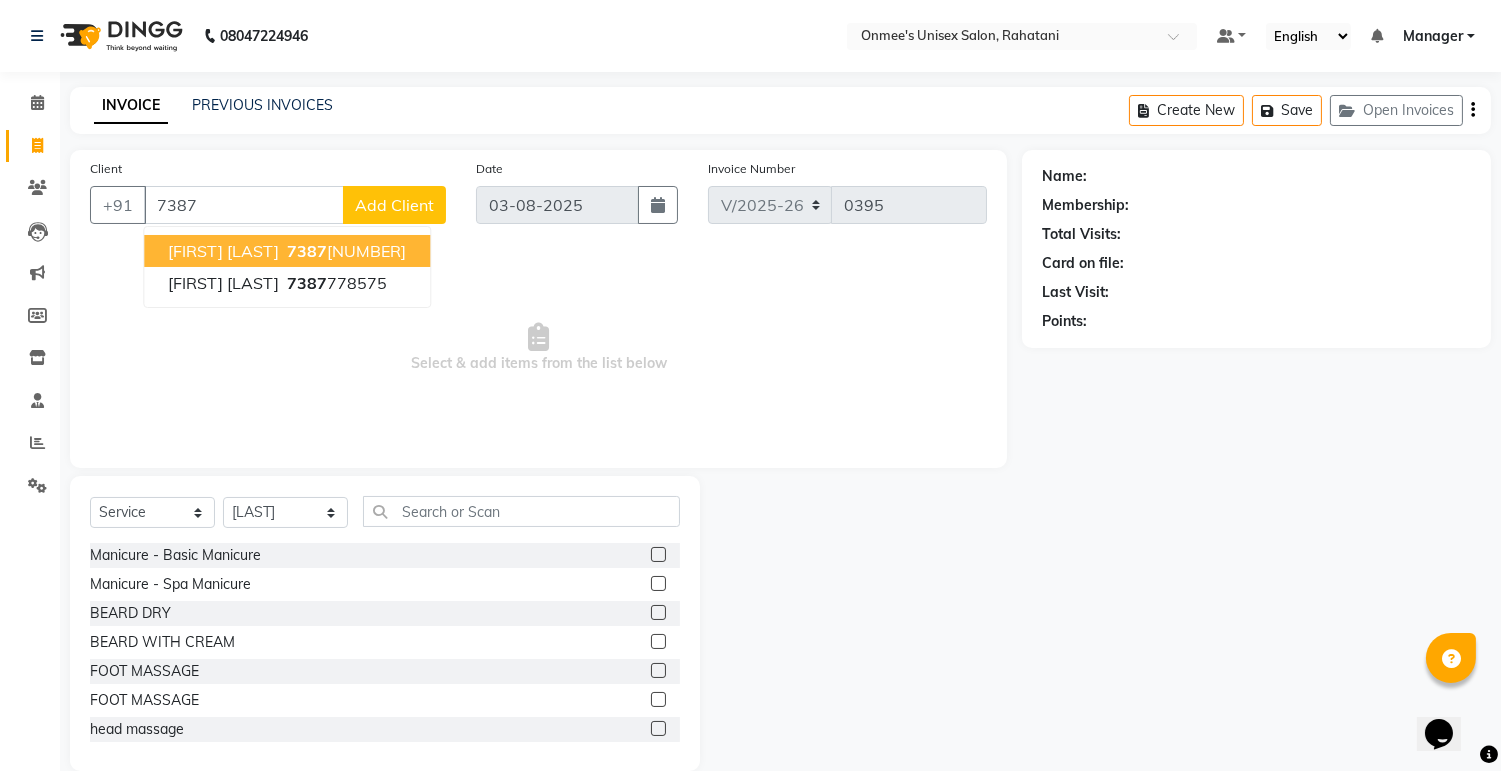 click on "[PHONE]" at bounding box center (344, 251) 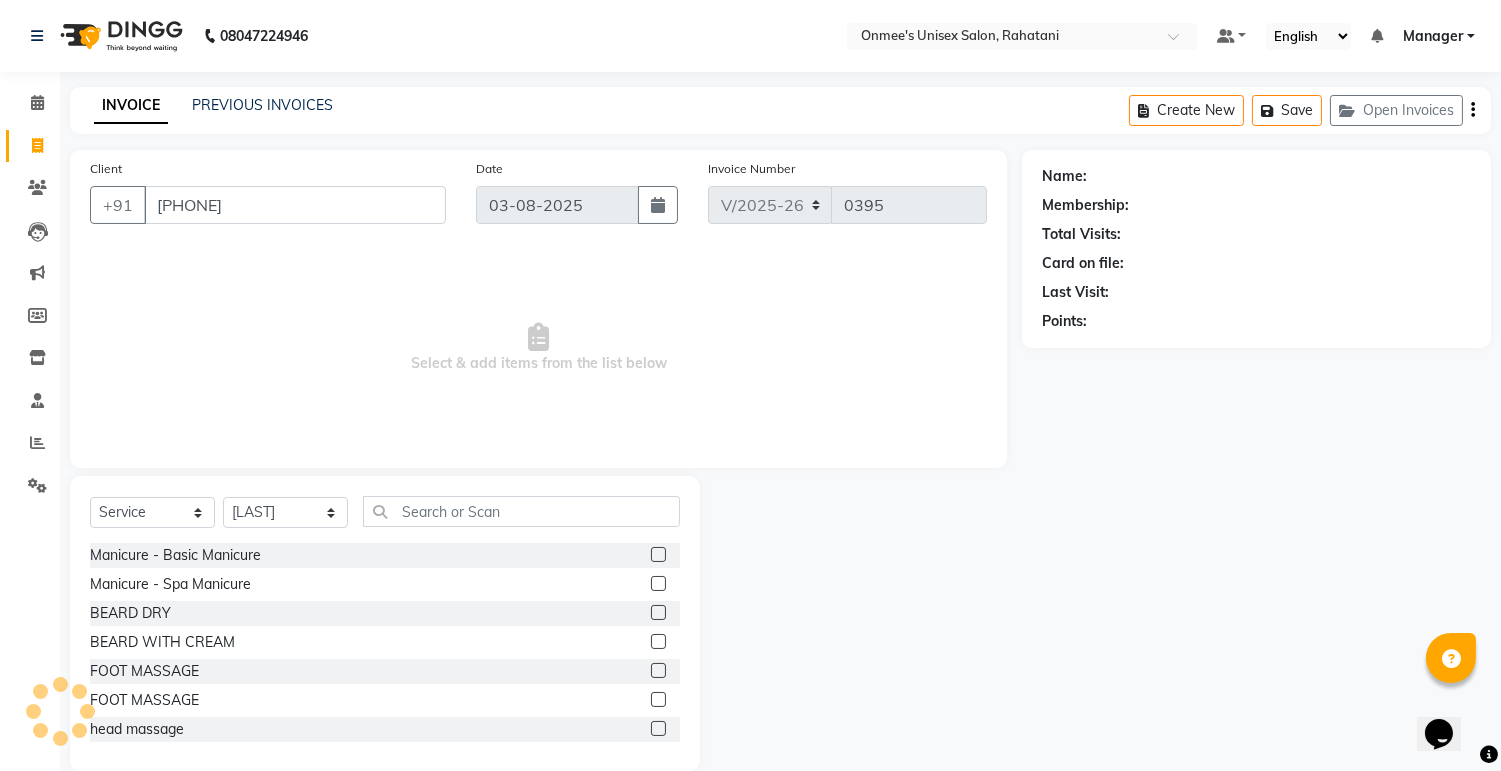 type on "[PHONE]" 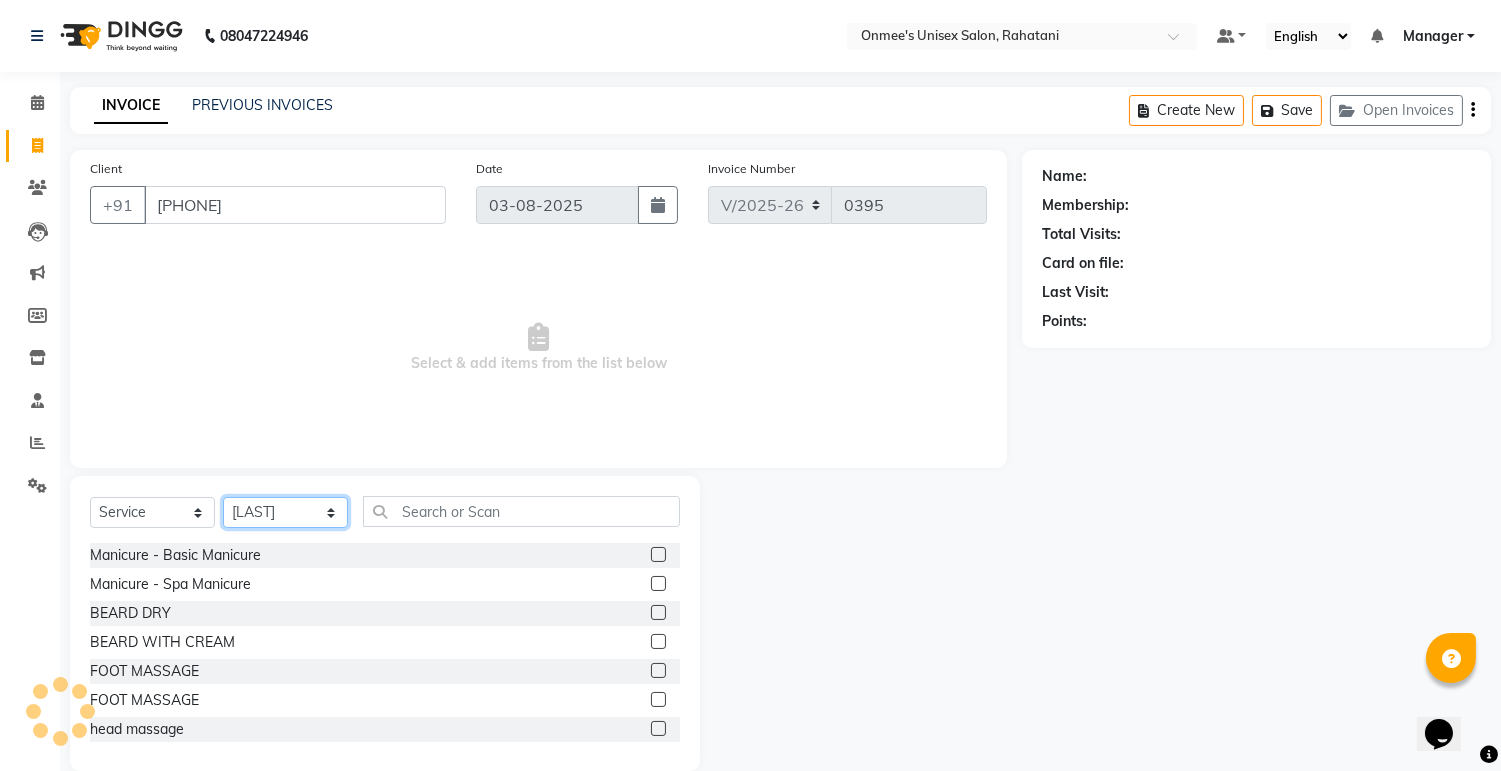 click on "Select Stylist ashim DEEPALI Ekrorla [LAST] Manager onmi [LAST] POKMI priya RANI ruhi SHINMUNGLA THANSHOK YUIMI" 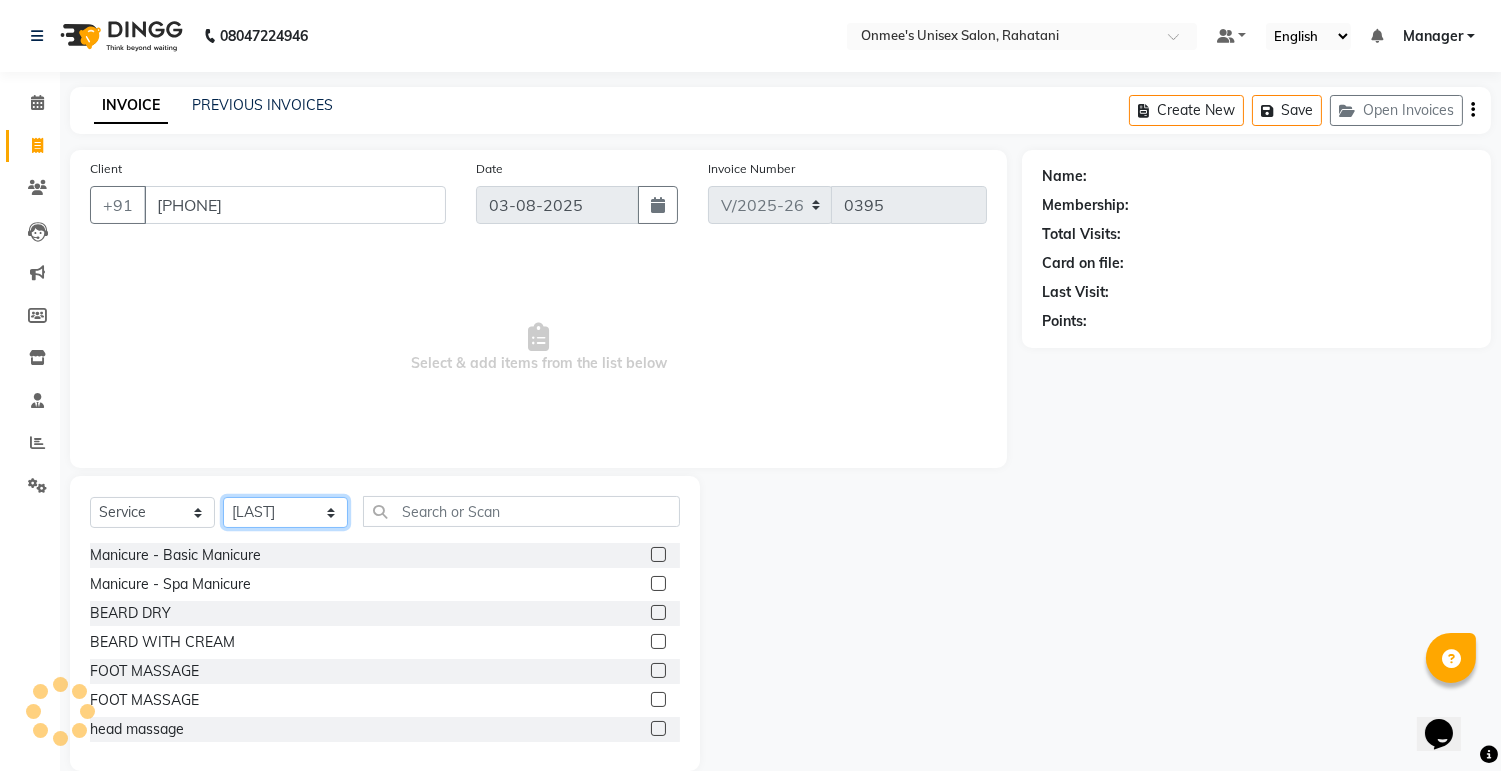 select on "79778" 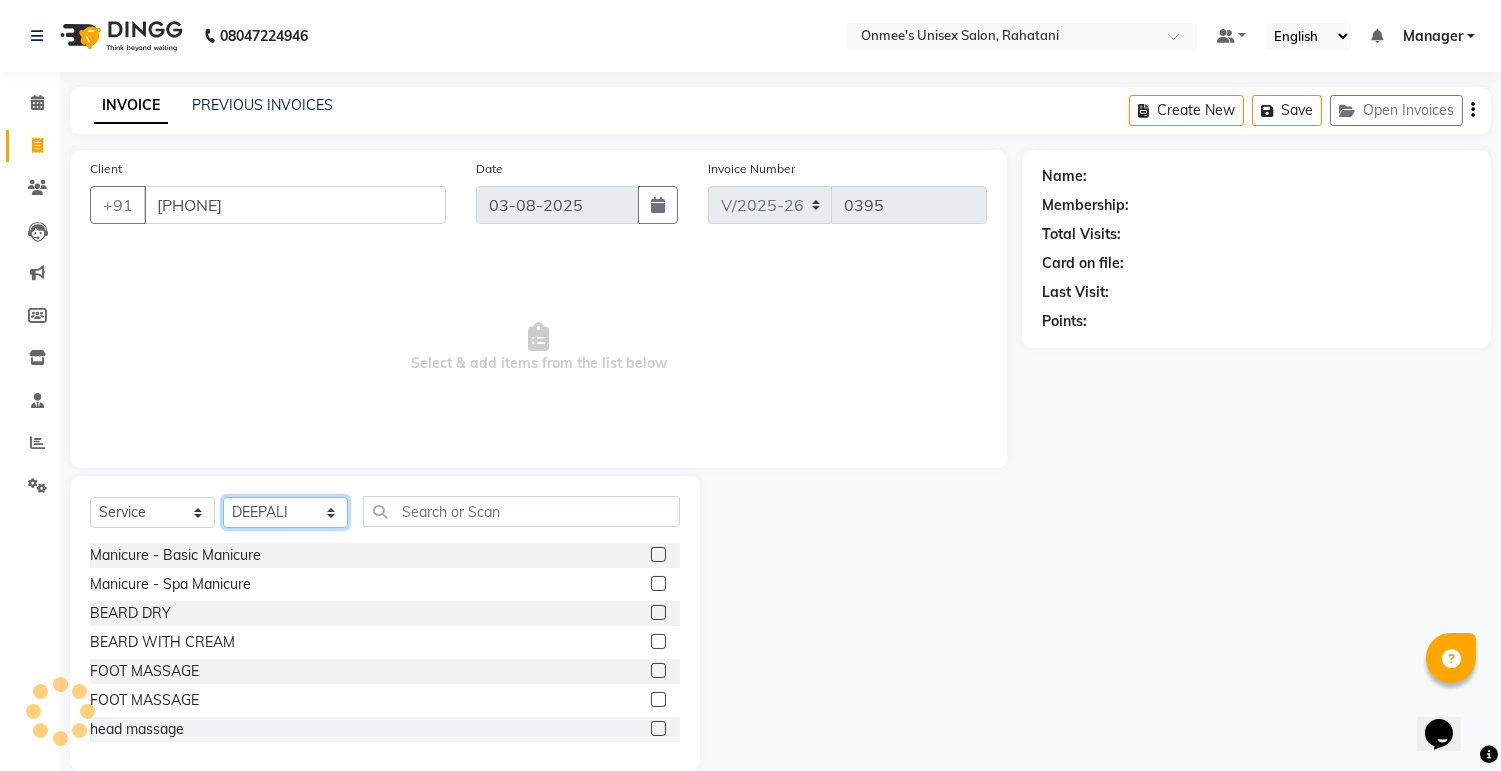 click on "Select Stylist ashim DEEPALI Ekrorla [LAST] Manager onmi [LAST] POKMI priya RANI ruhi SHINMUNGLA THANSHOK YUIMI" 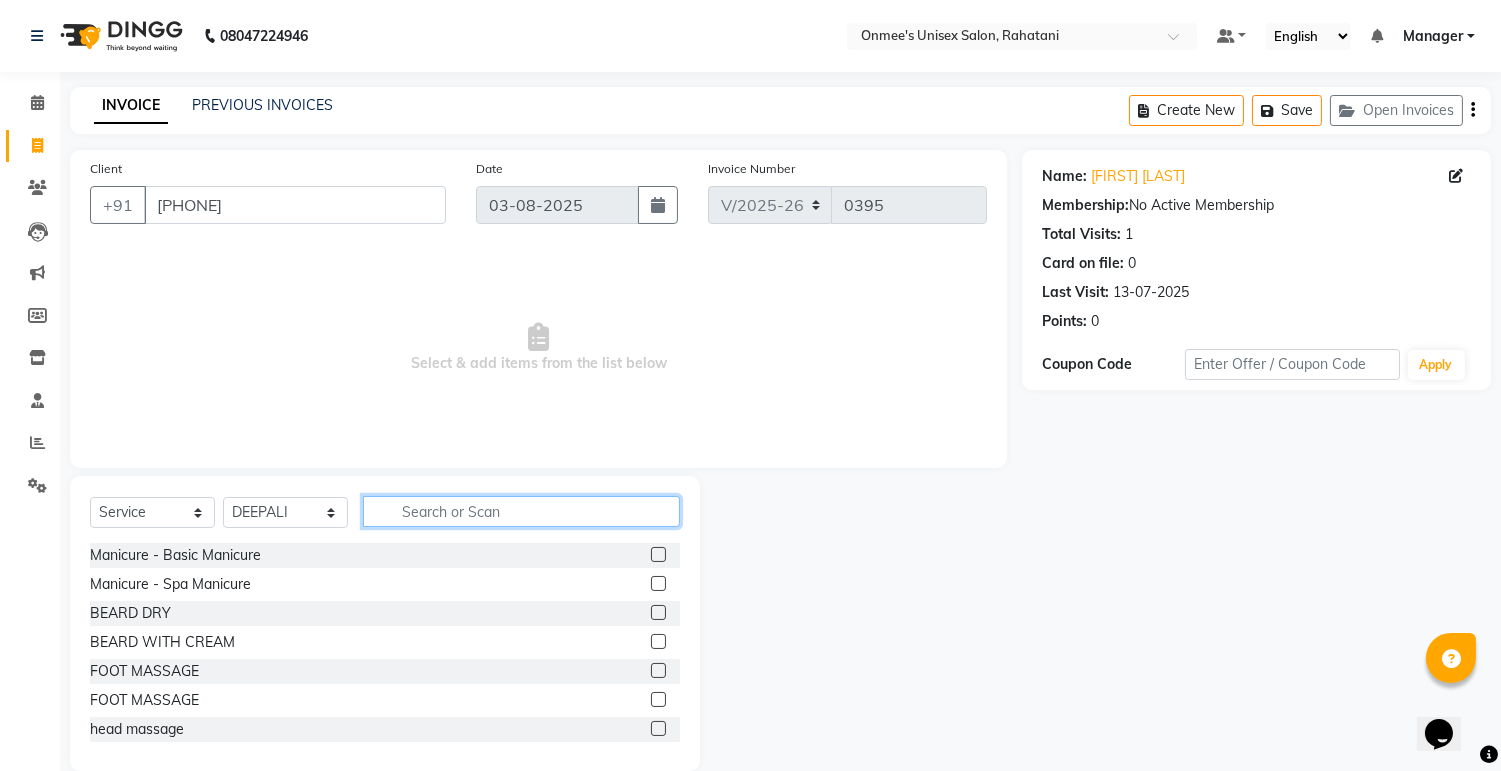 click 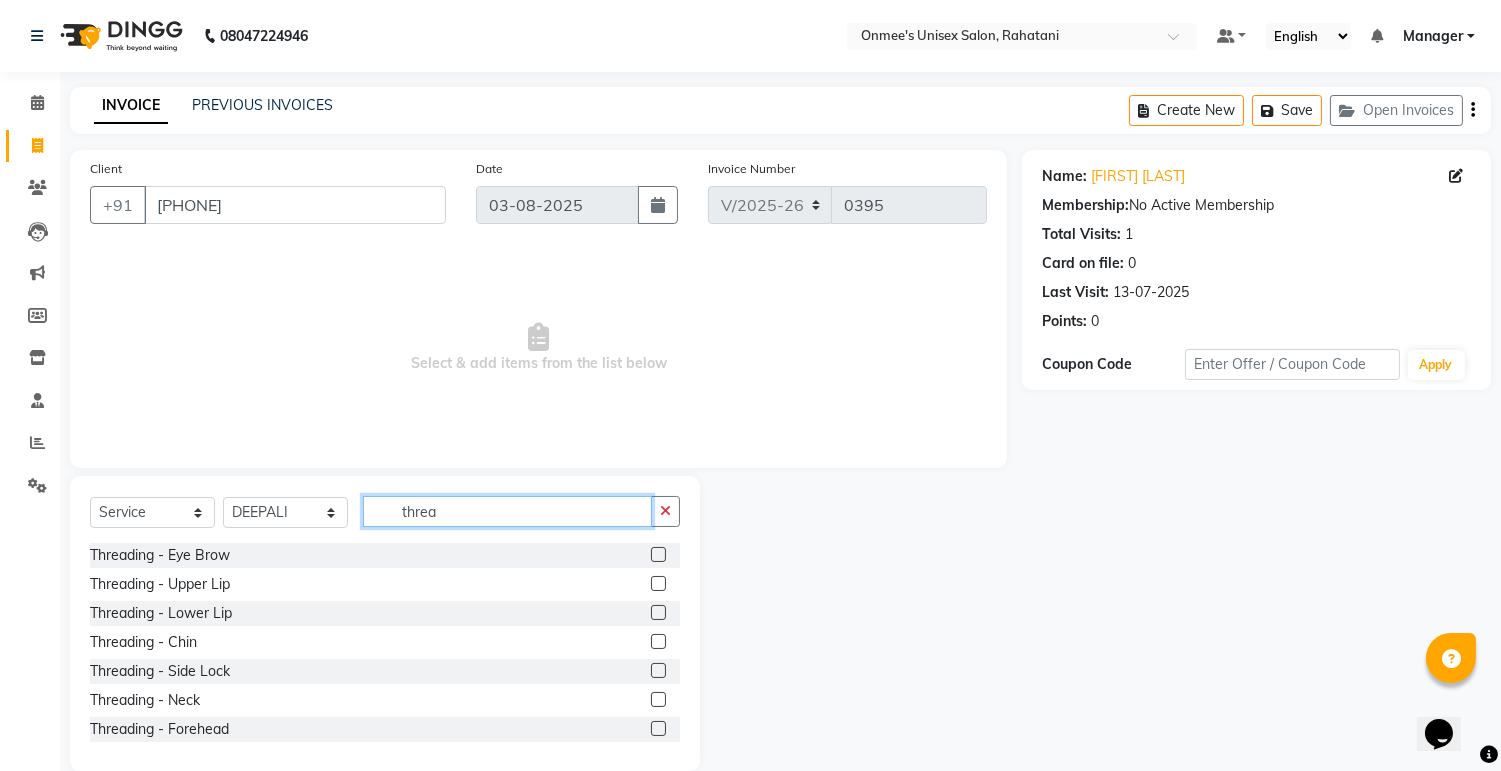 type on "threa" 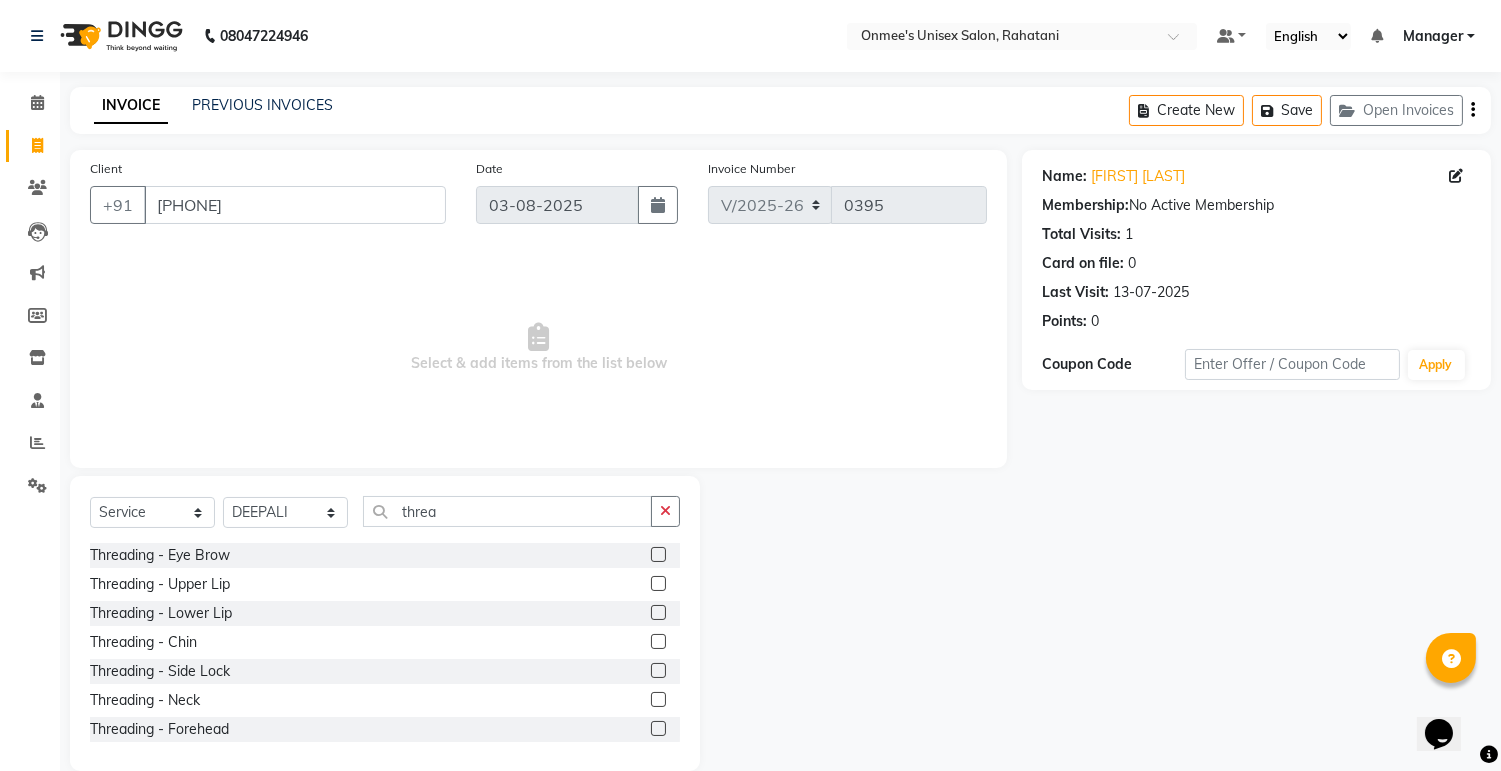 click 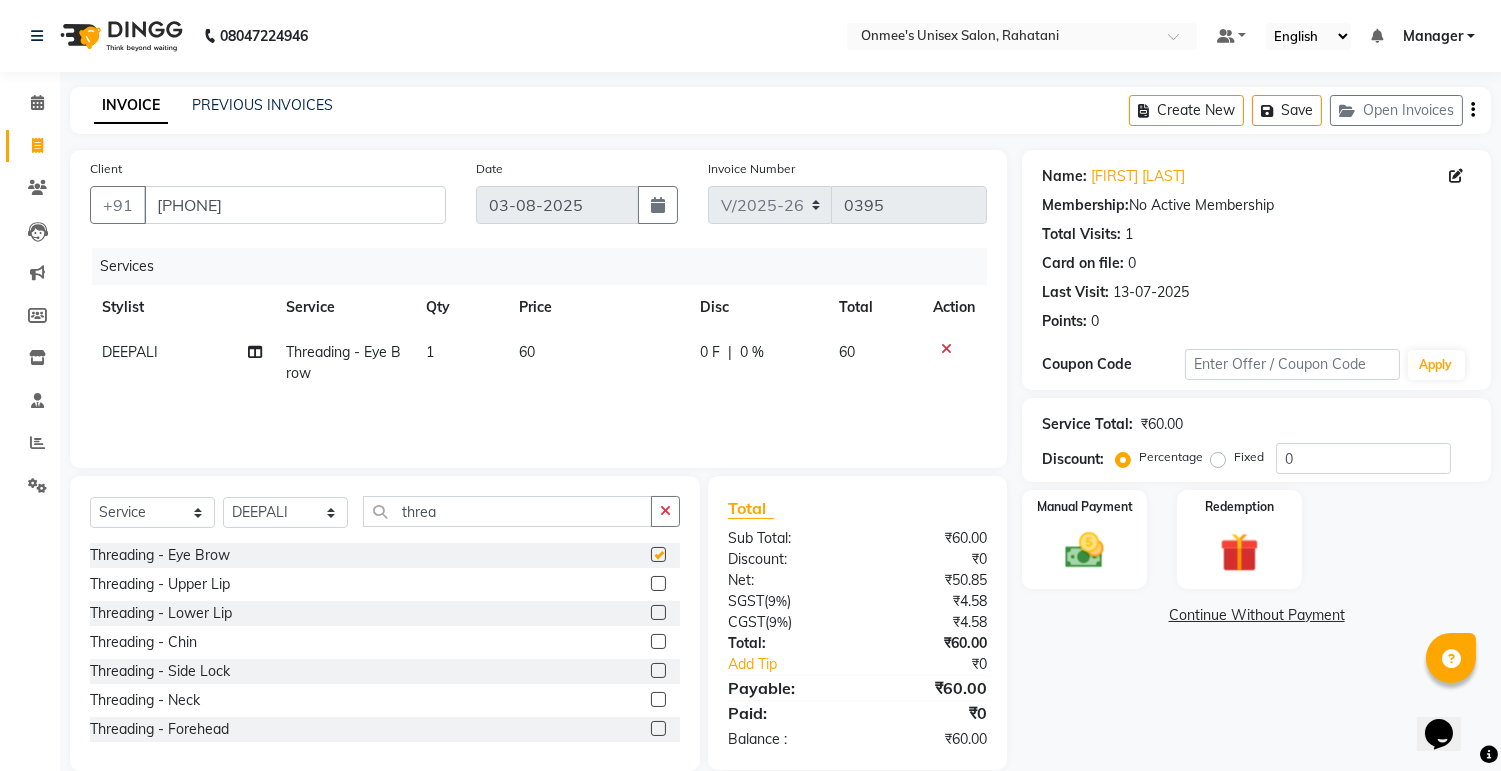 checkbox on "false" 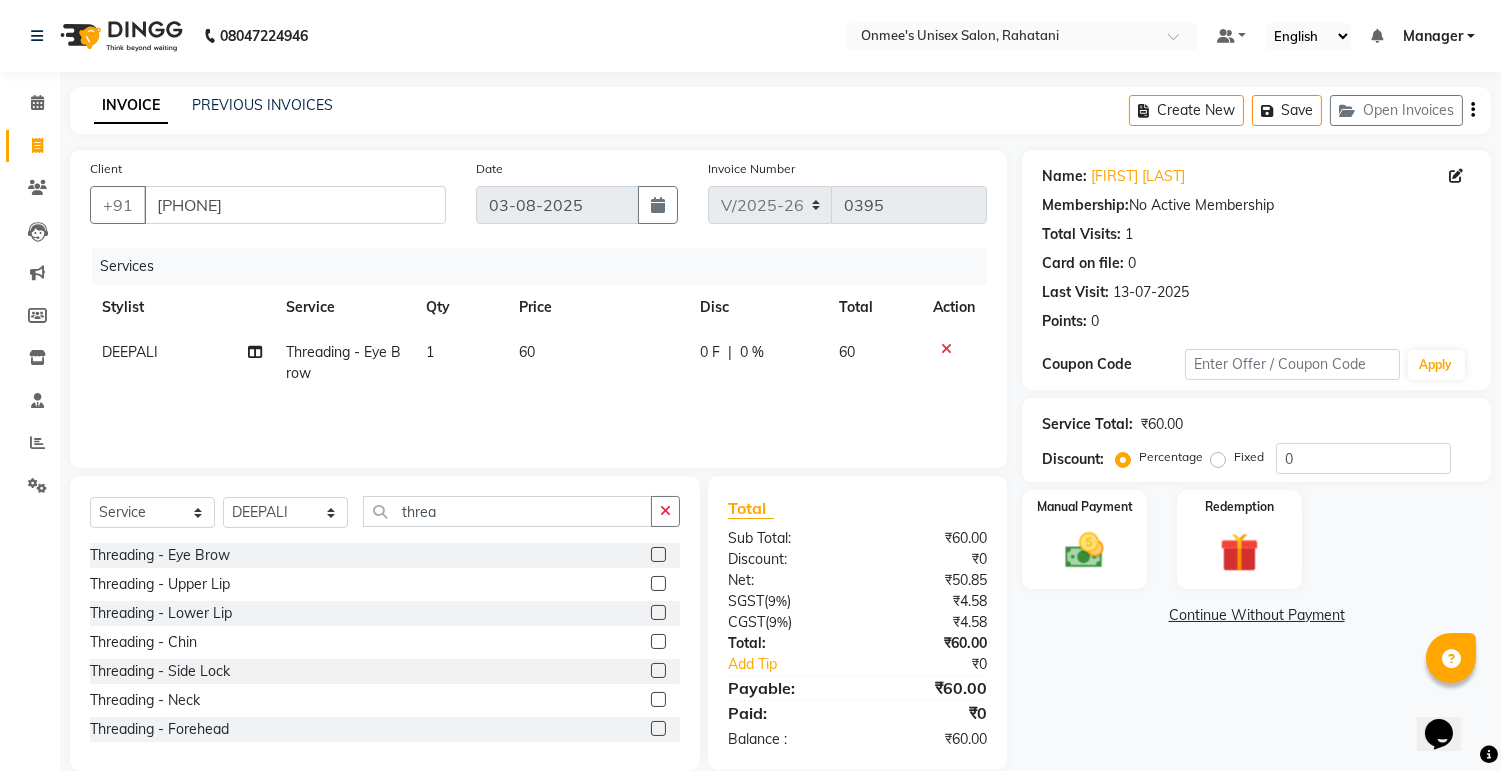 click 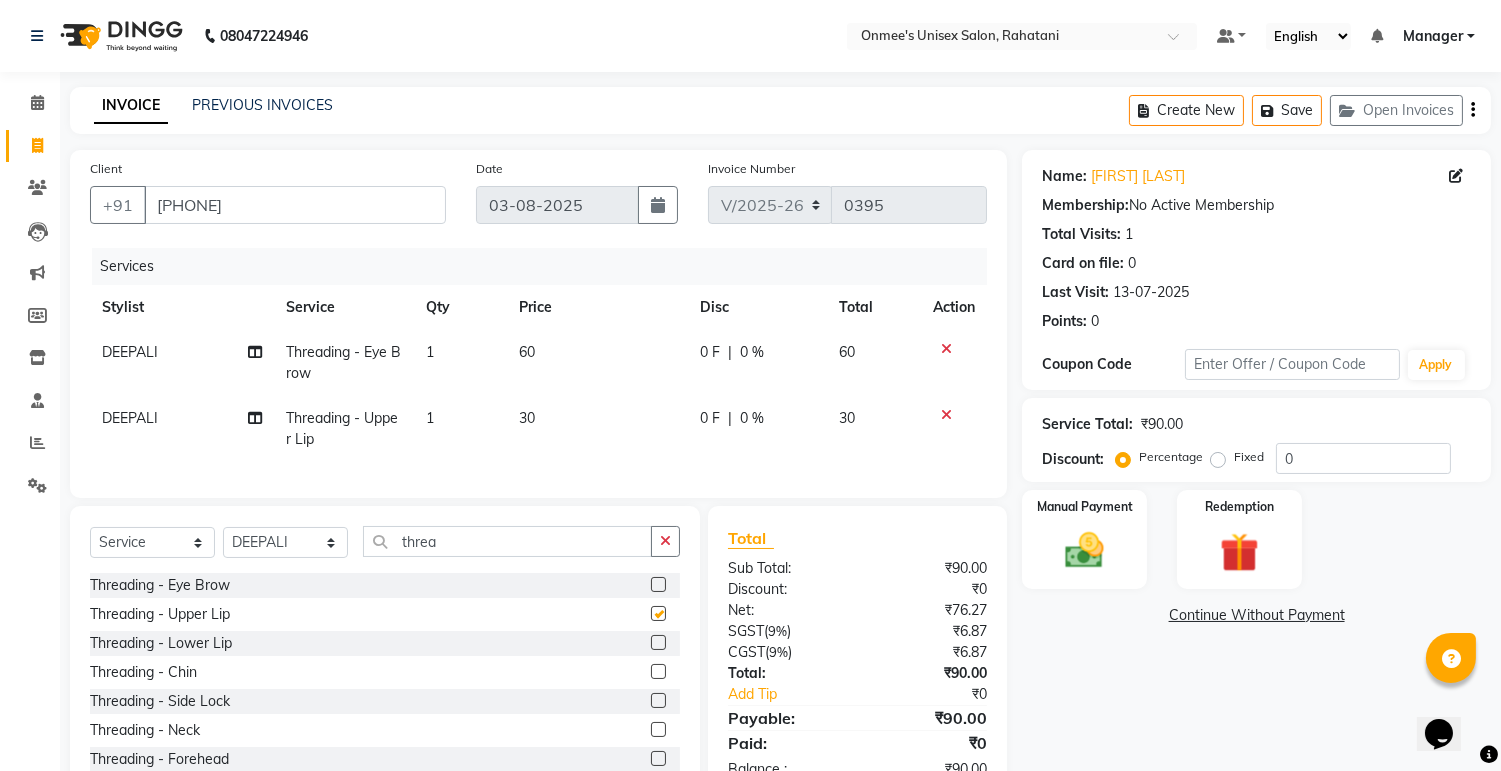 checkbox on "false" 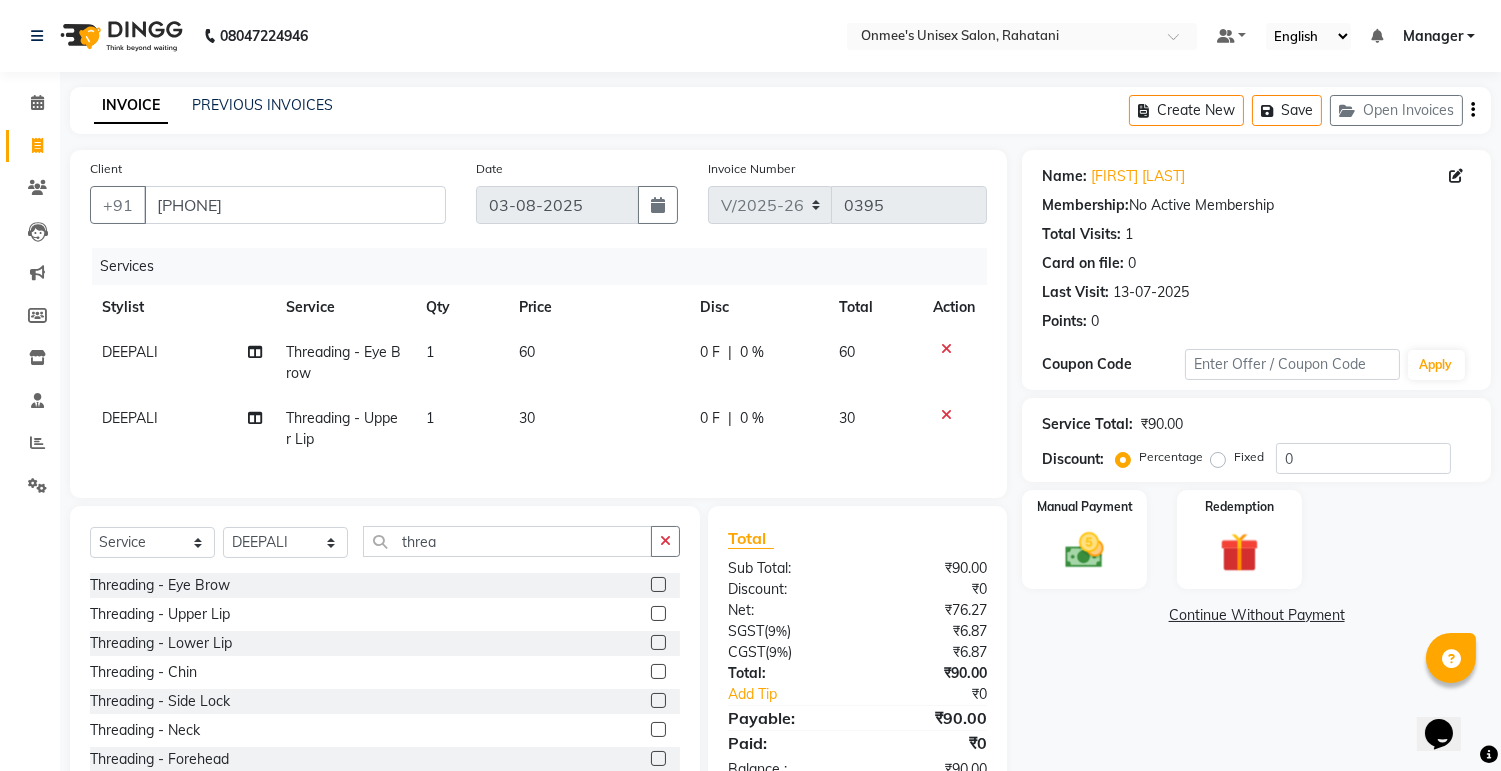 scroll, scrollTop: 3, scrollLeft: 0, axis: vertical 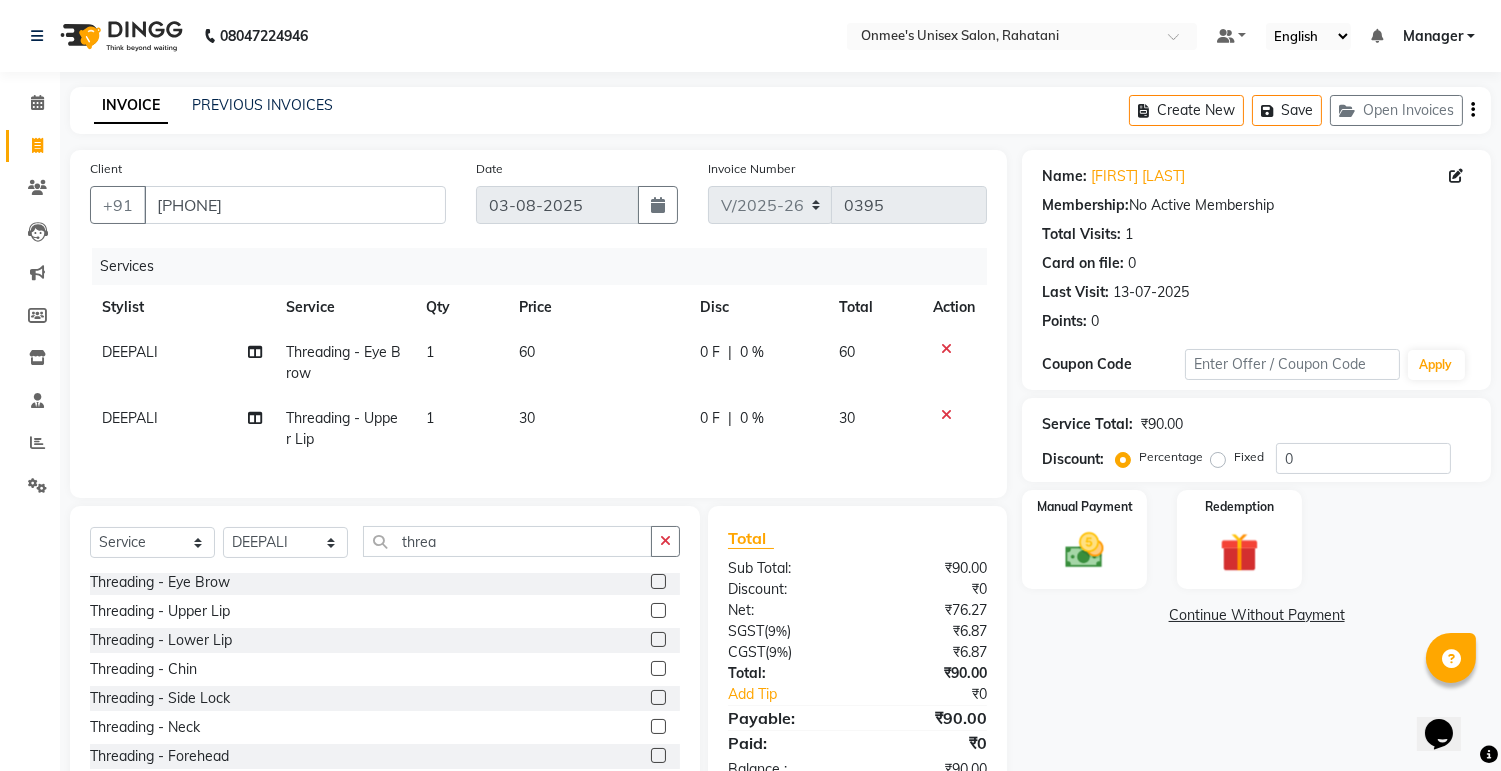 click 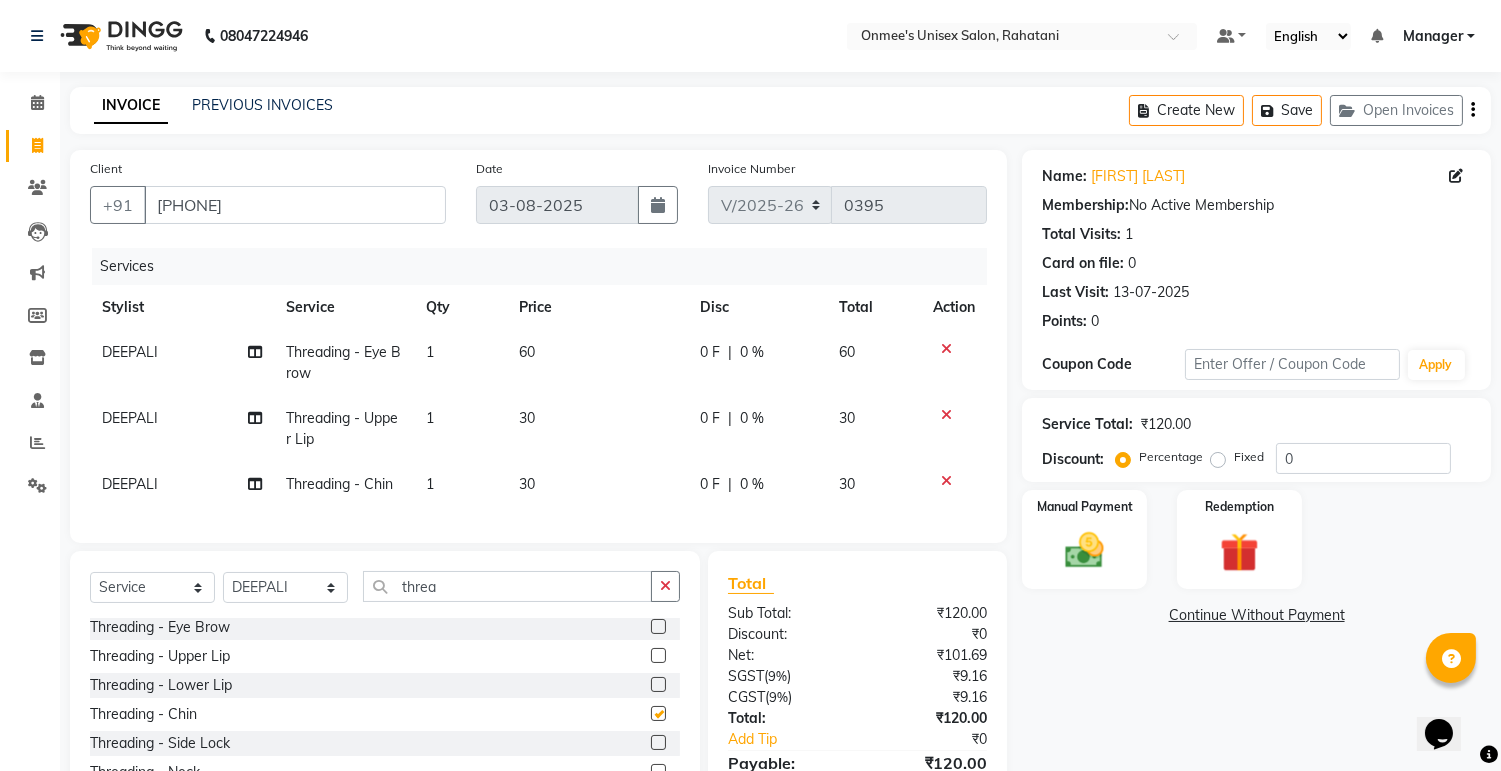 checkbox on "false" 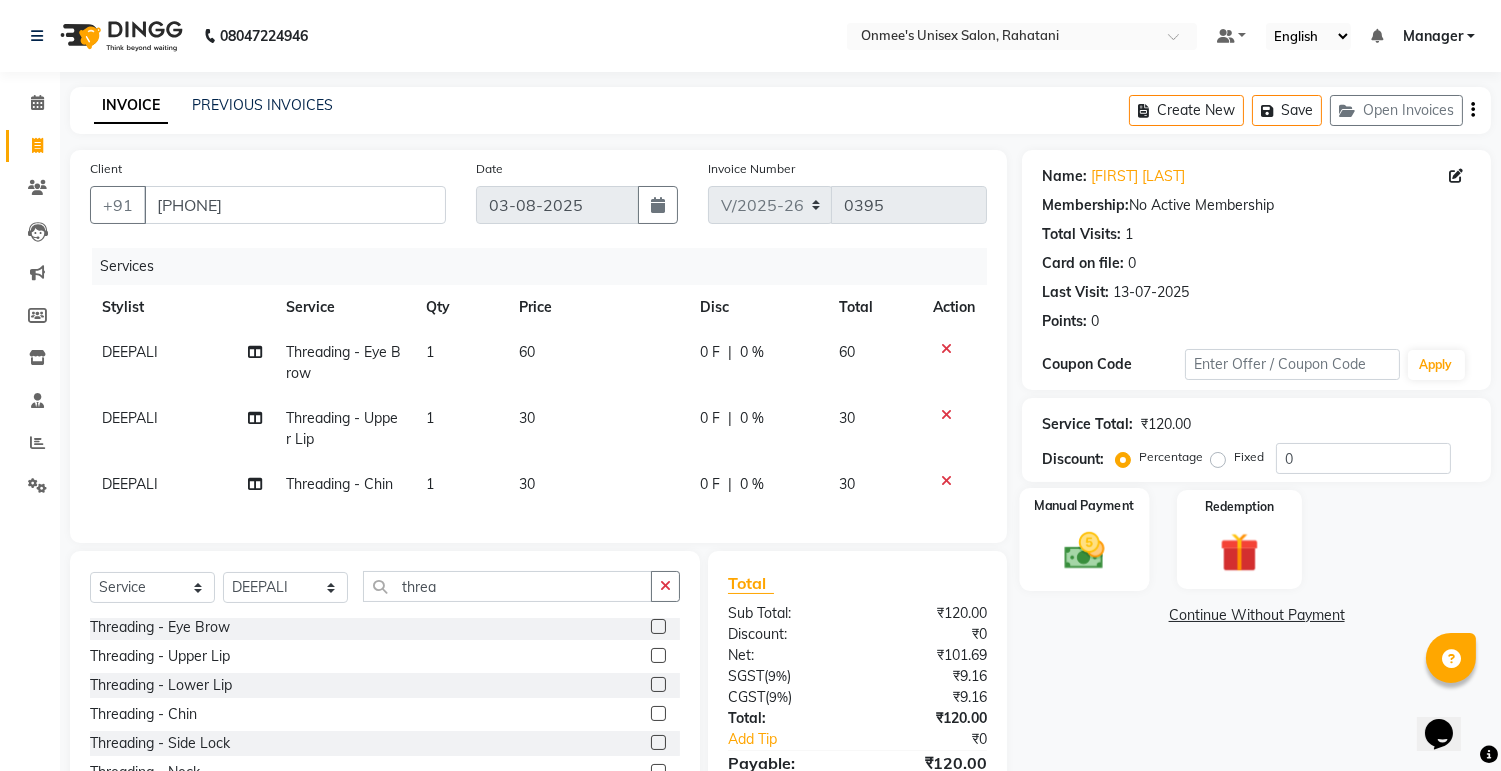 click 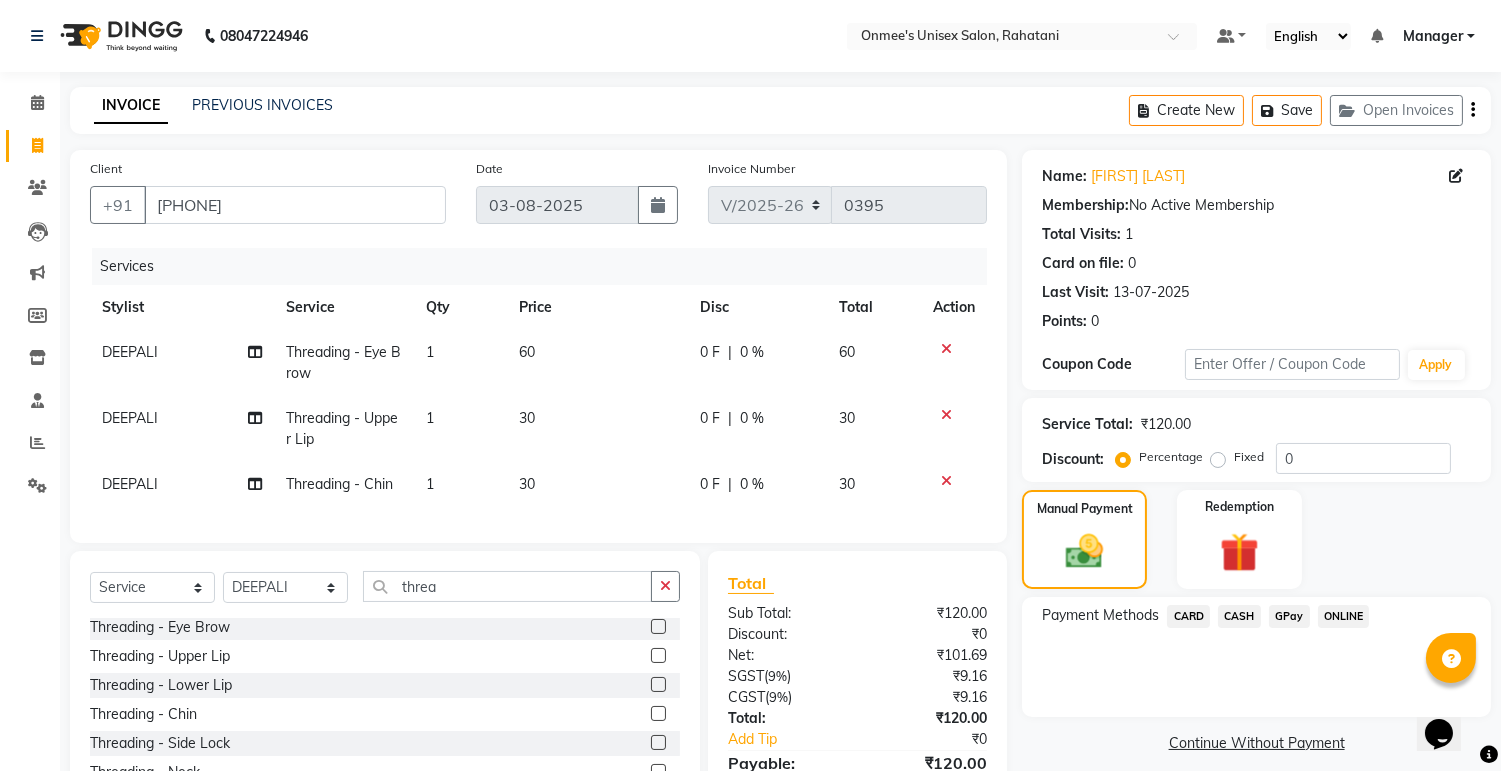 click on "ONLINE" 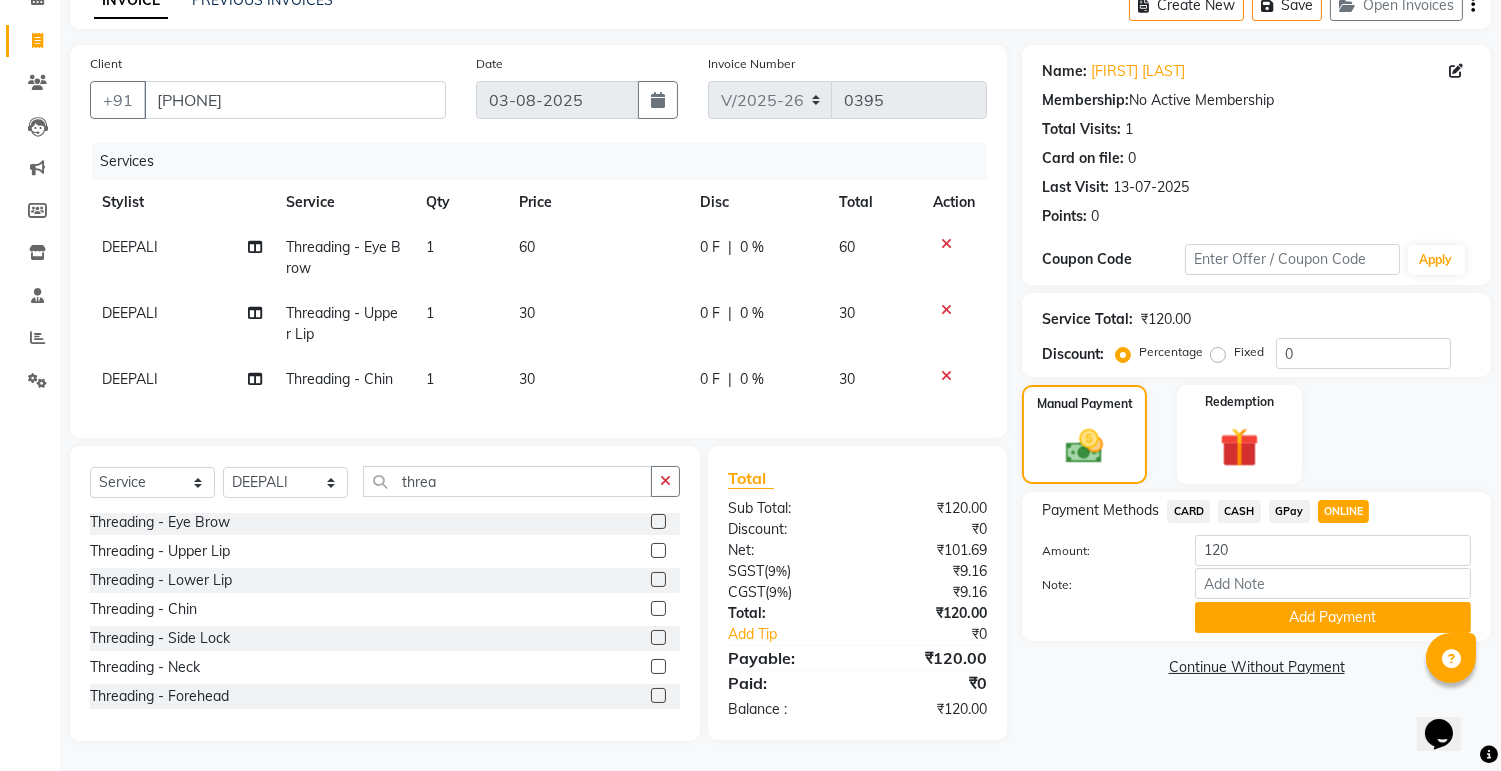 scroll, scrollTop: 122, scrollLeft: 0, axis: vertical 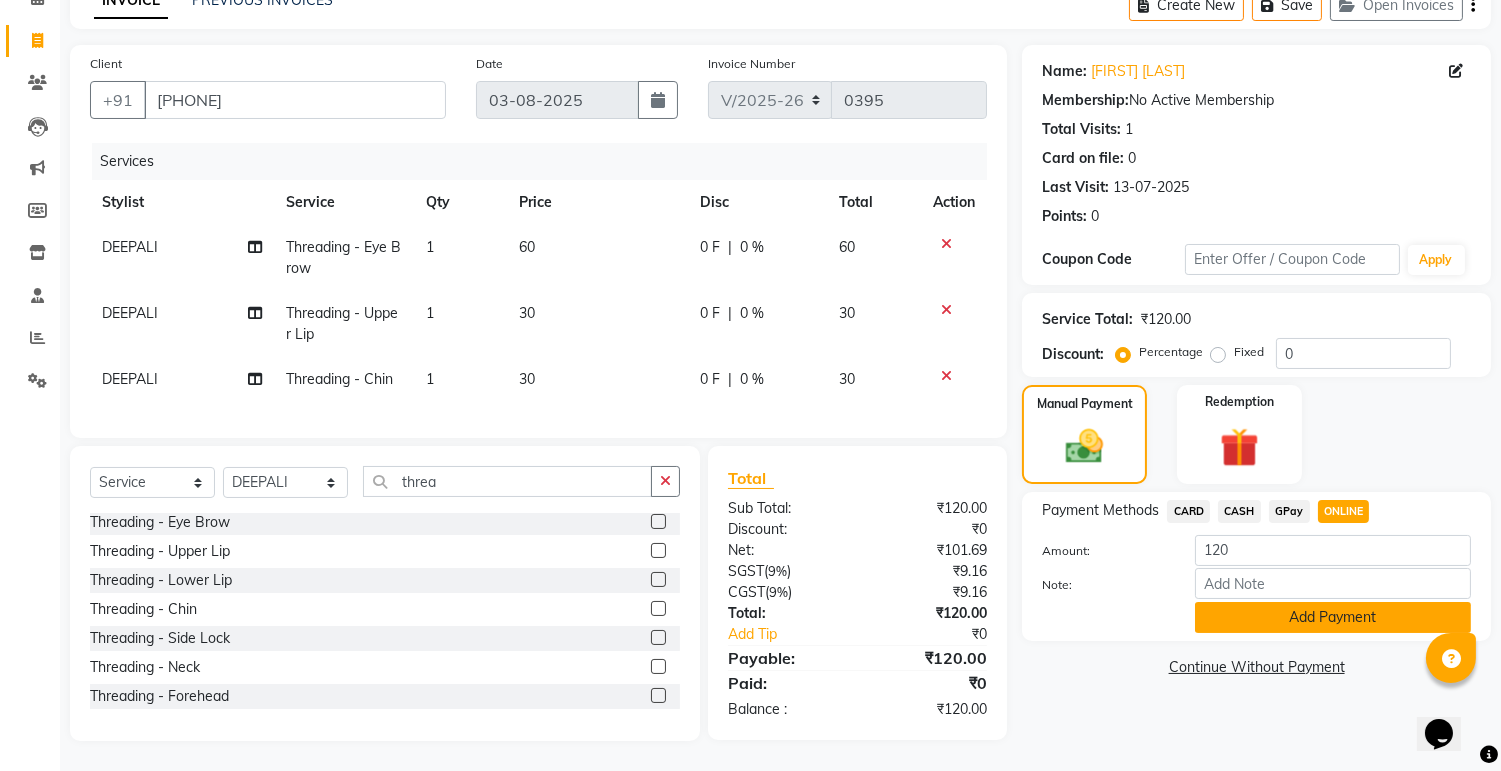 click on "Add Payment" 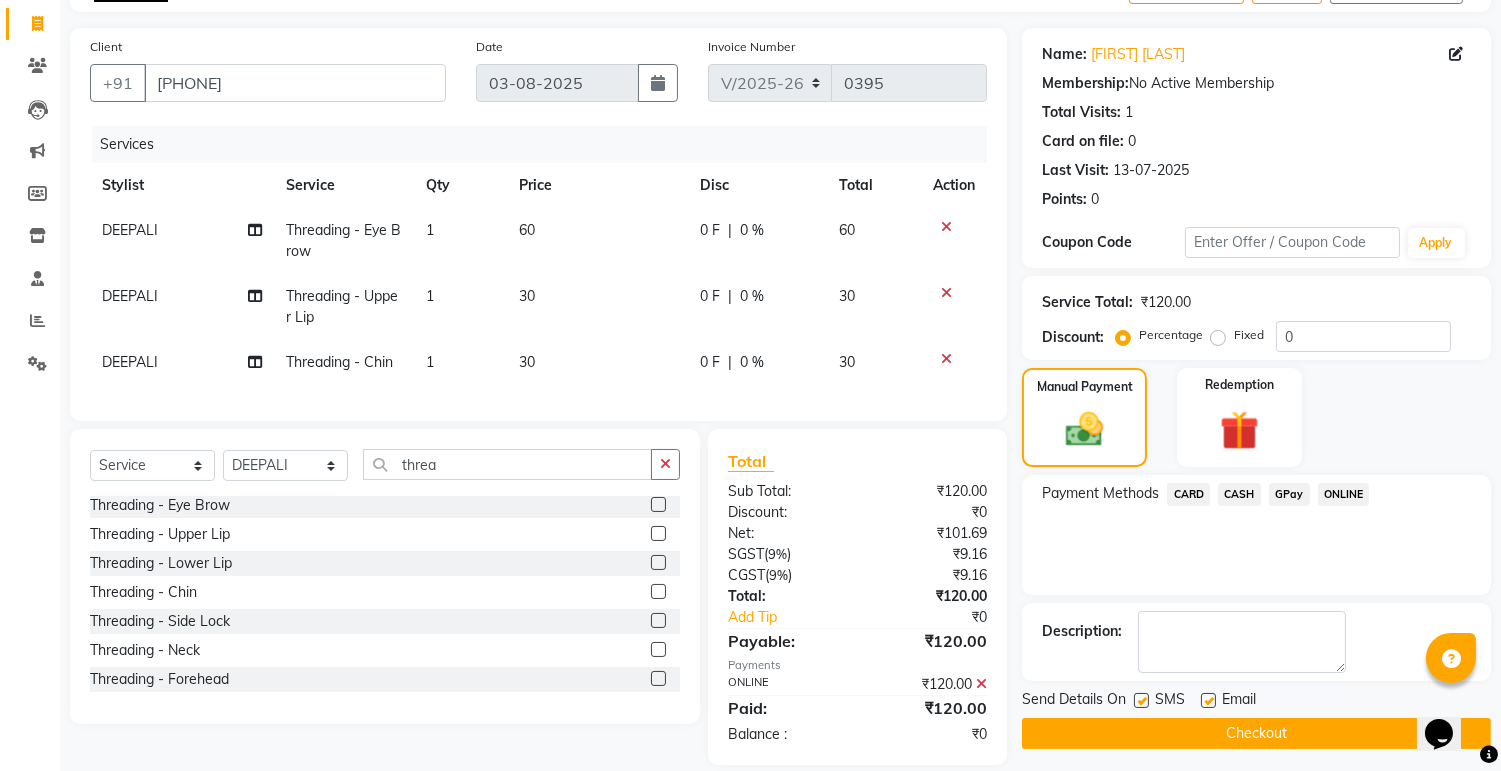click 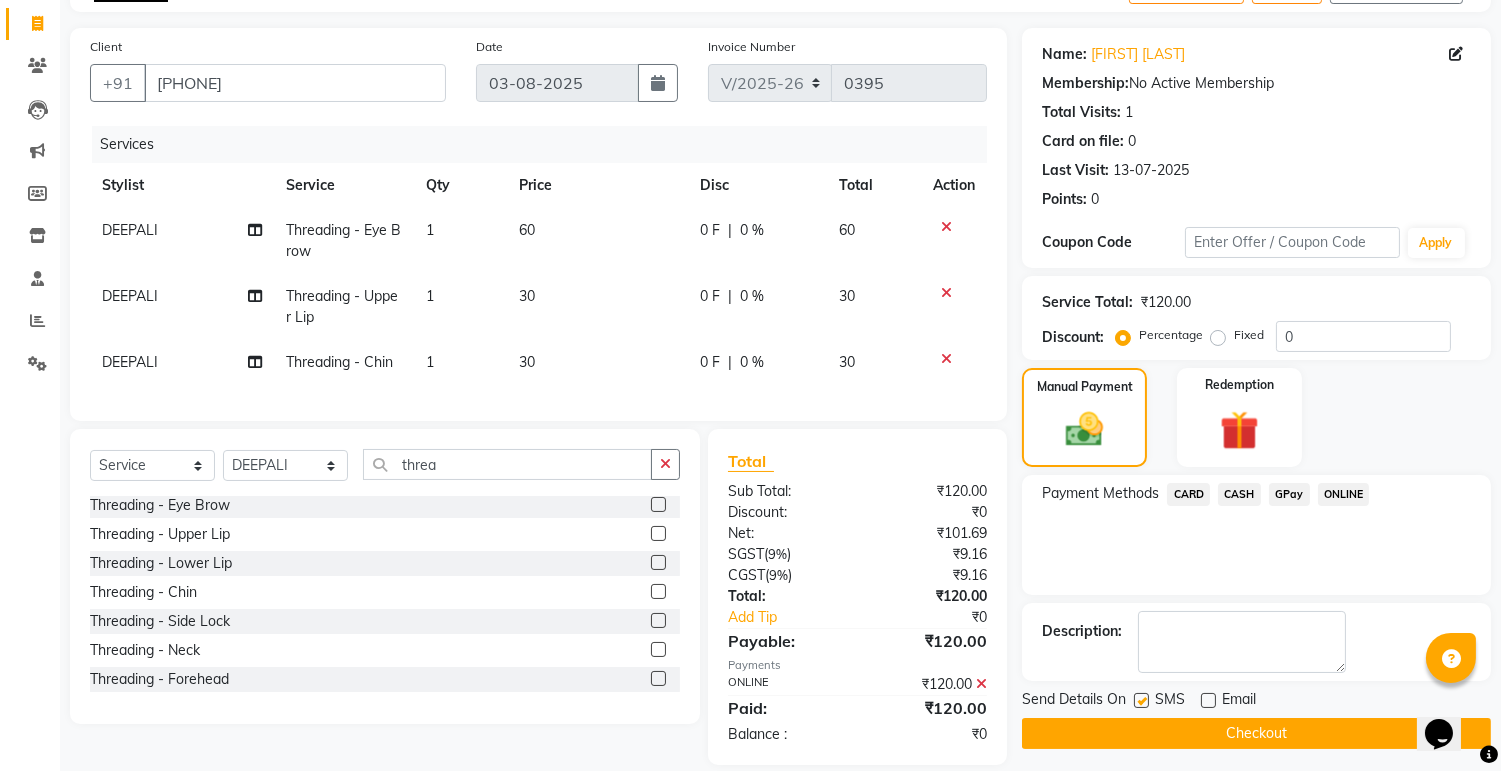 click 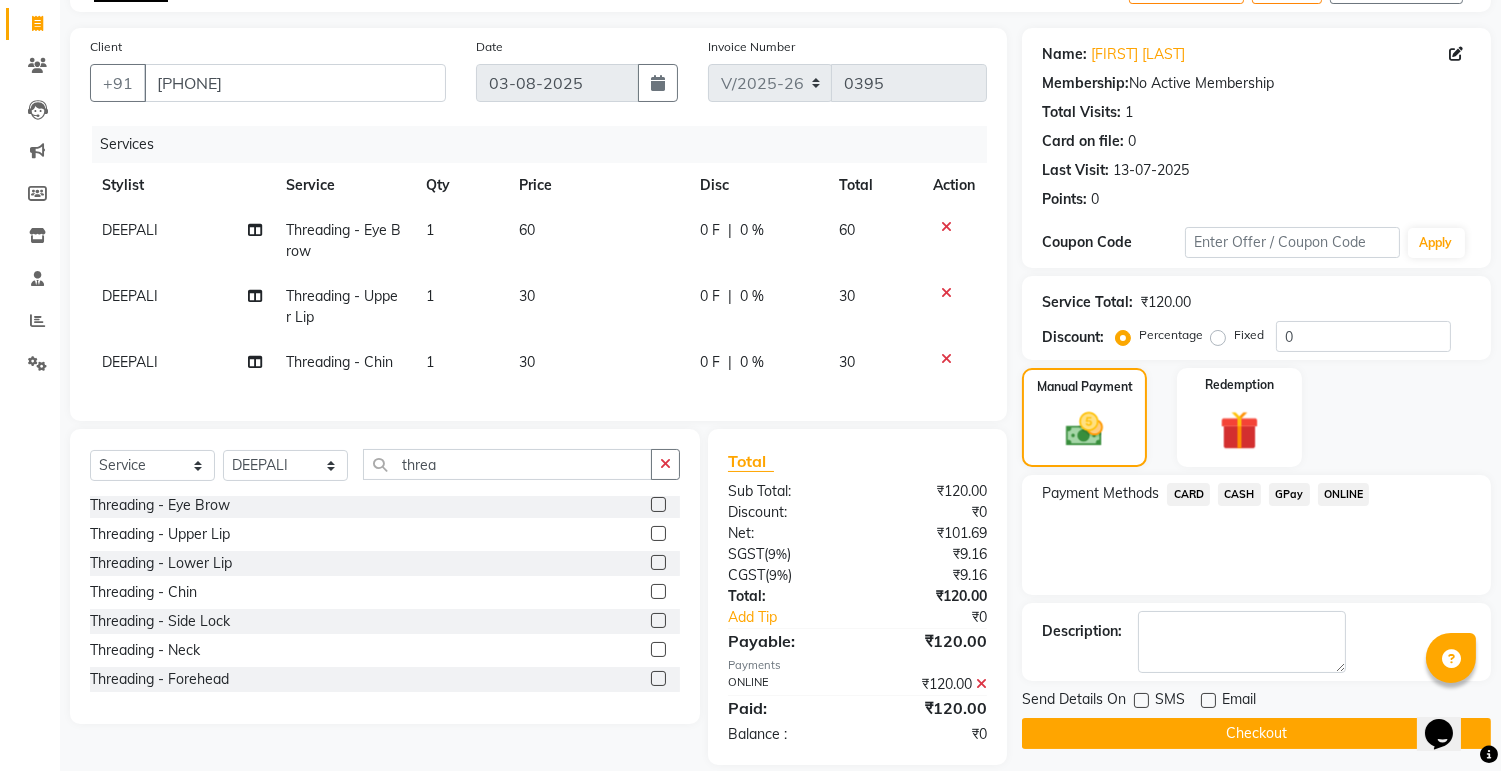 click on "Checkout" 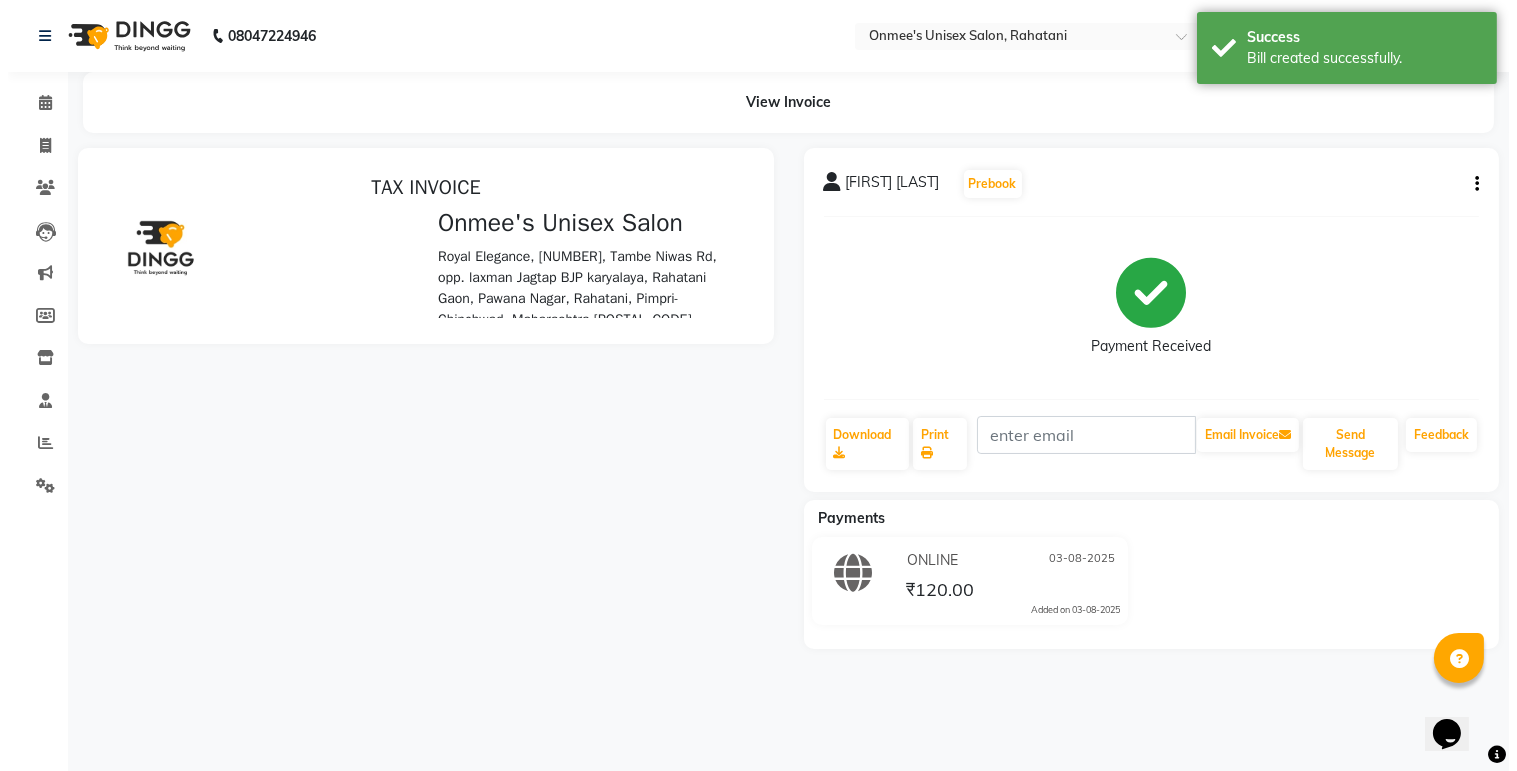 scroll, scrollTop: 0, scrollLeft: 0, axis: both 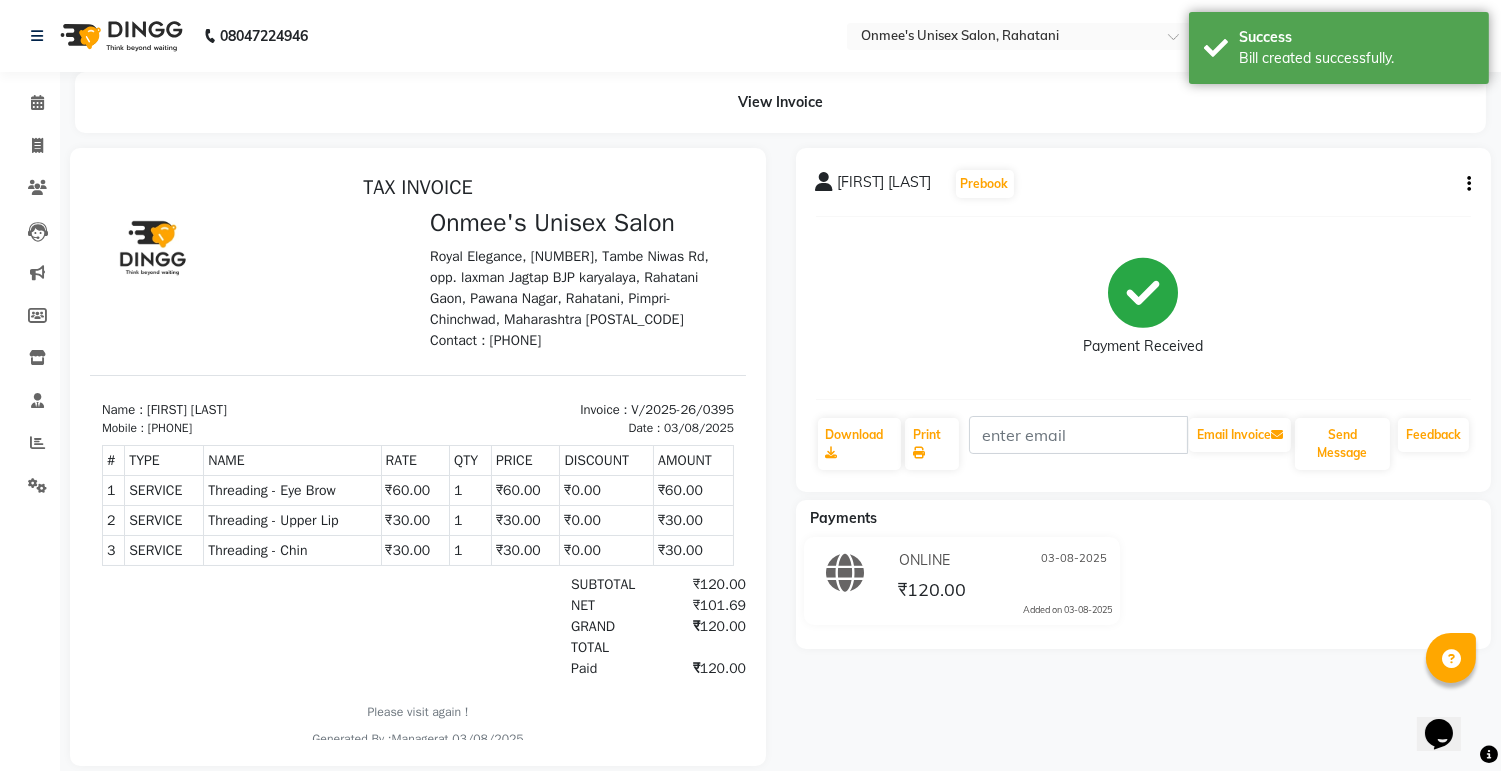 select on "service" 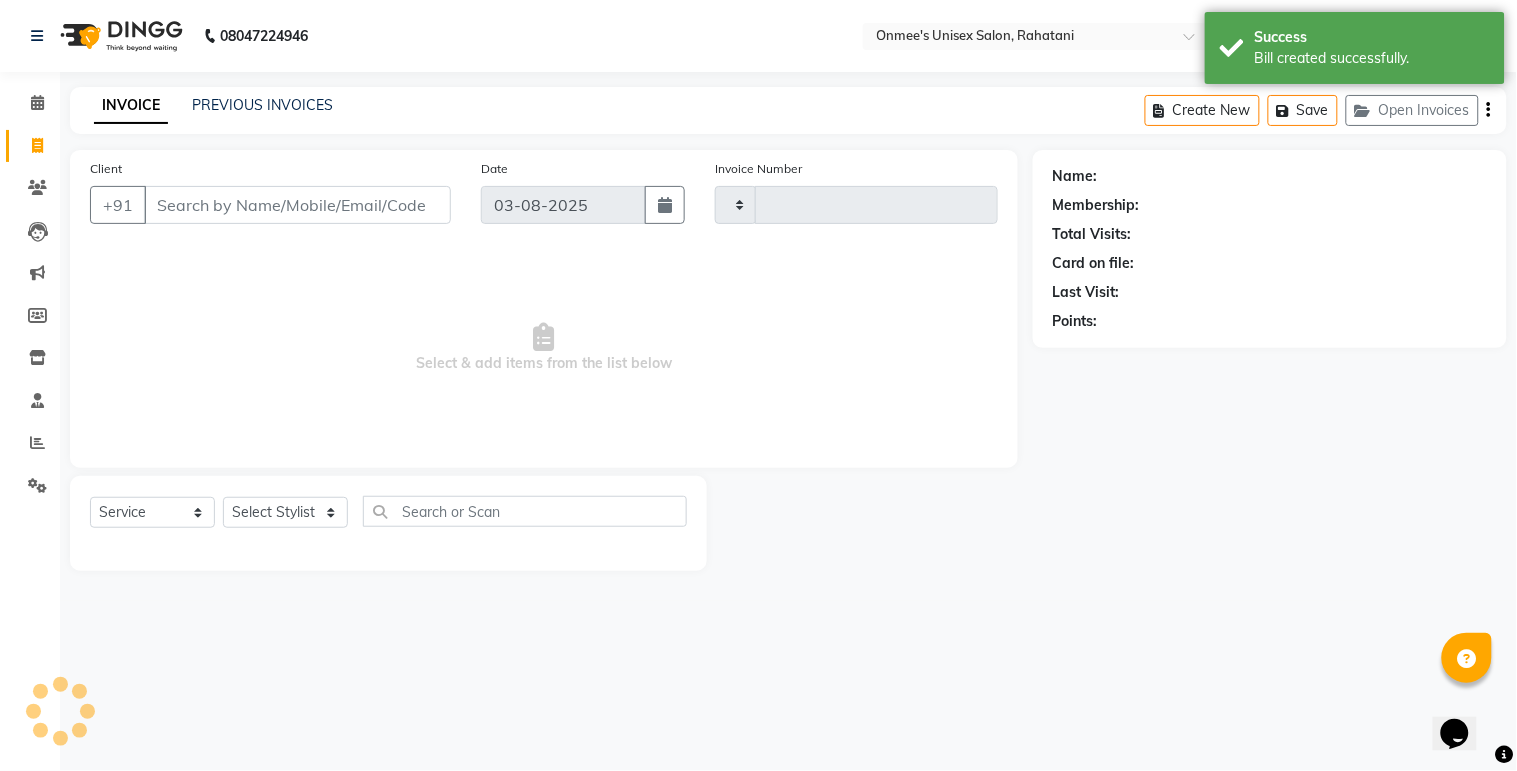 type on "0396" 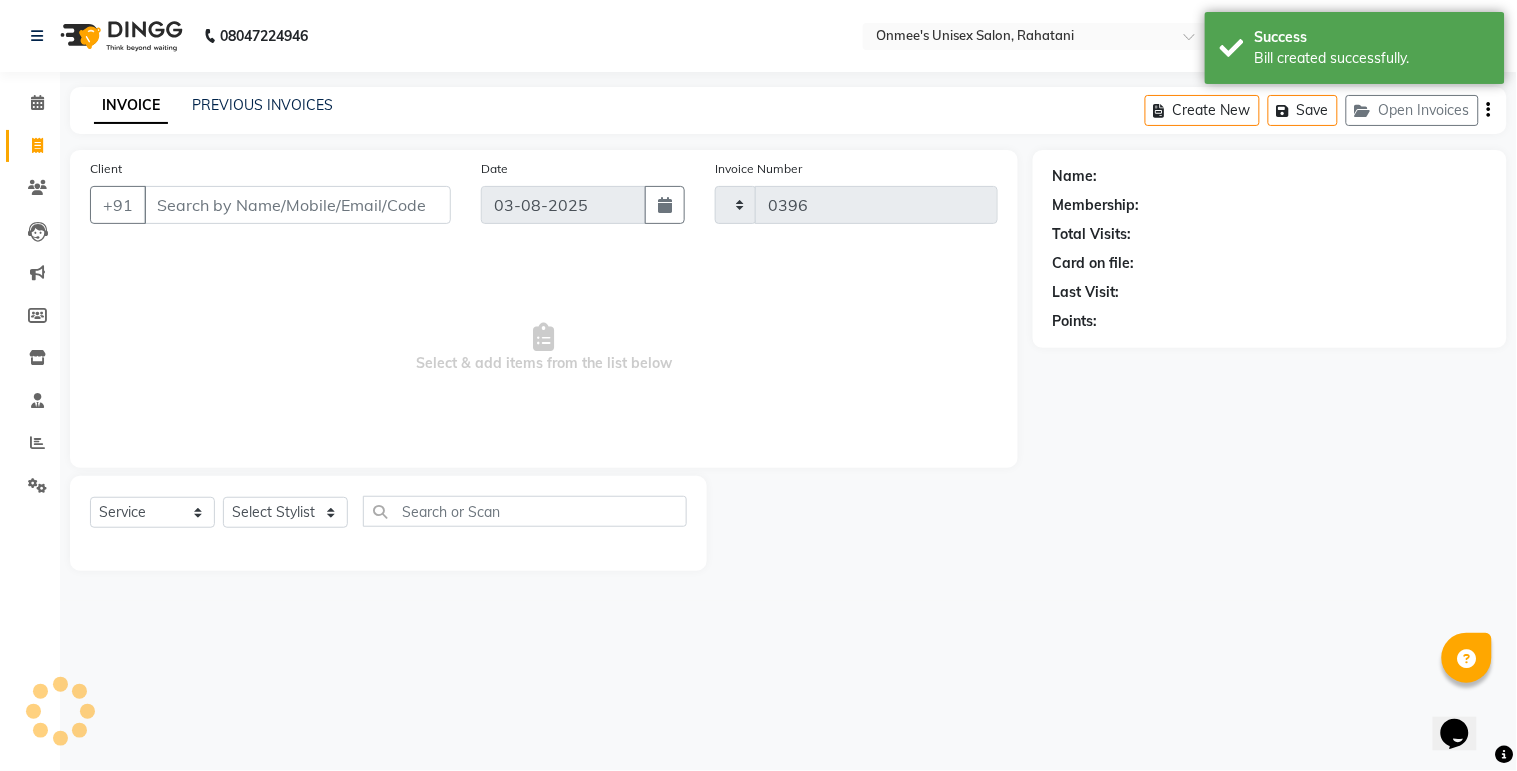 select on "8273" 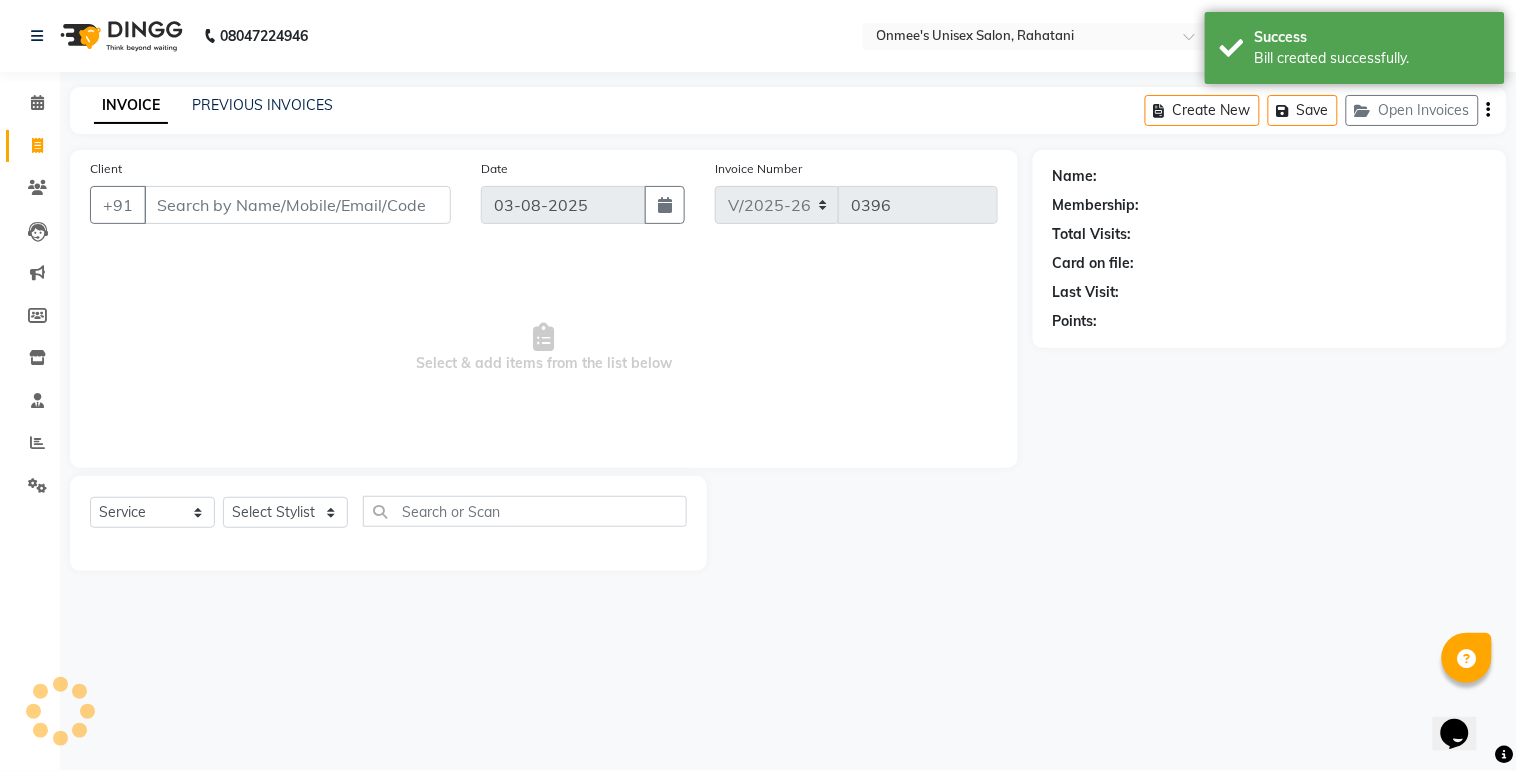select on "79756" 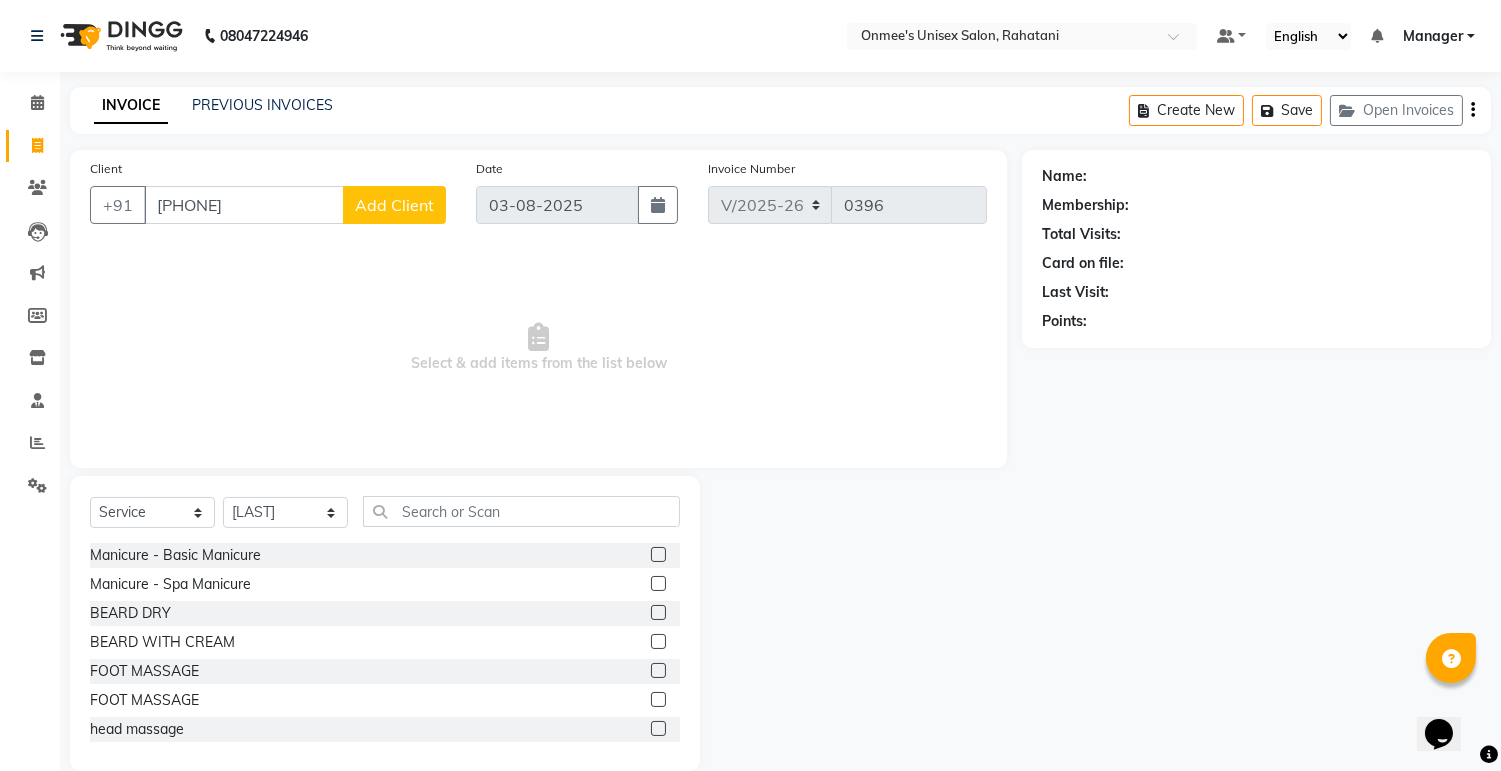 type on "[PHONE]" 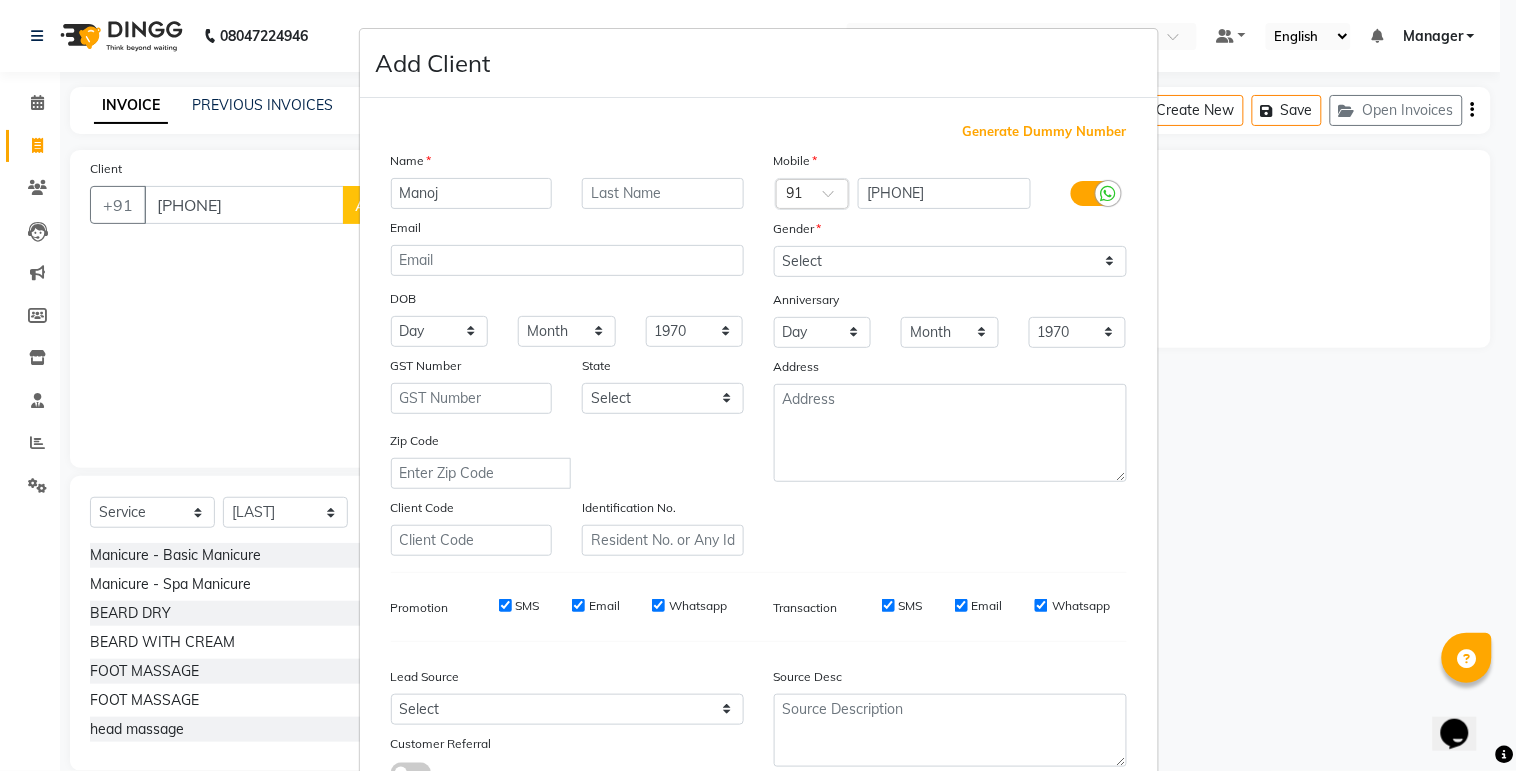 type on "Manoj" 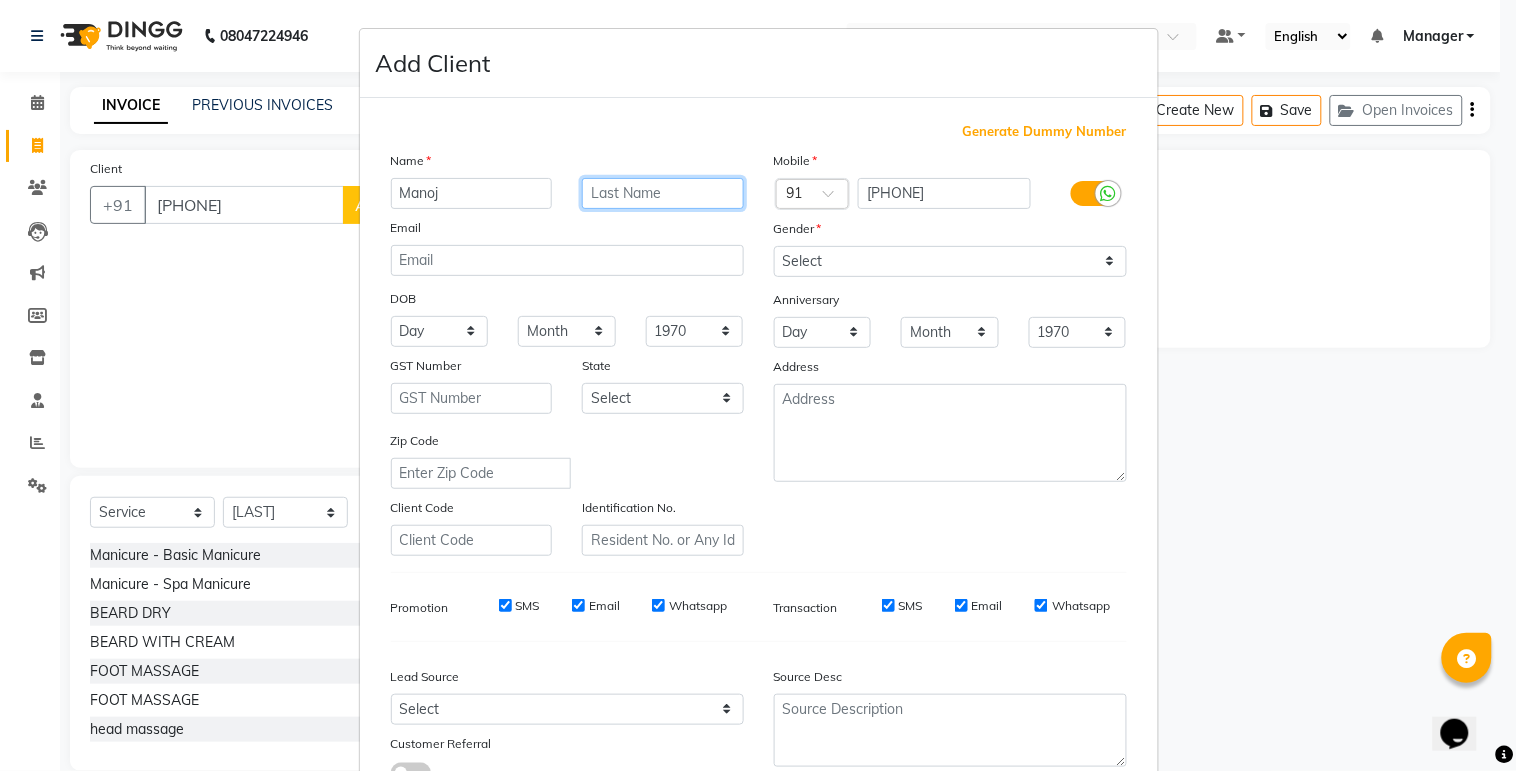 click at bounding box center [663, 193] 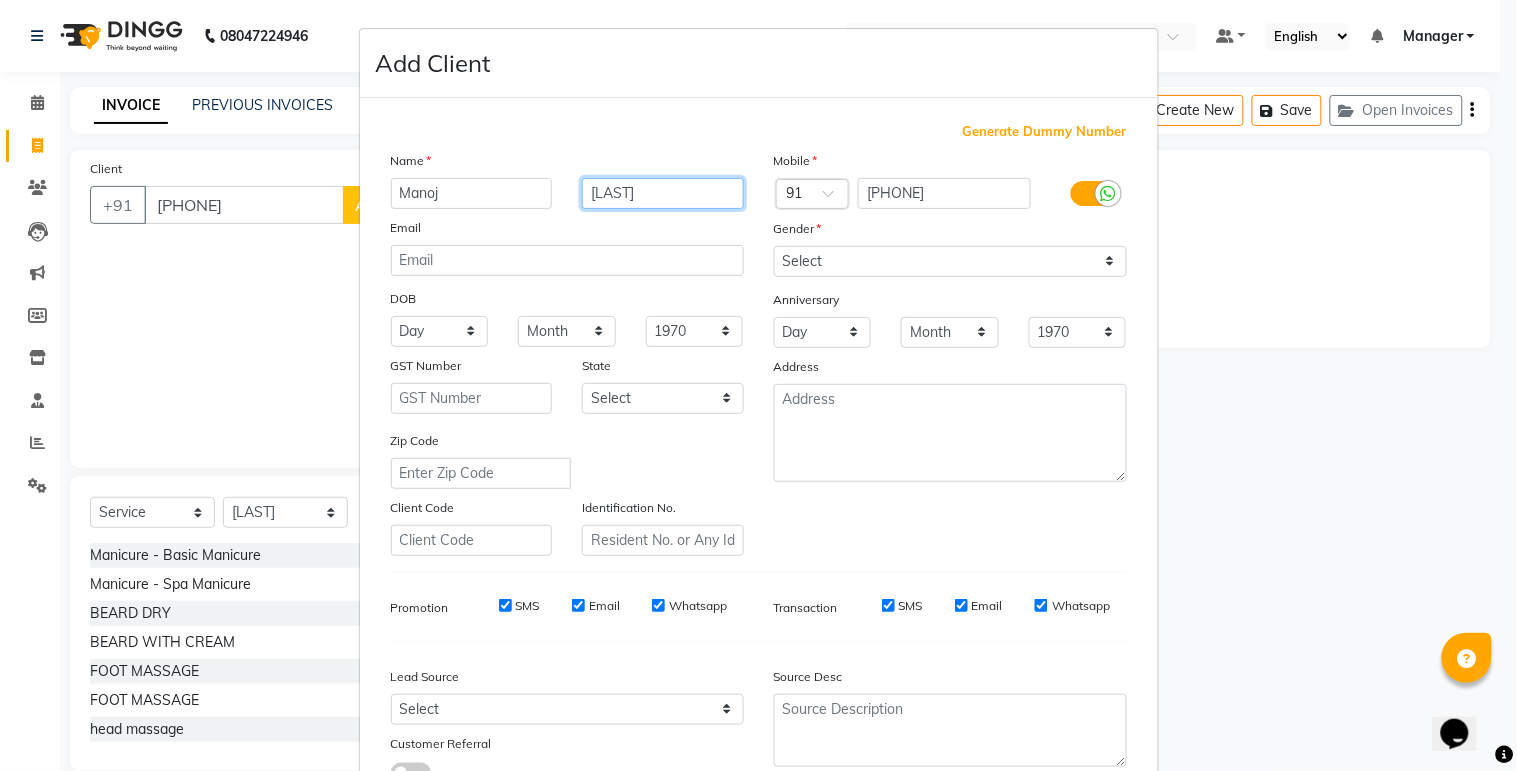 type on "[LAST]" 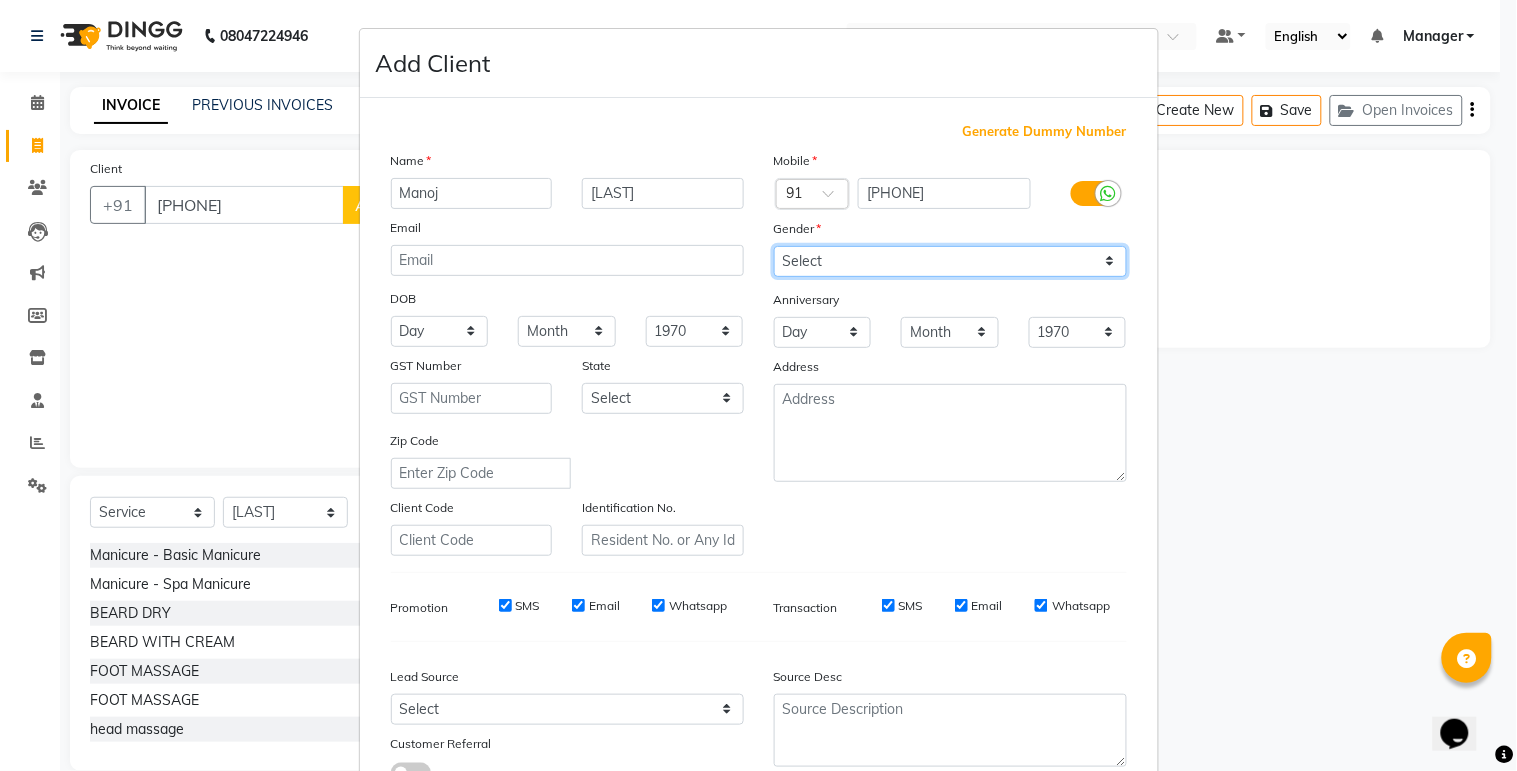 click on "Select Male Female Other Prefer Not To Say" at bounding box center [950, 261] 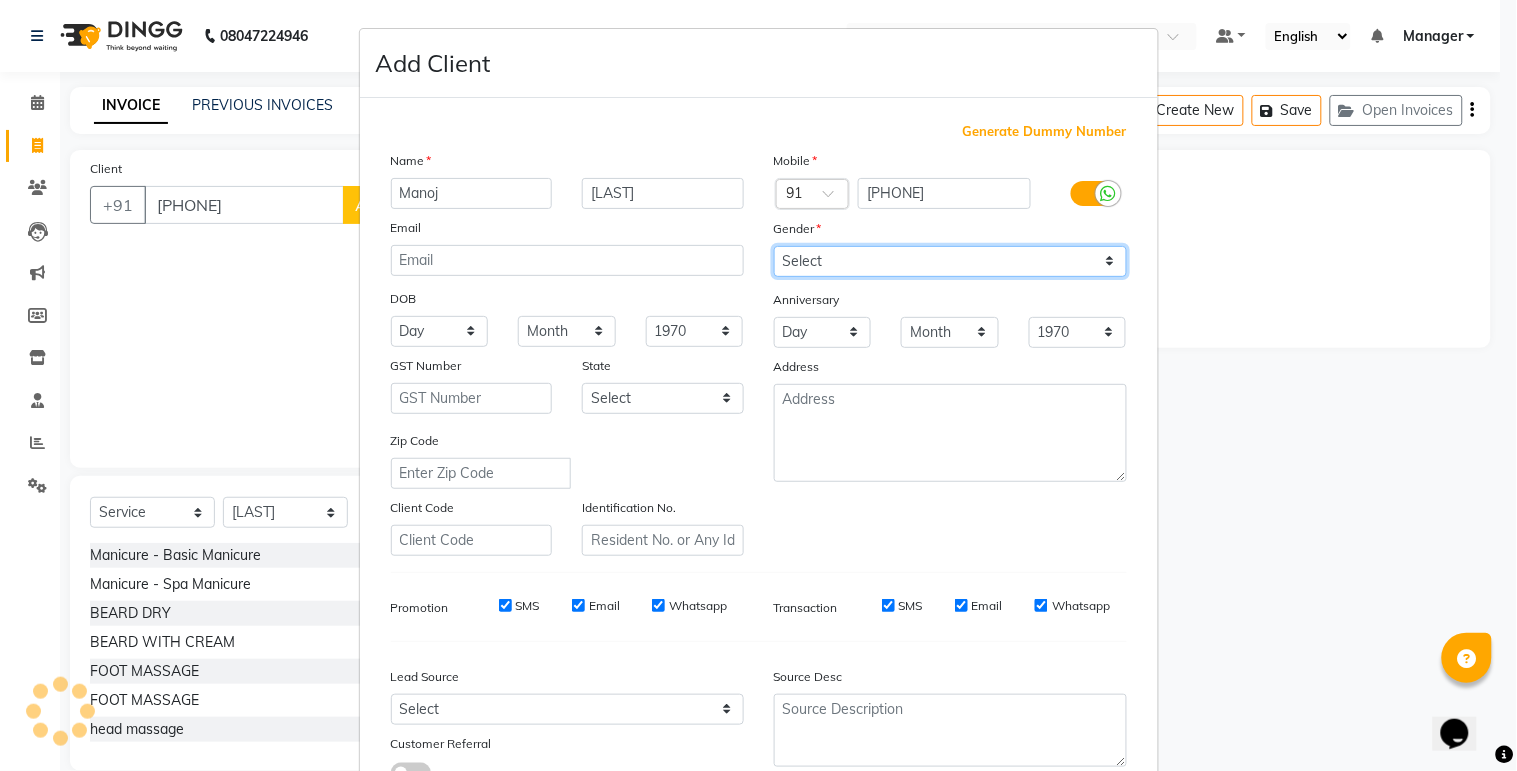select on "male" 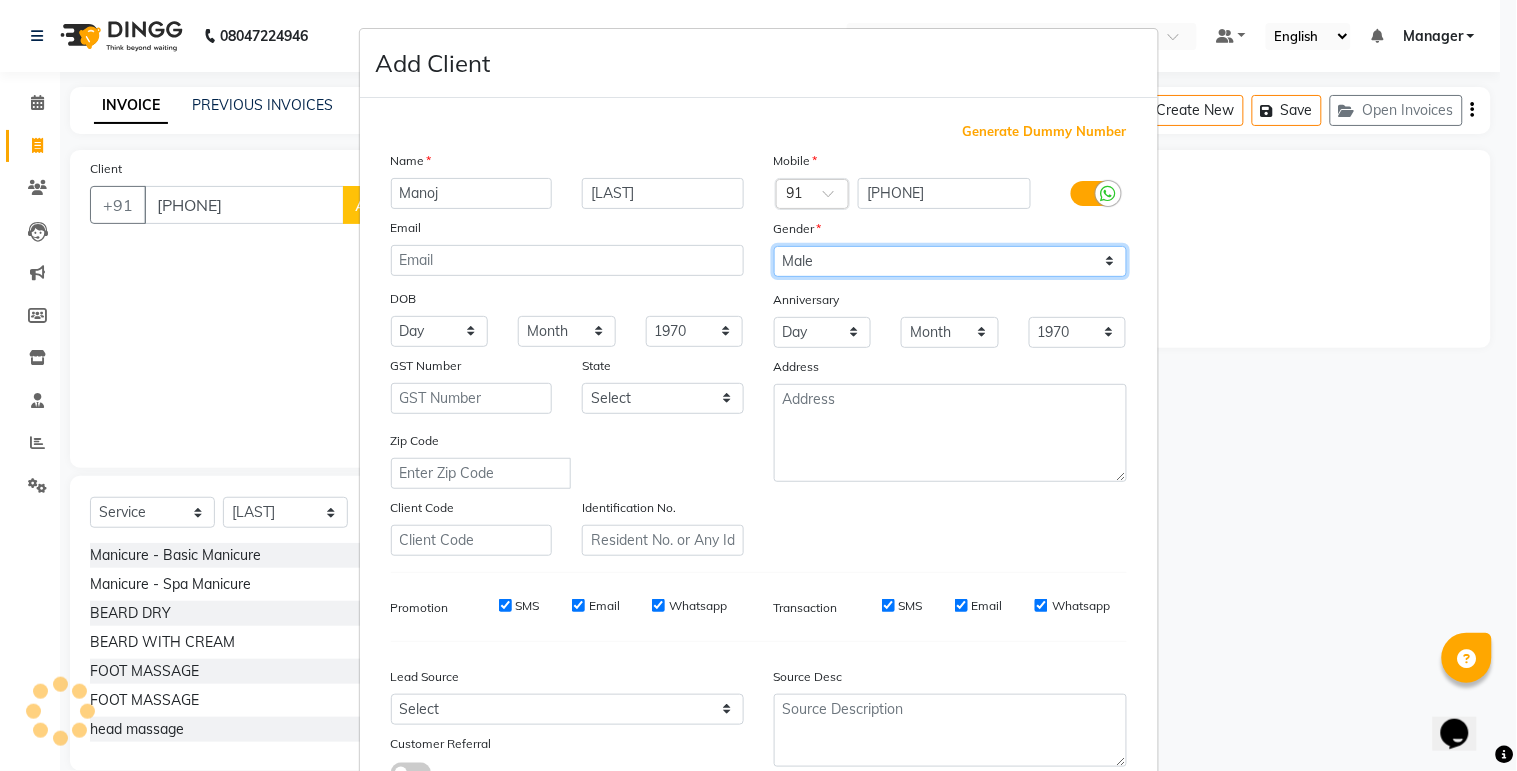 click on "Select Male Female Other Prefer Not To Say" at bounding box center [950, 261] 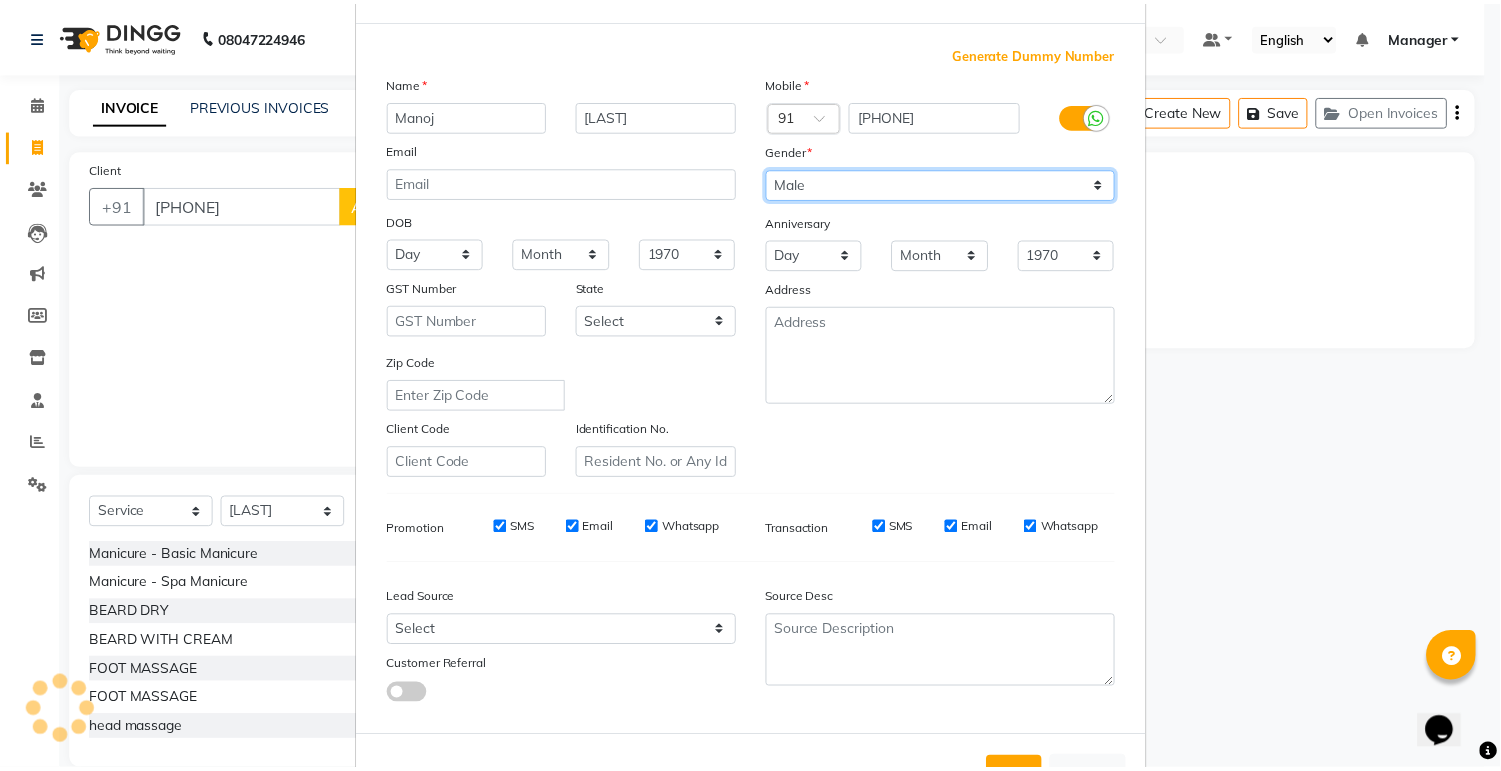scroll, scrollTop: 153, scrollLeft: 0, axis: vertical 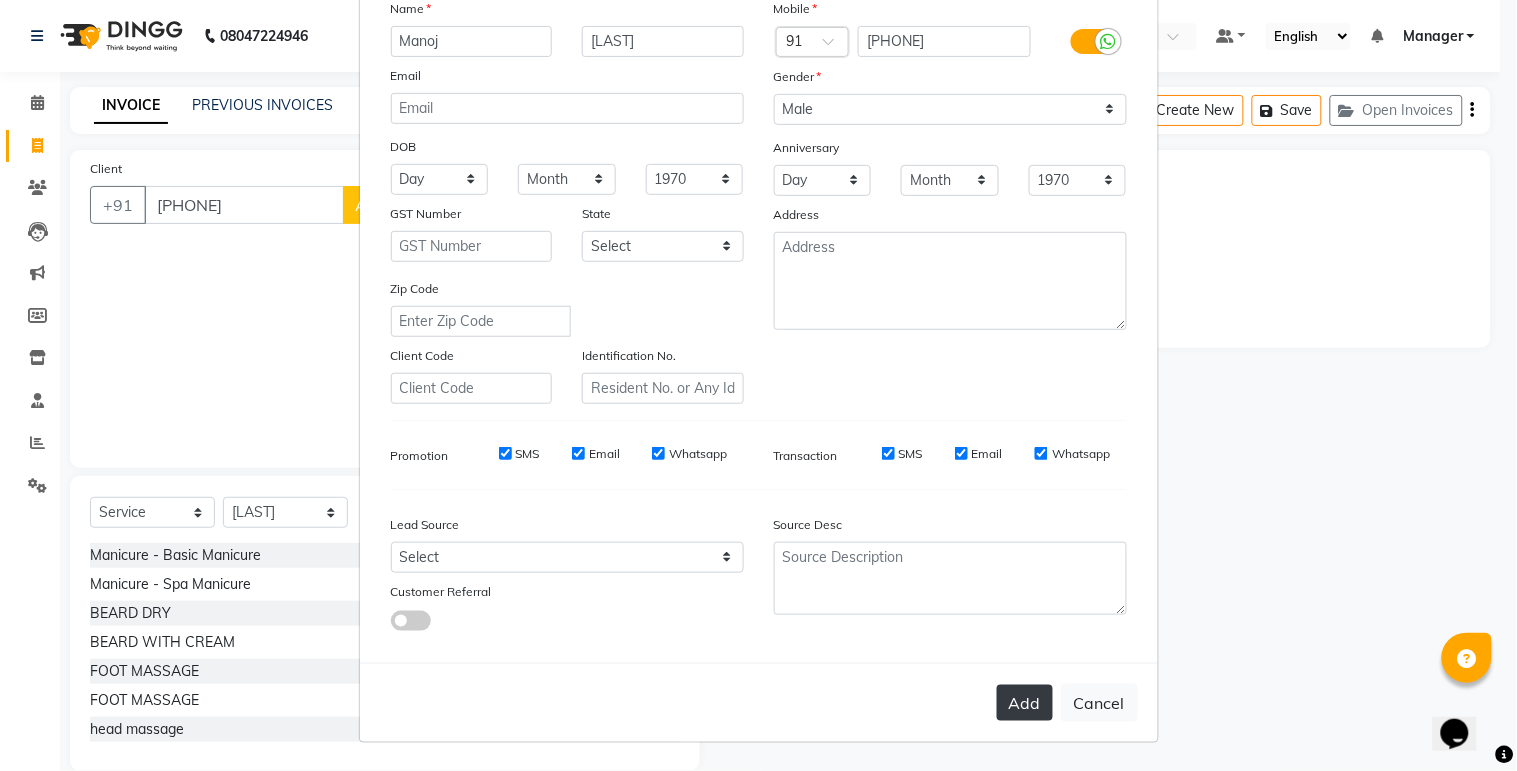click on "Add" at bounding box center (1025, 703) 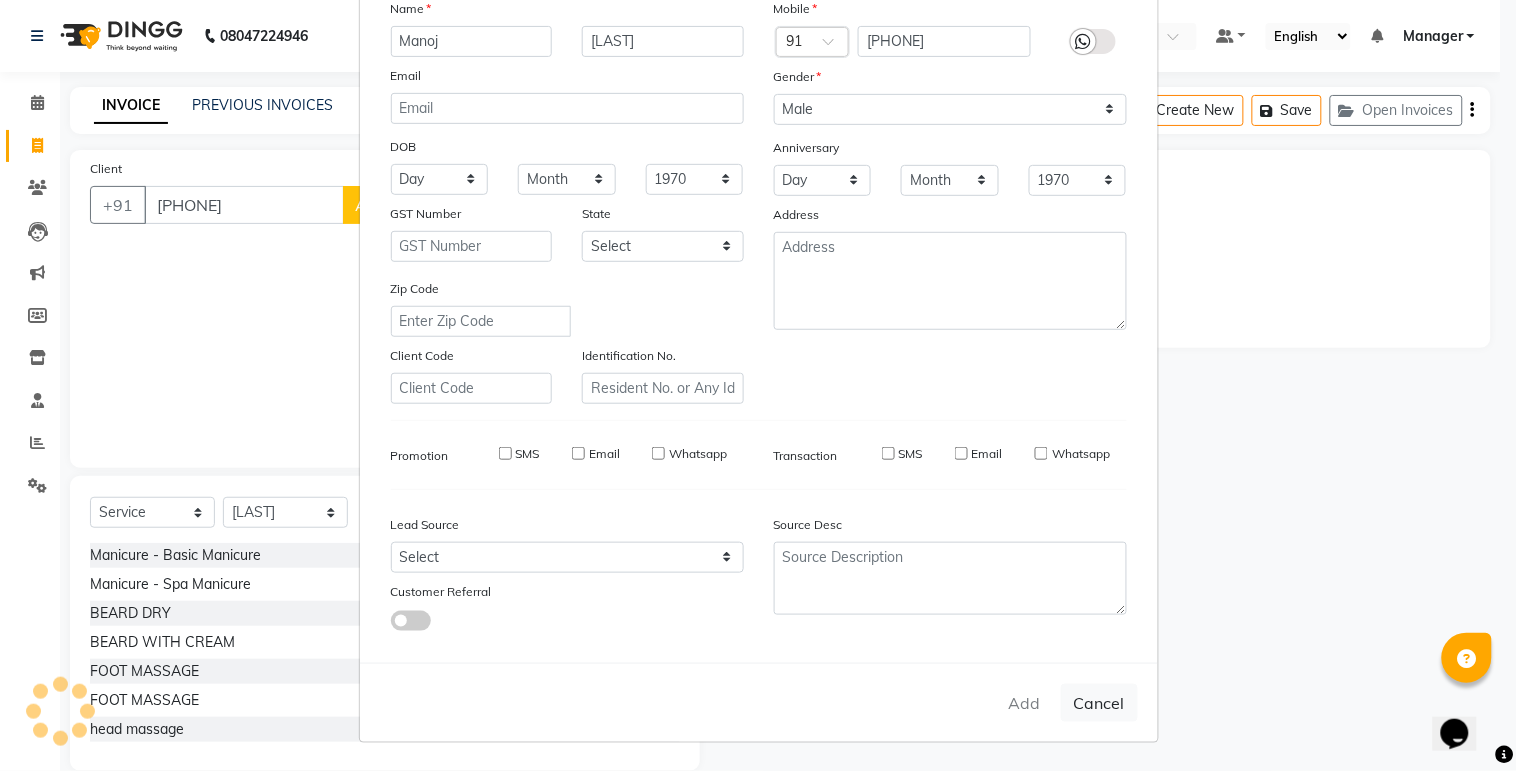 type 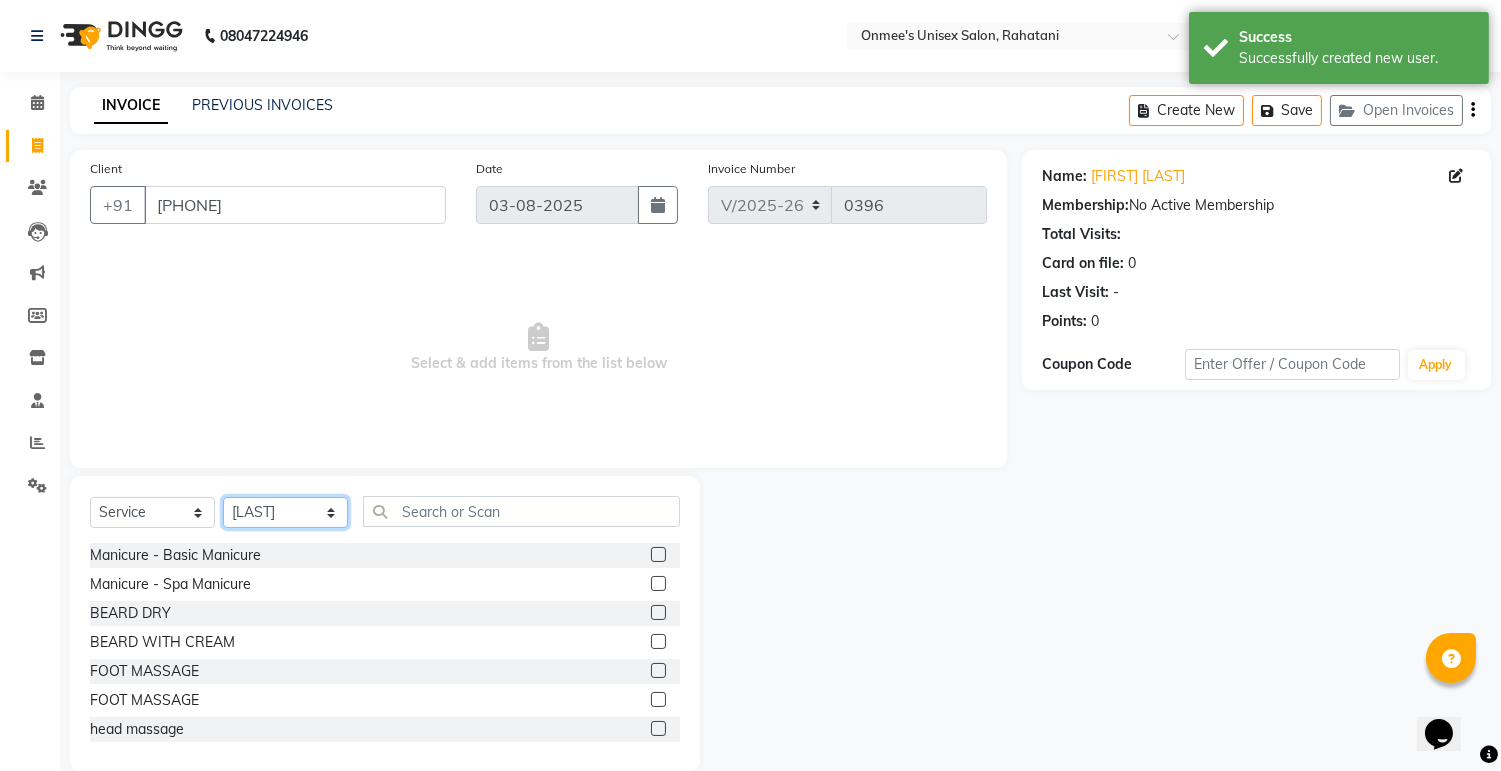 click on "Select Stylist ashim DEEPALI Ekrorla [LAST] Manager onmi [LAST] POKMI priya RANI ruhi SHINMUNGLA THANSHOK YUIMI" 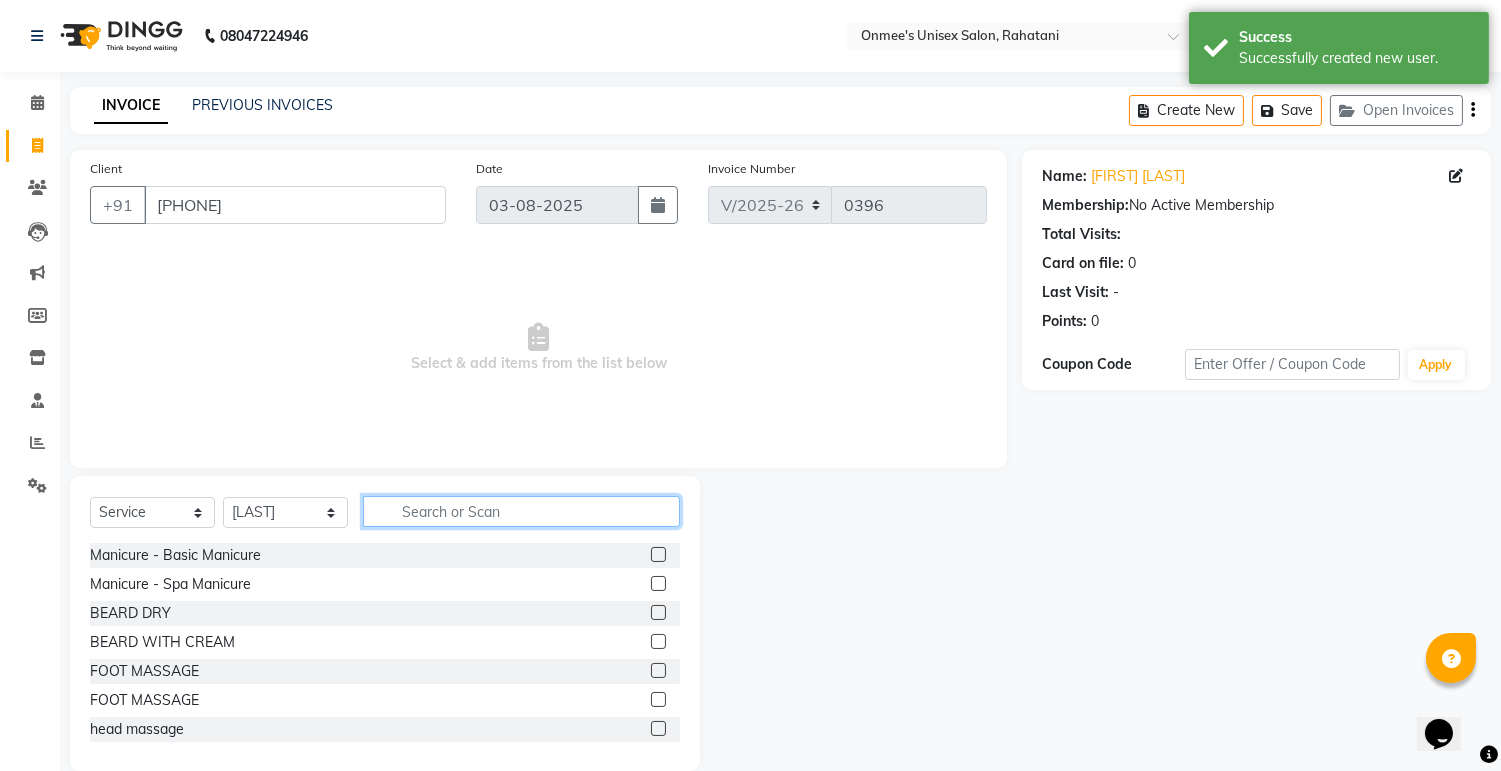 click 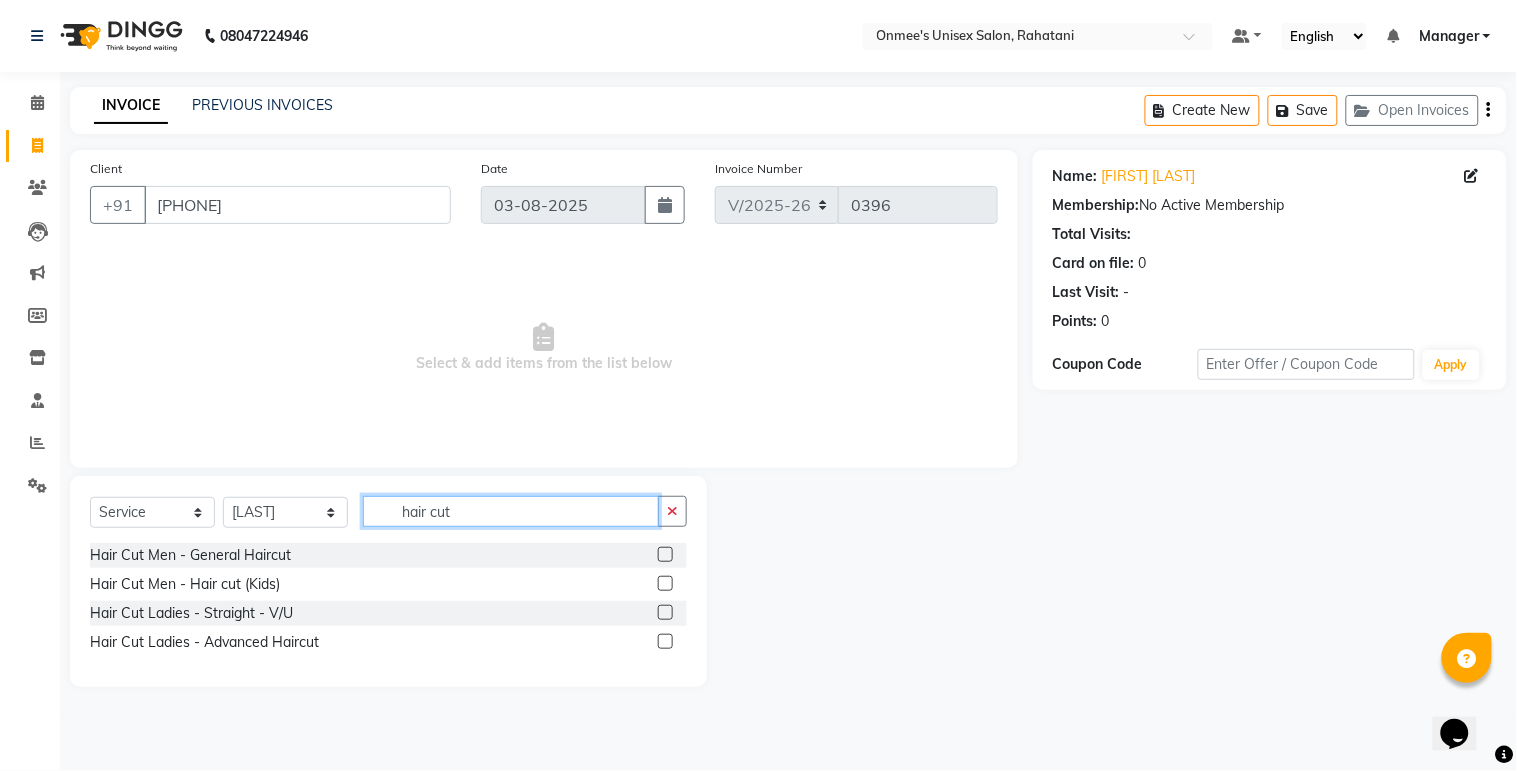 type on "hair cut" 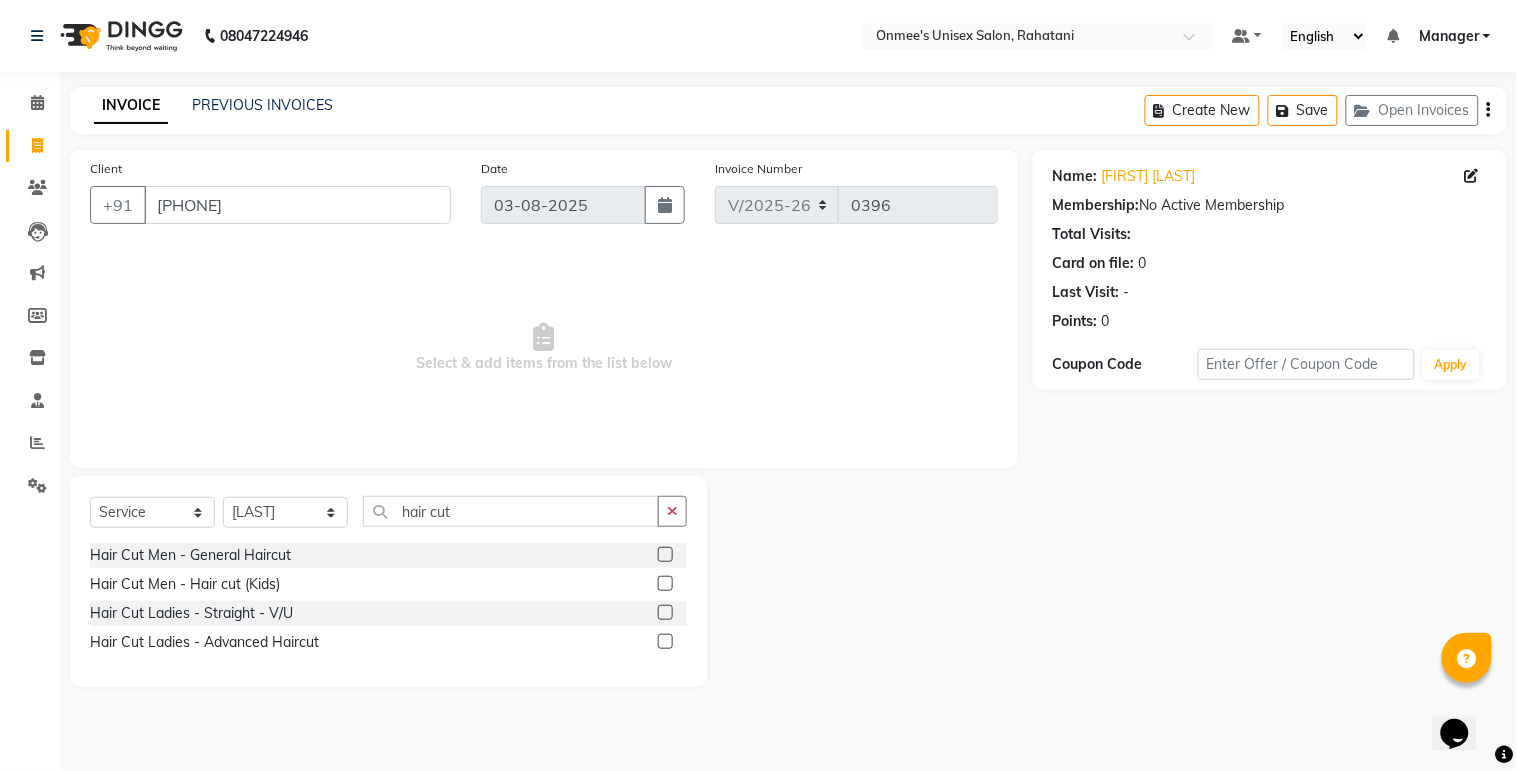 click 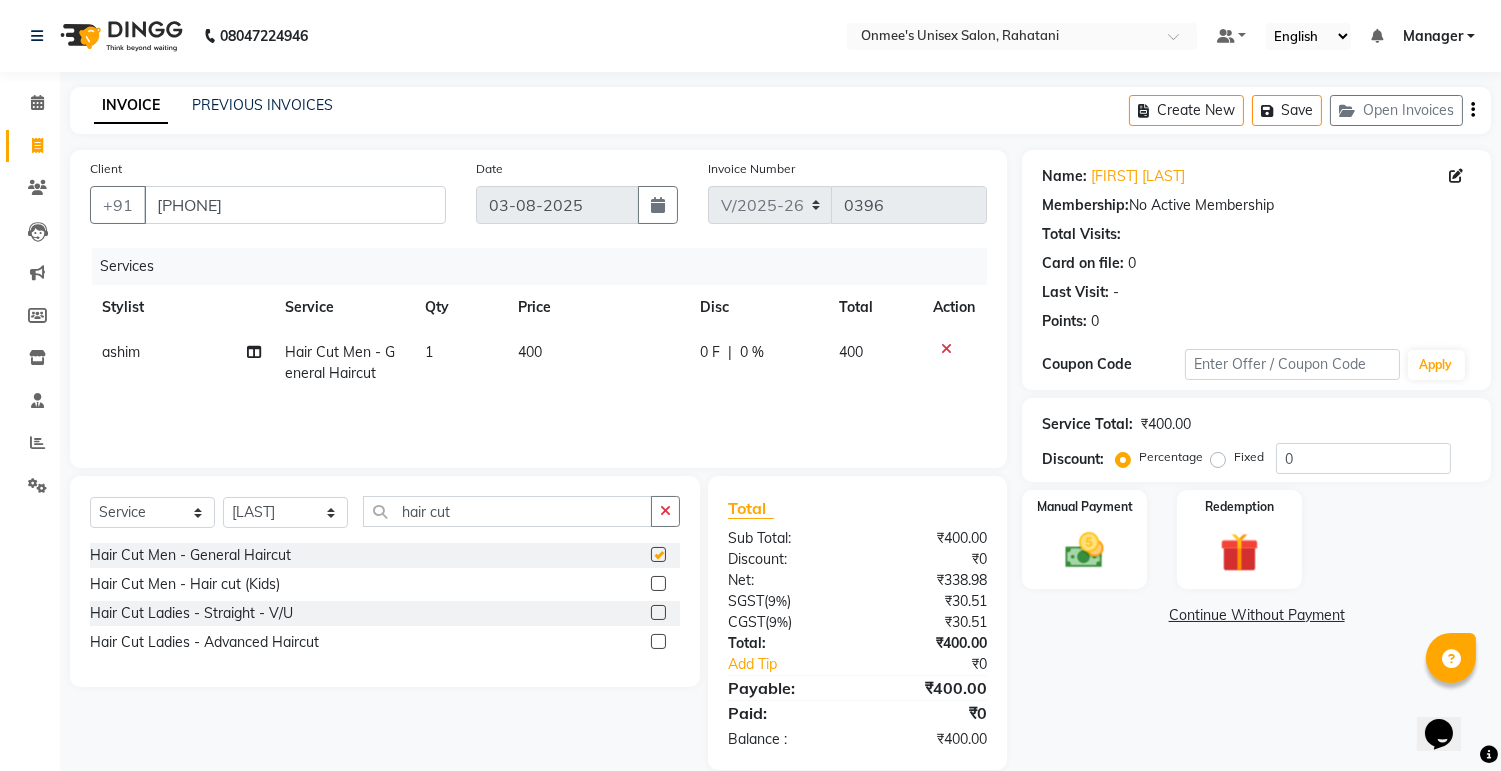 checkbox on "false" 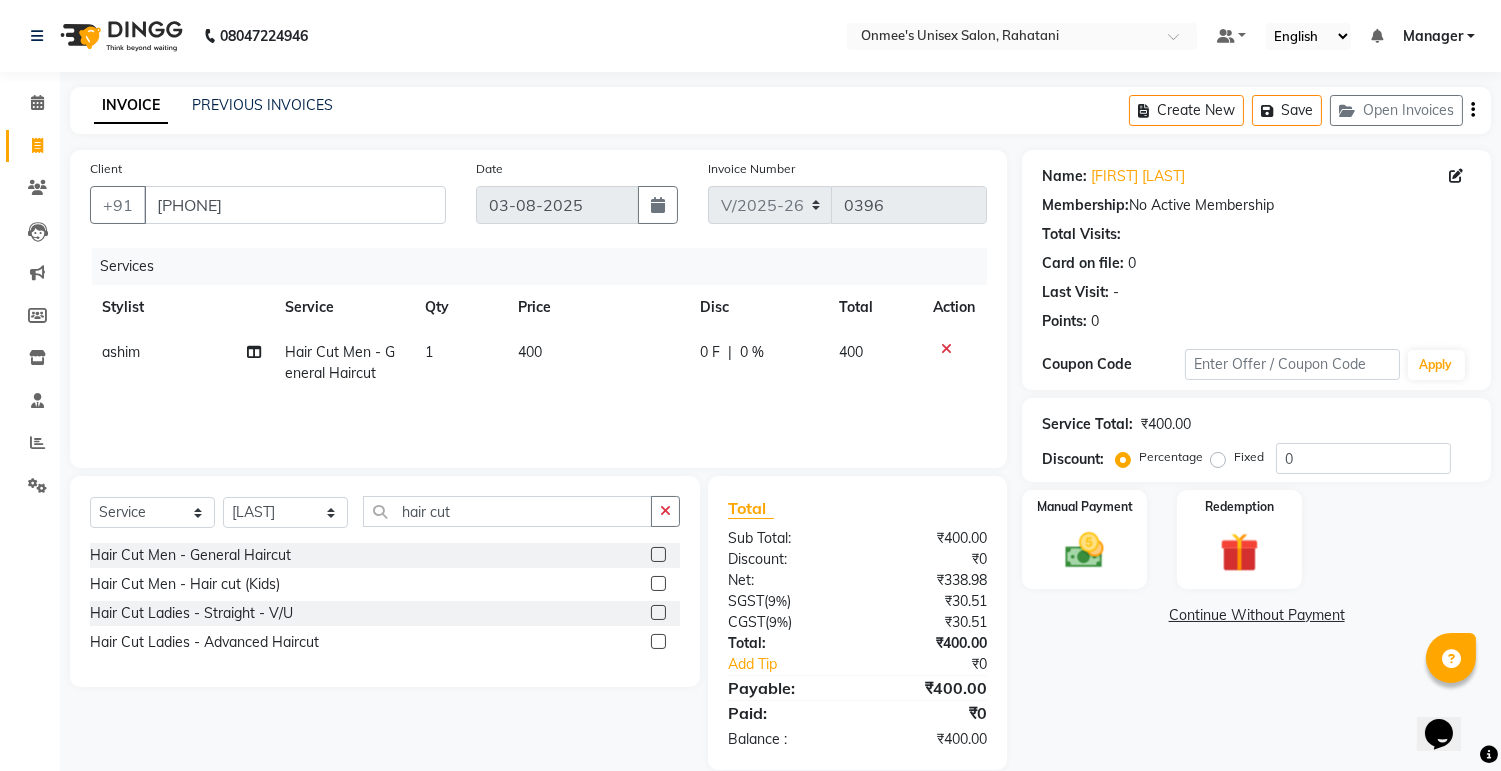 click on "400" 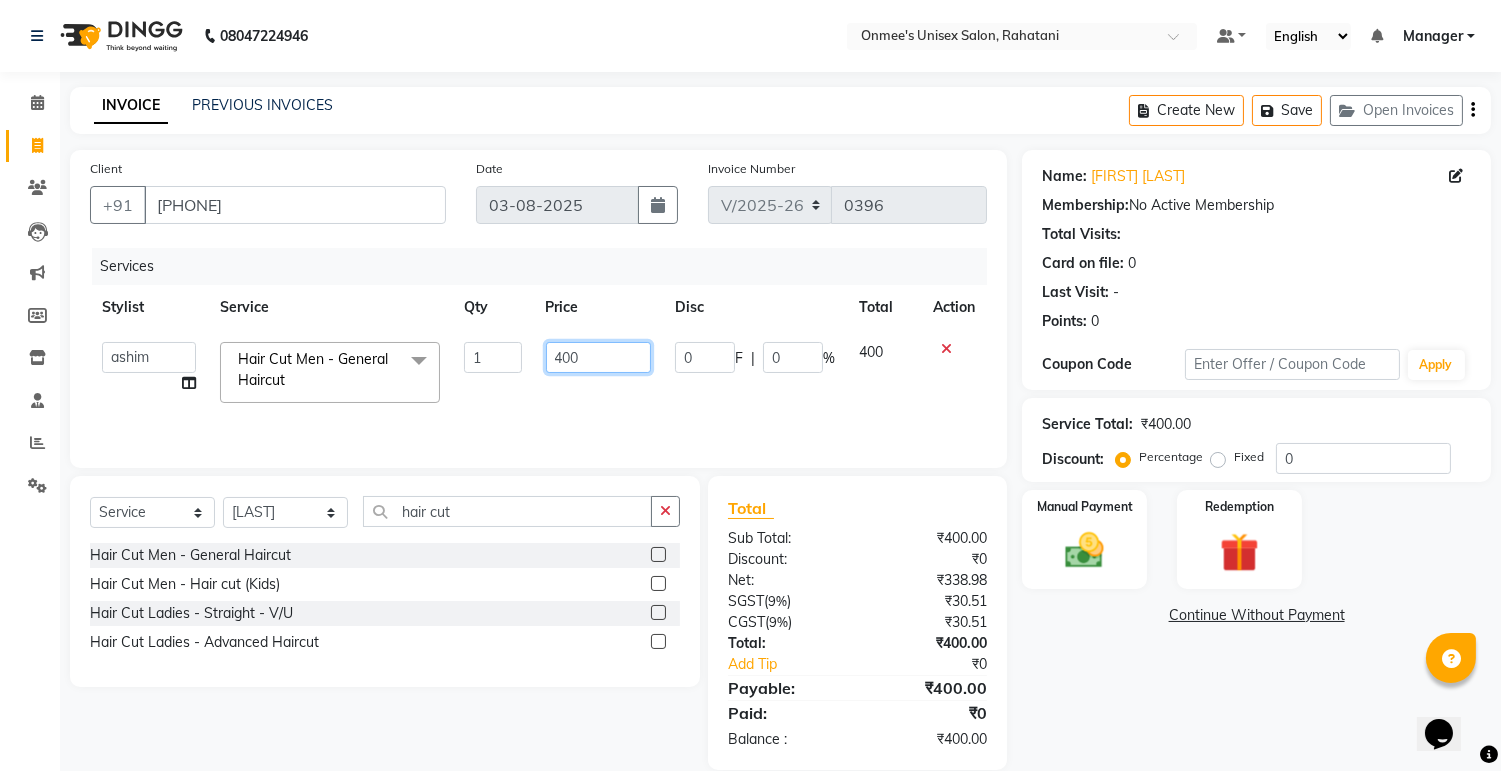 click on "400" 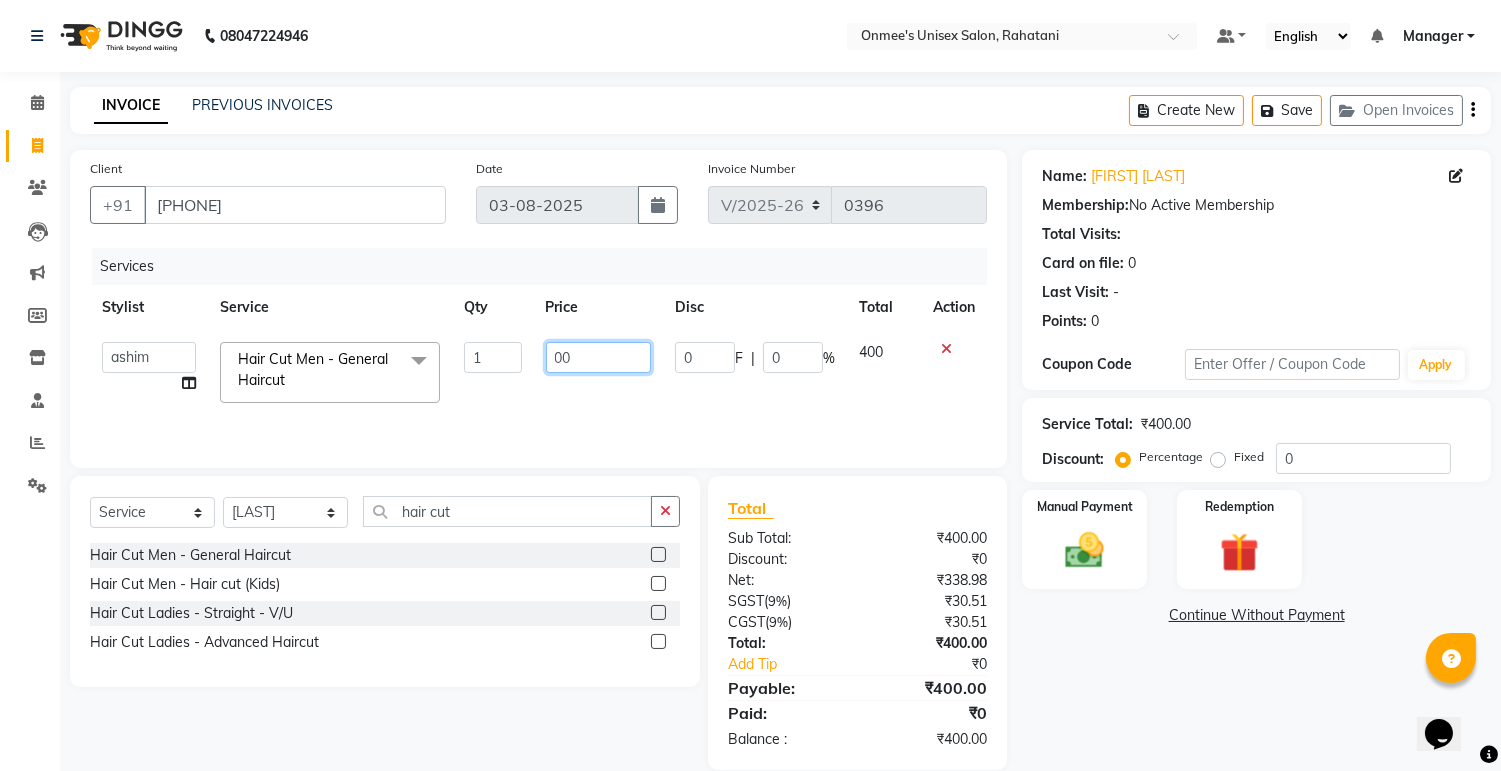 type on "200" 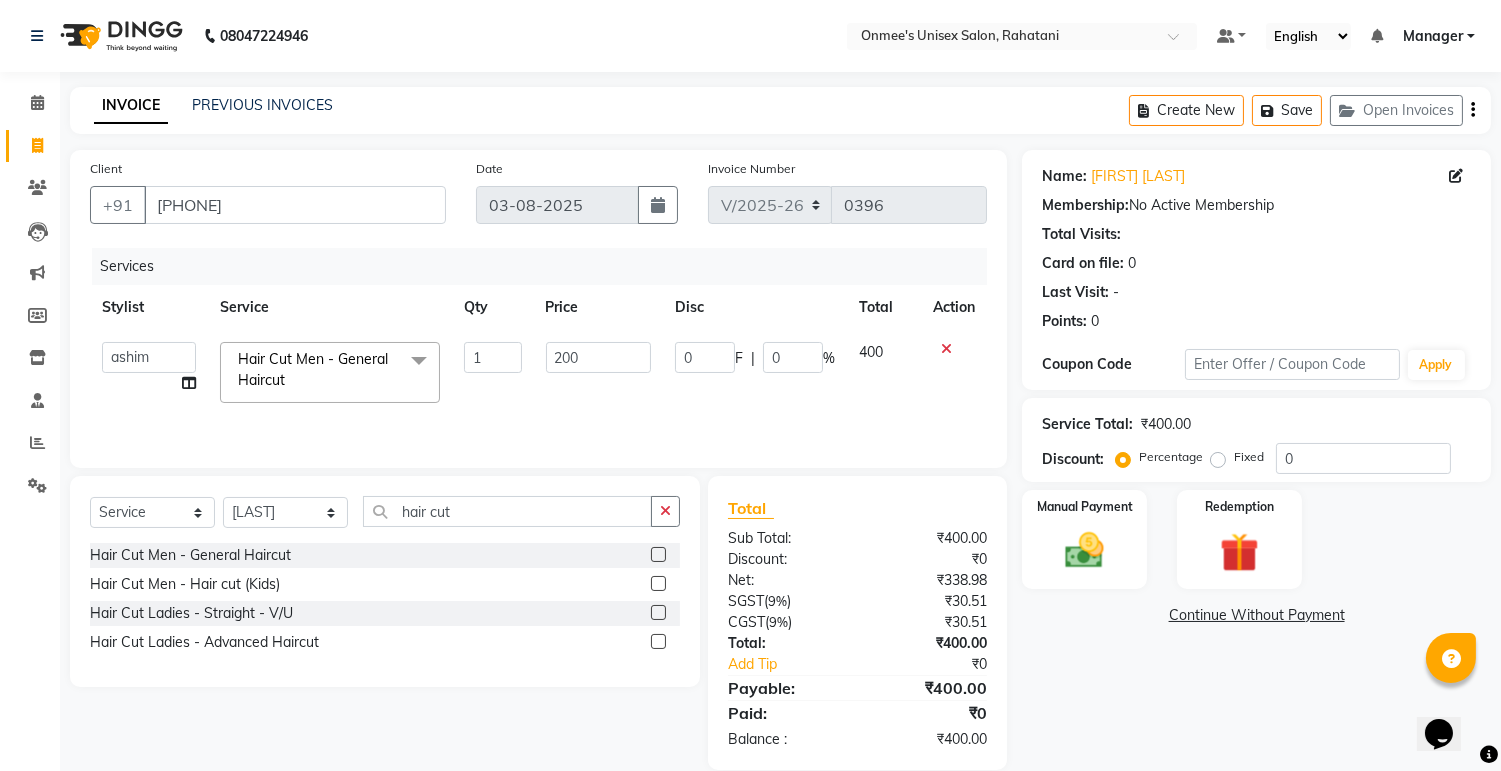 click on "Fixed" 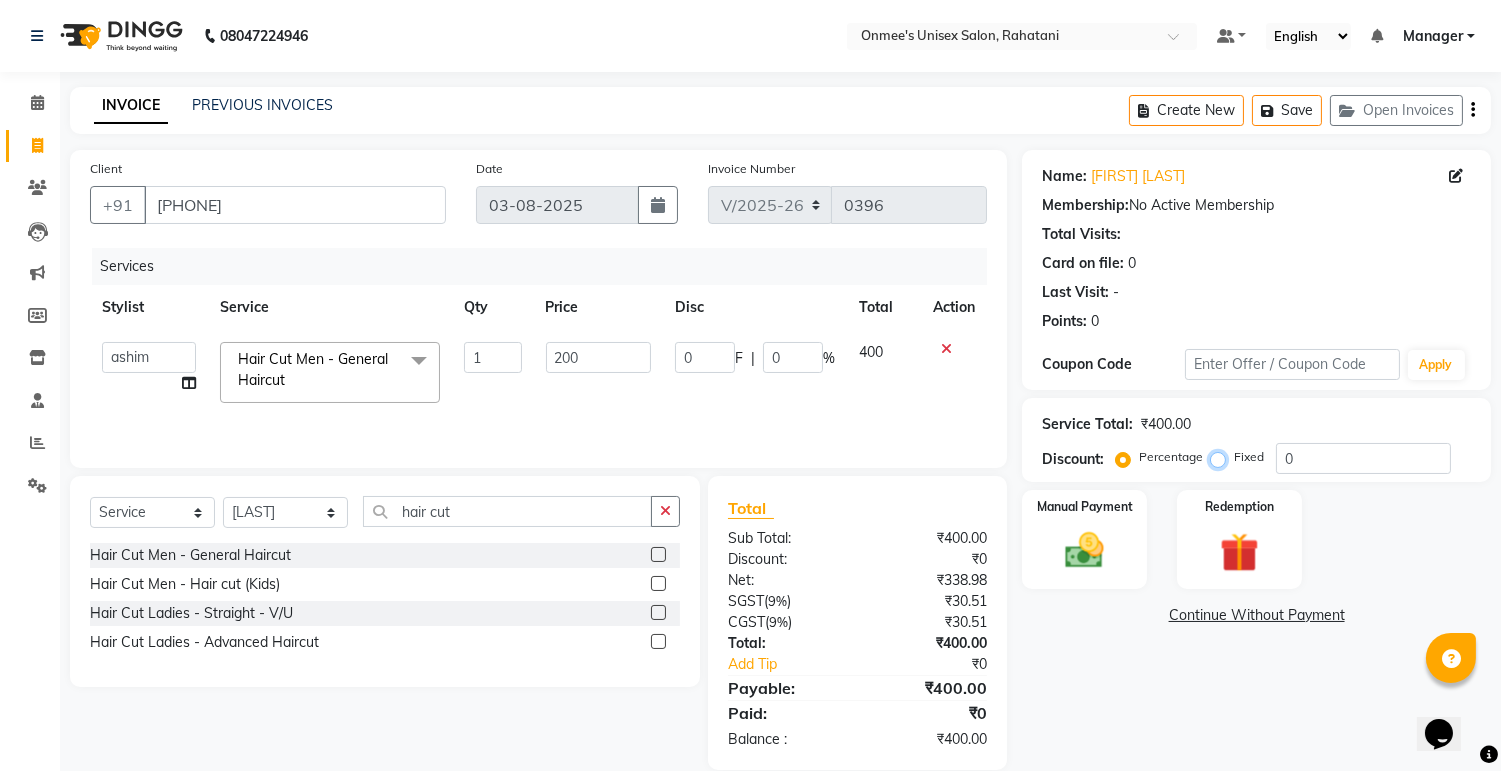 click on "Fixed" at bounding box center [1222, 457] 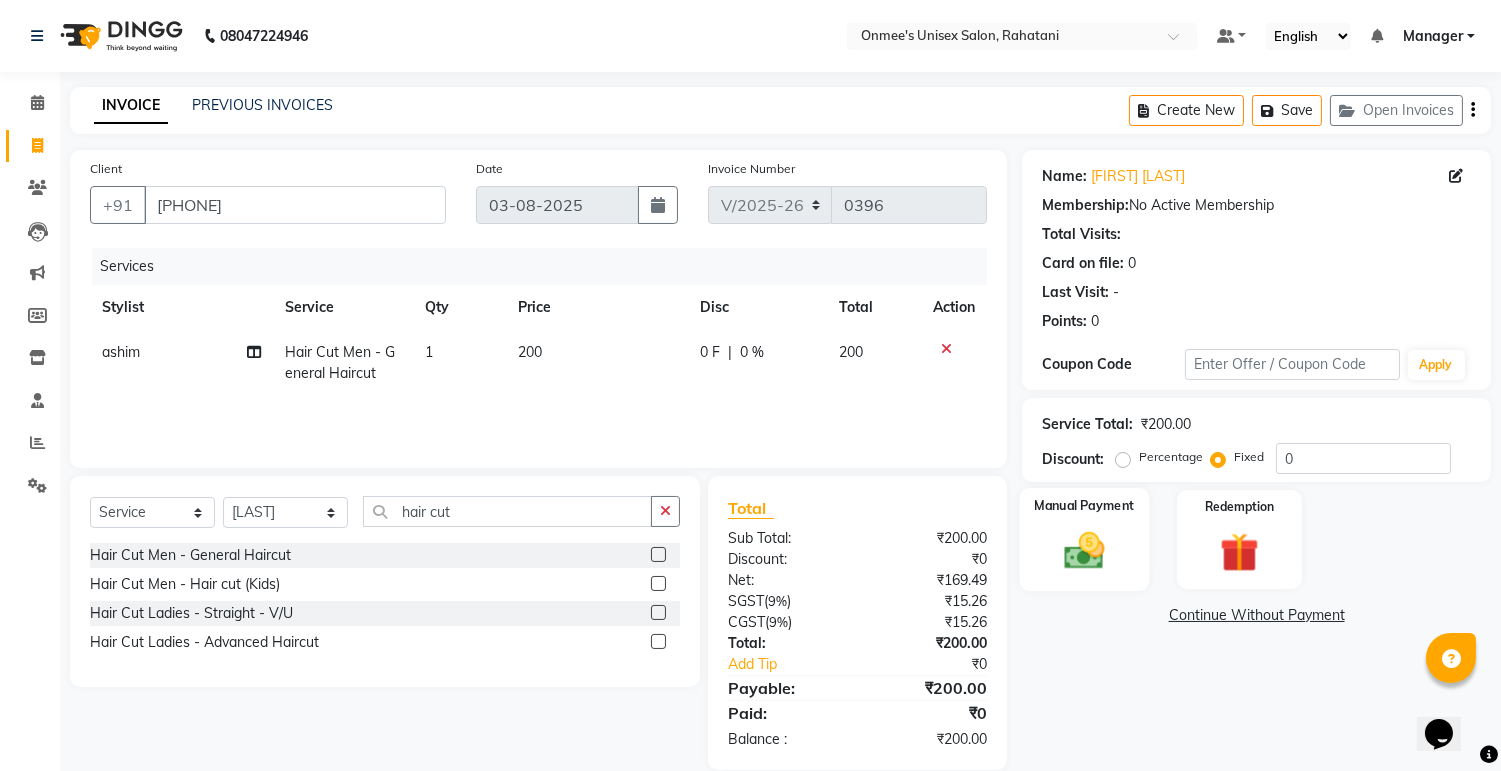 click on "Manual Payment" 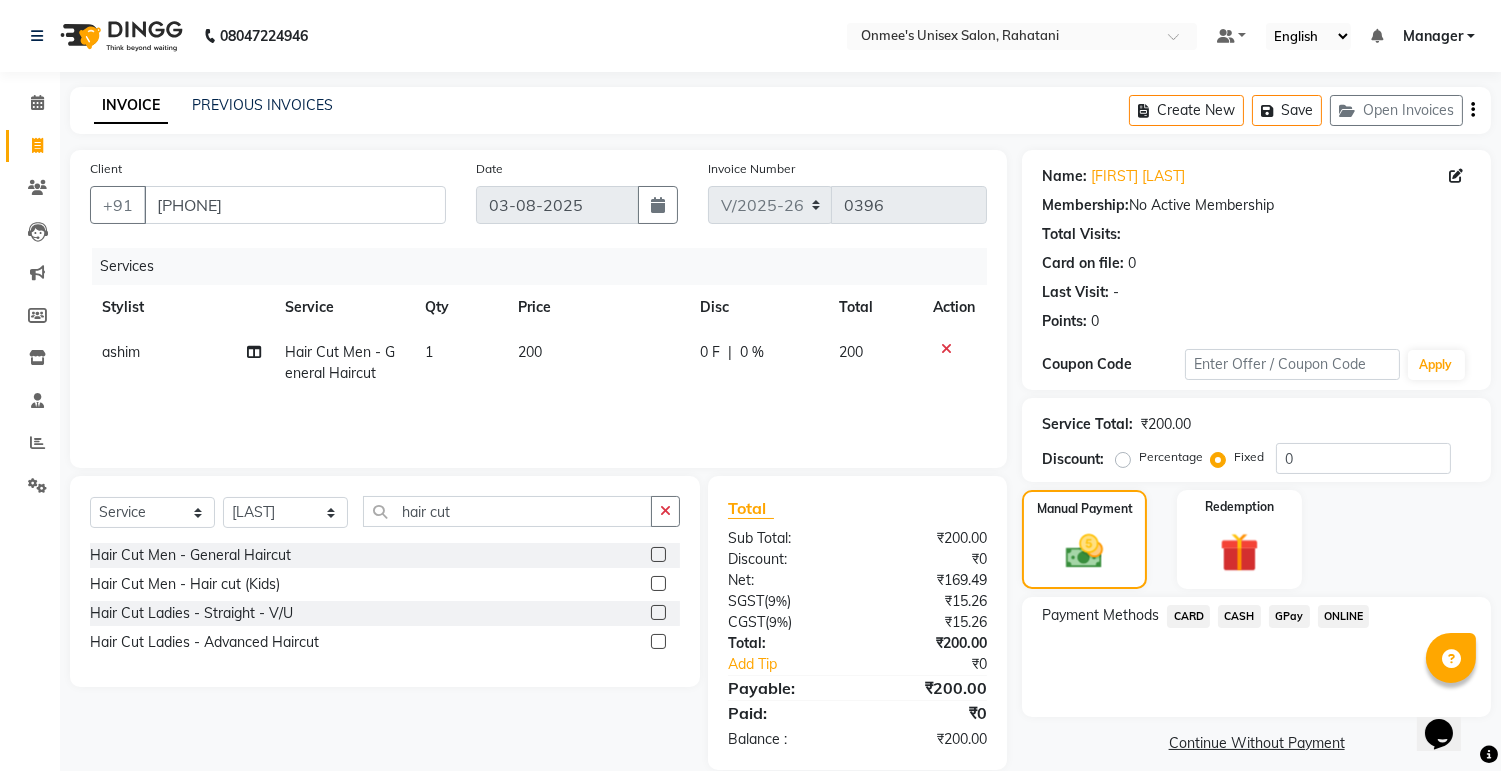 scroll, scrollTop: 28, scrollLeft: 0, axis: vertical 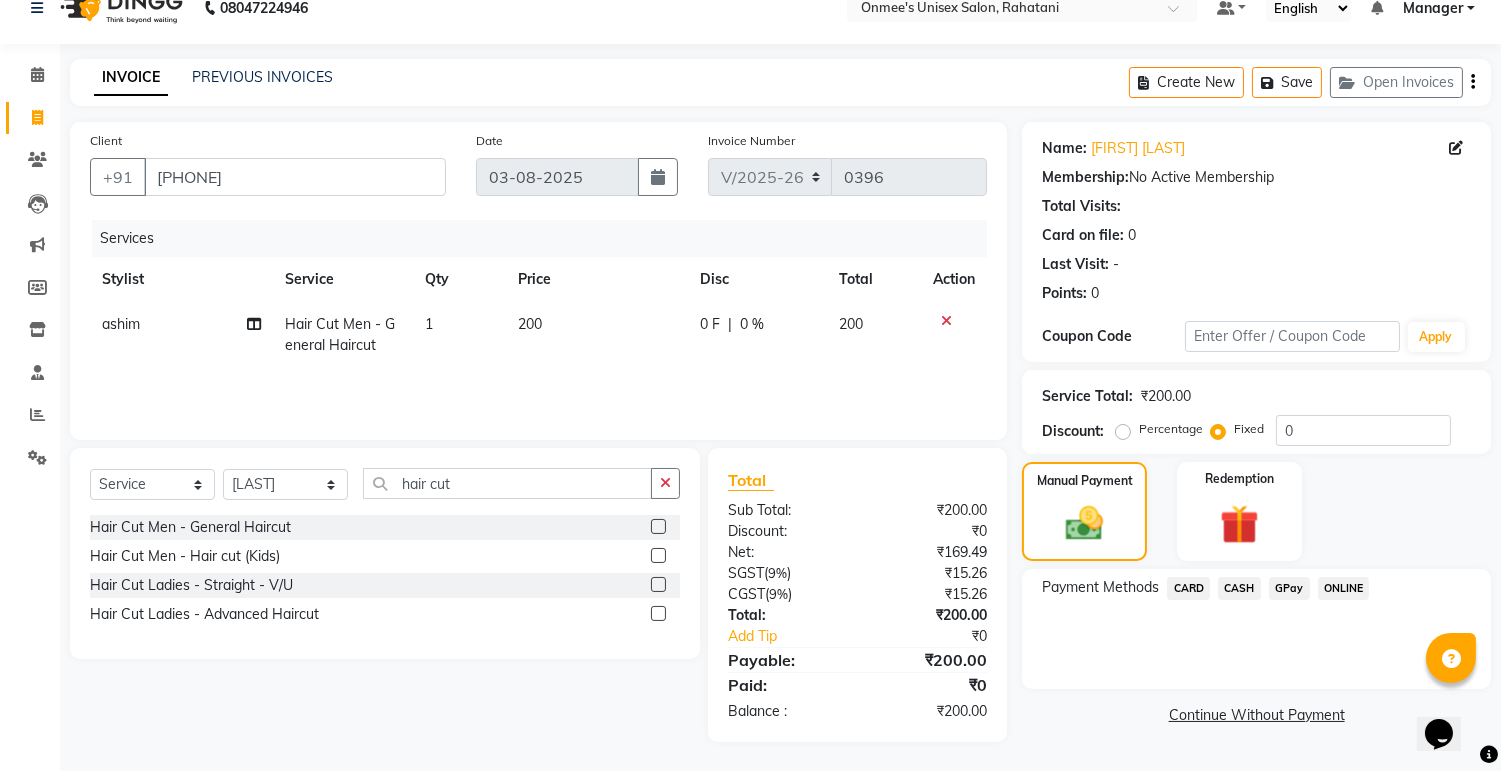 click on "ONLINE" 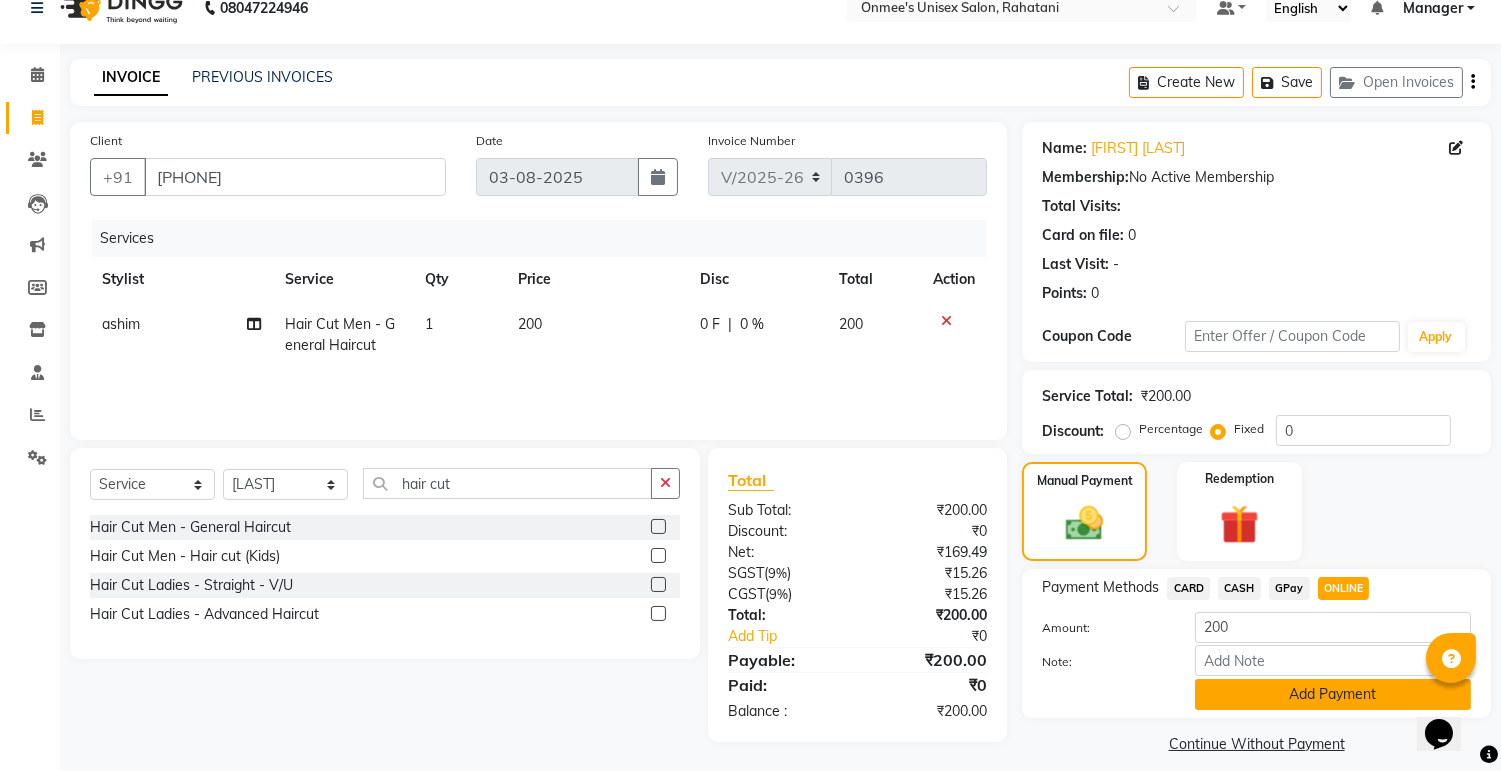 scroll, scrollTop: 45, scrollLeft: 0, axis: vertical 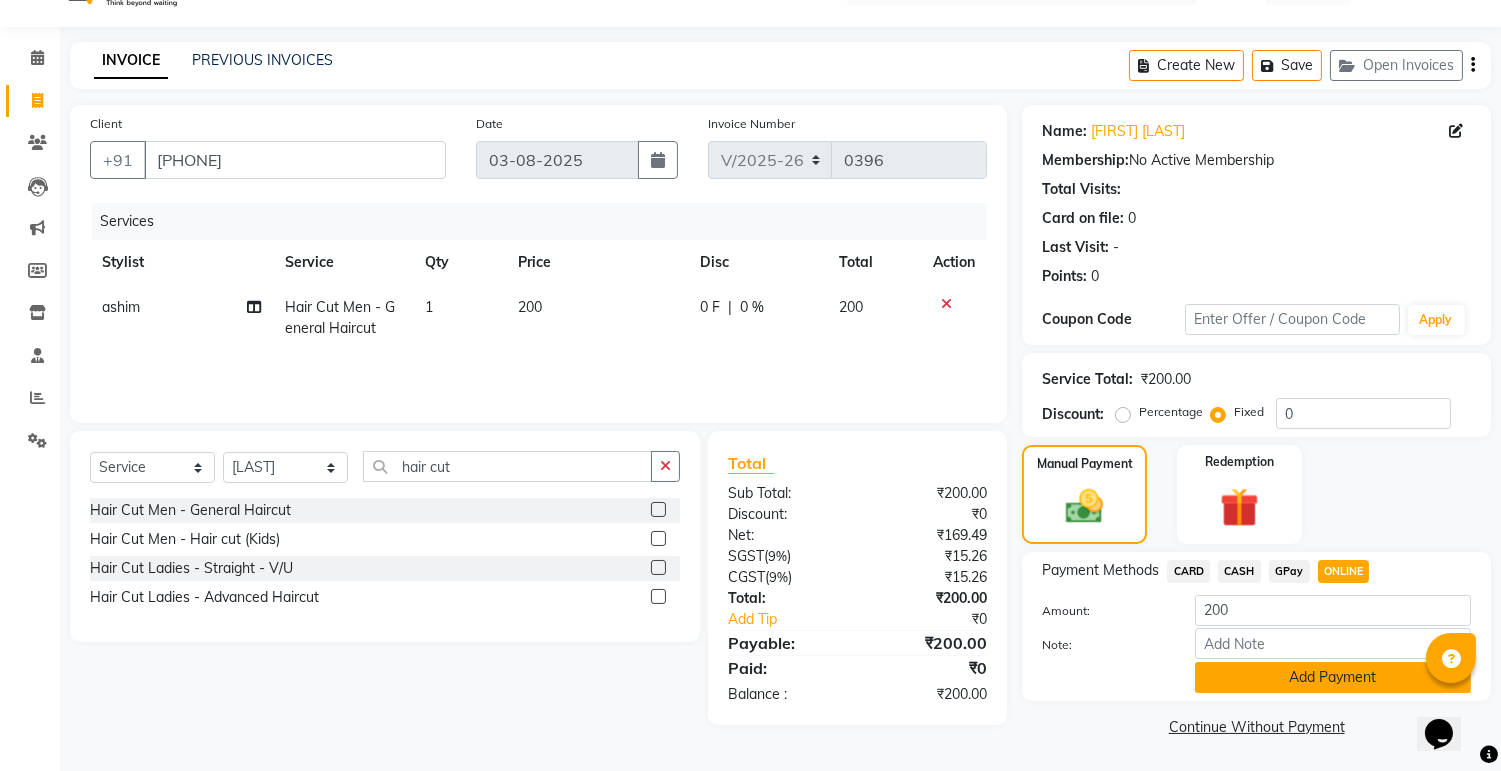 click on "Add Payment" 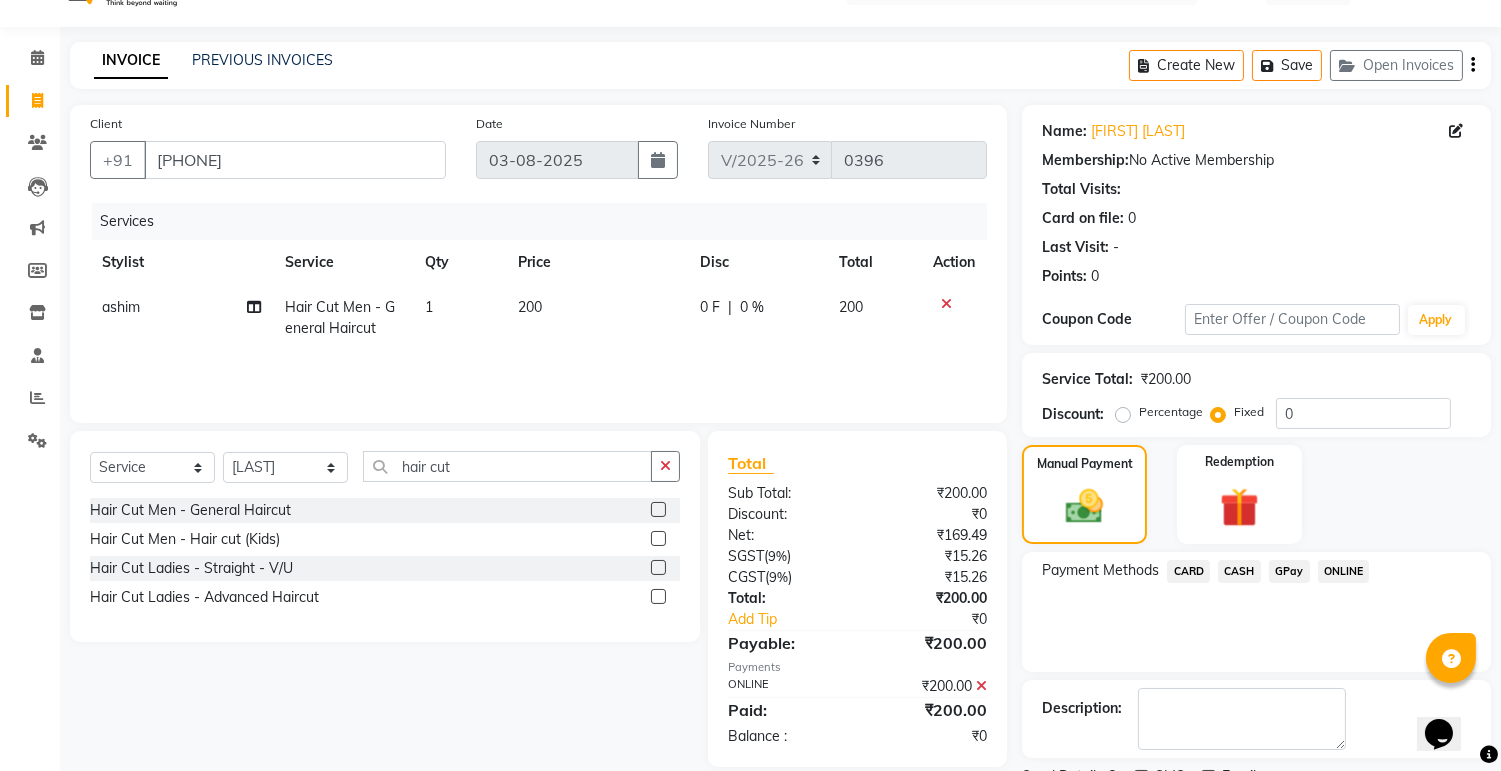 scroll, scrollTop: 128, scrollLeft: 0, axis: vertical 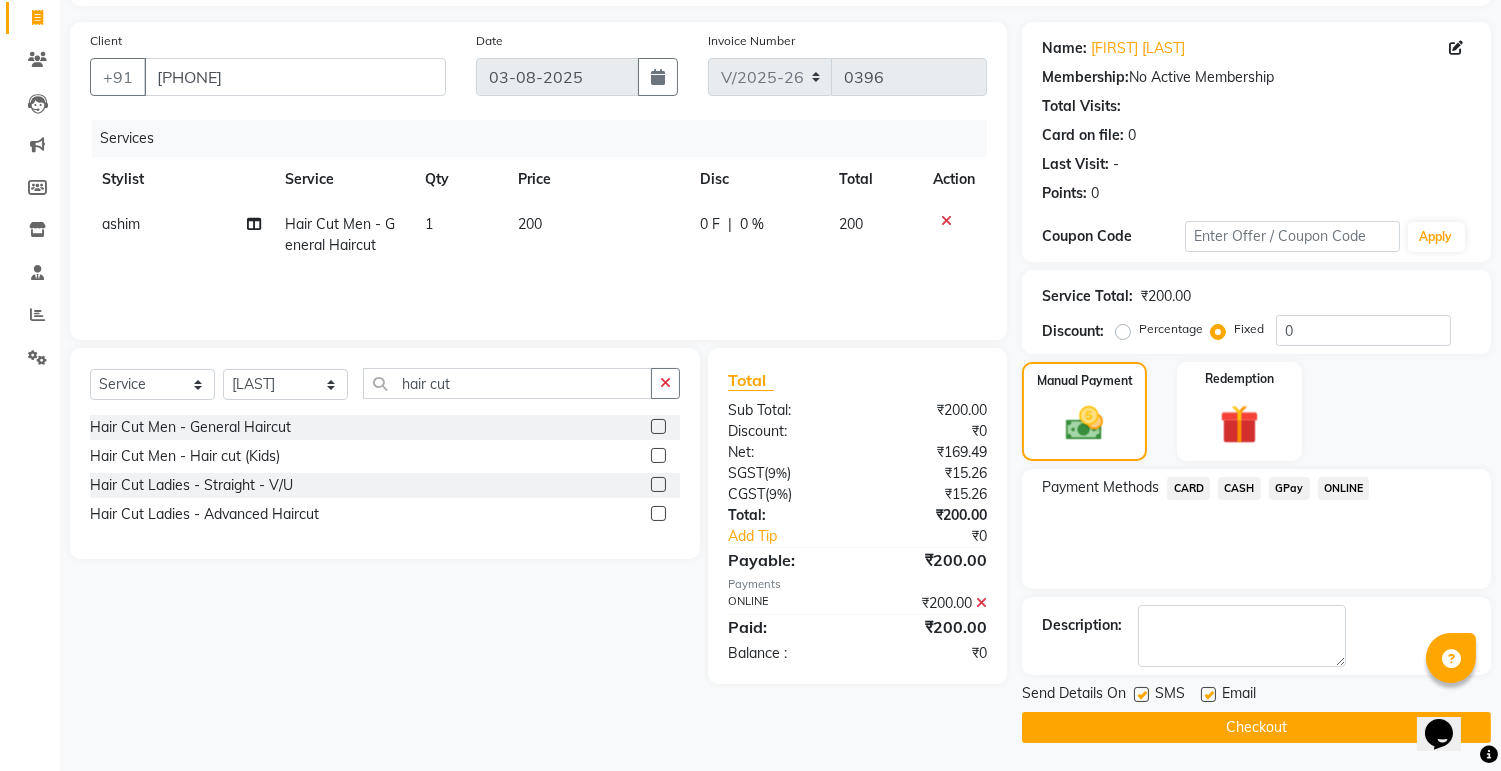 click 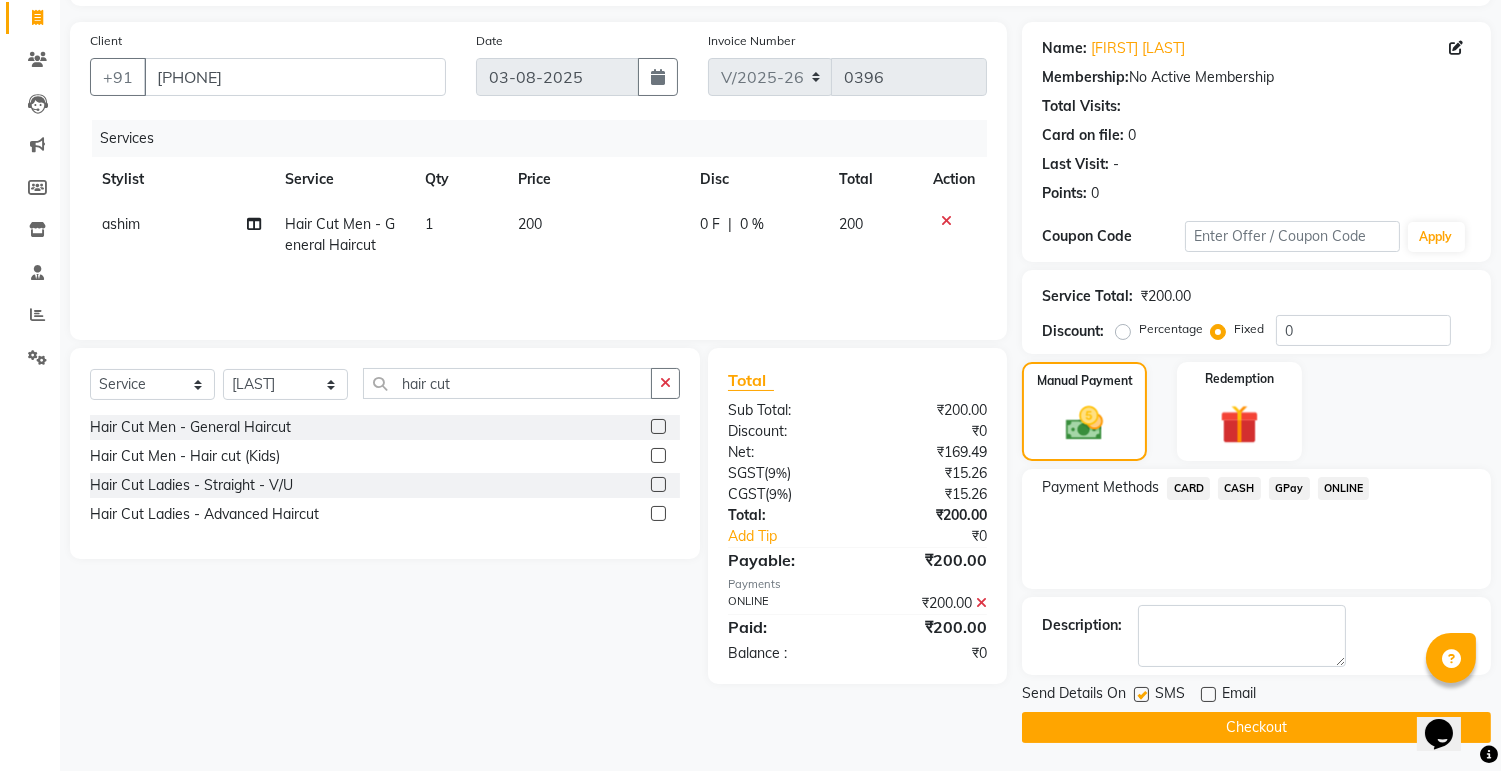 click 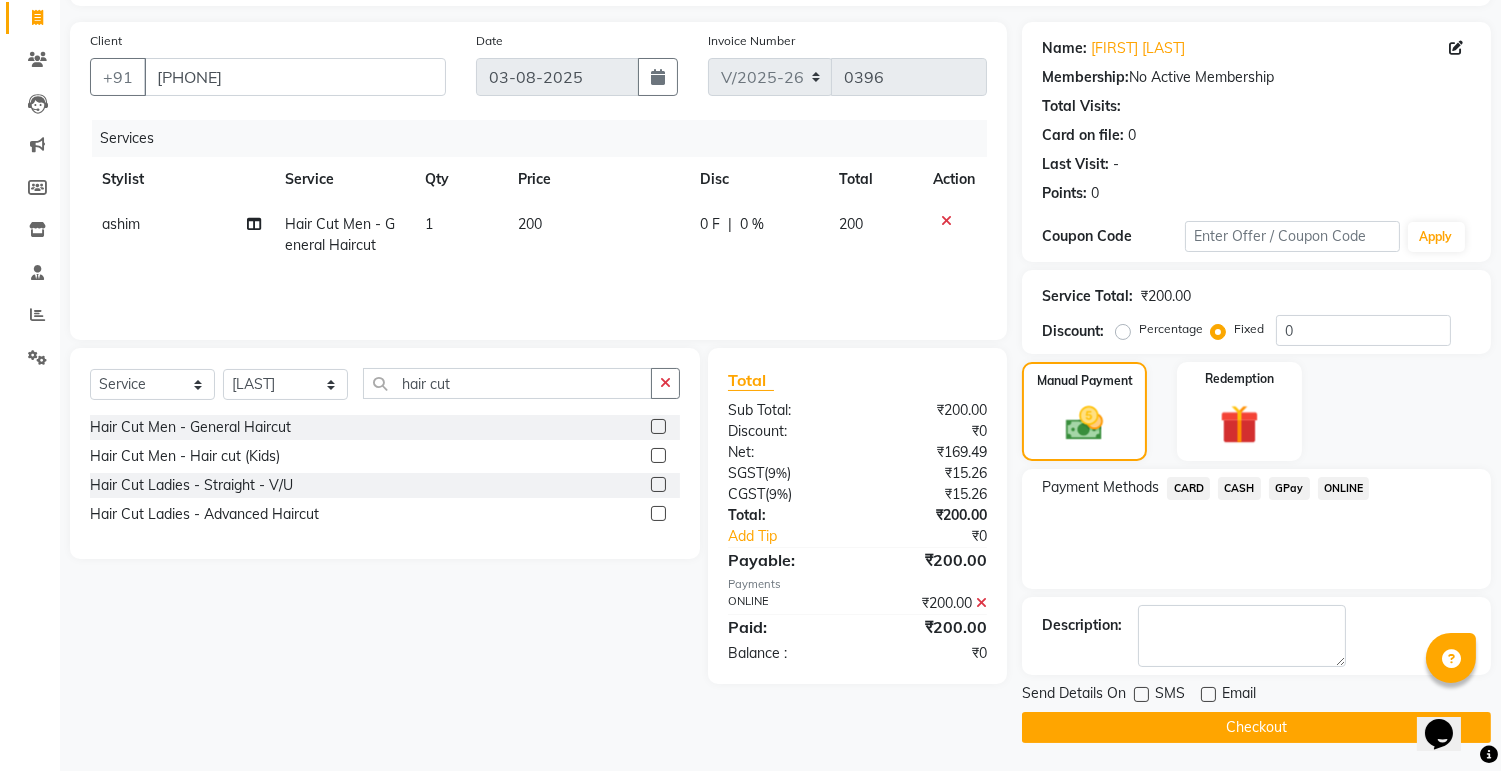 click on "Checkout" 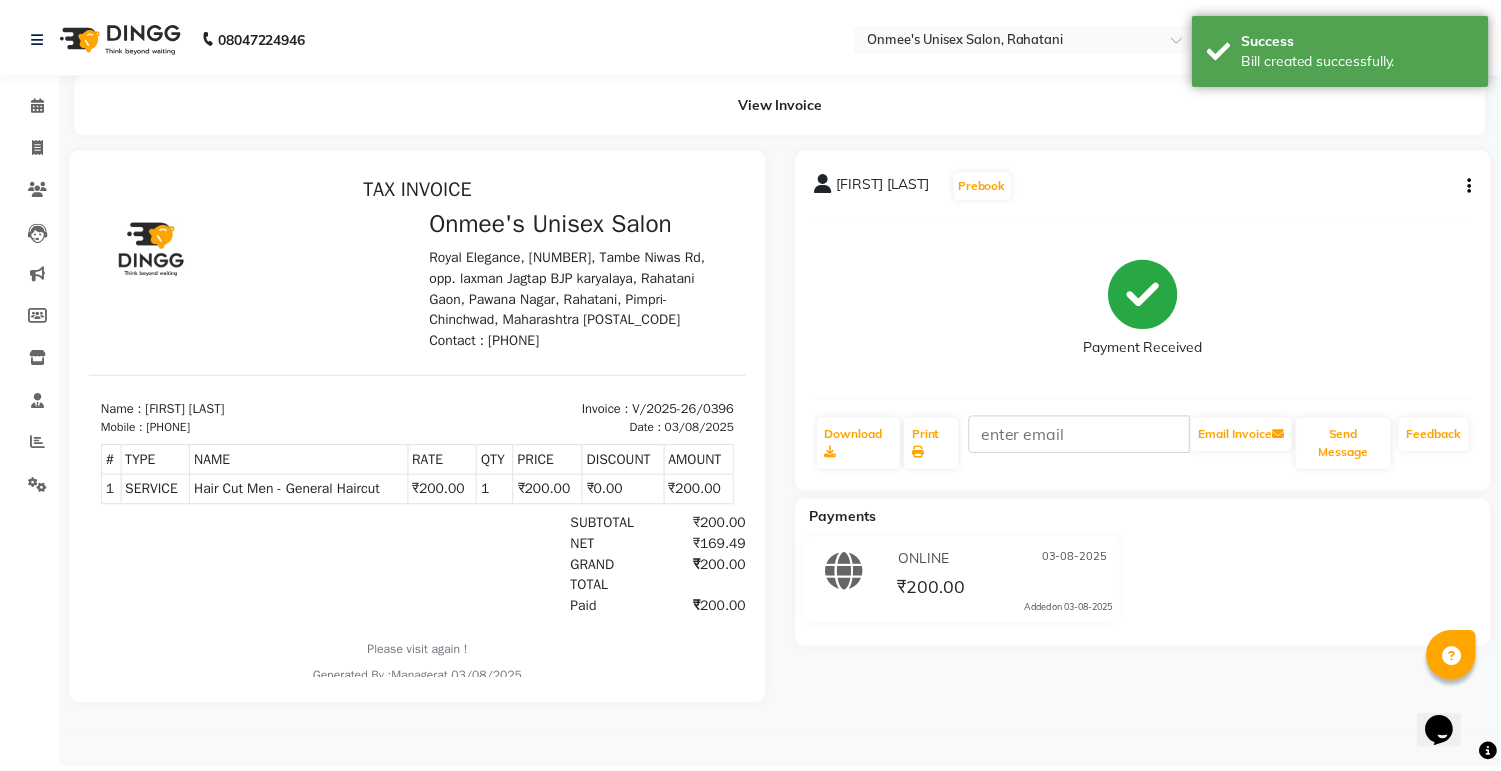 scroll, scrollTop: 0, scrollLeft: 0, axis: both 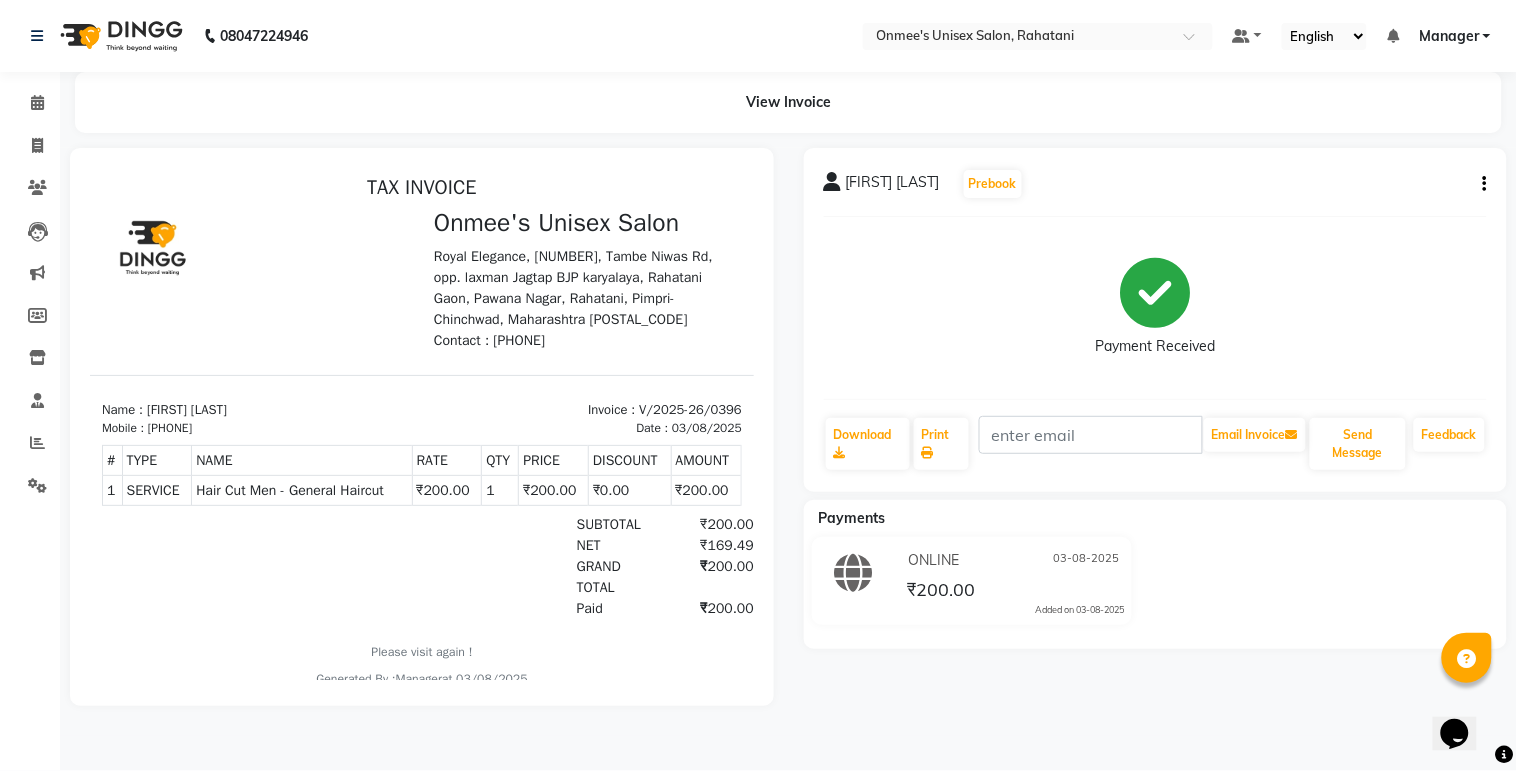 select on "service" 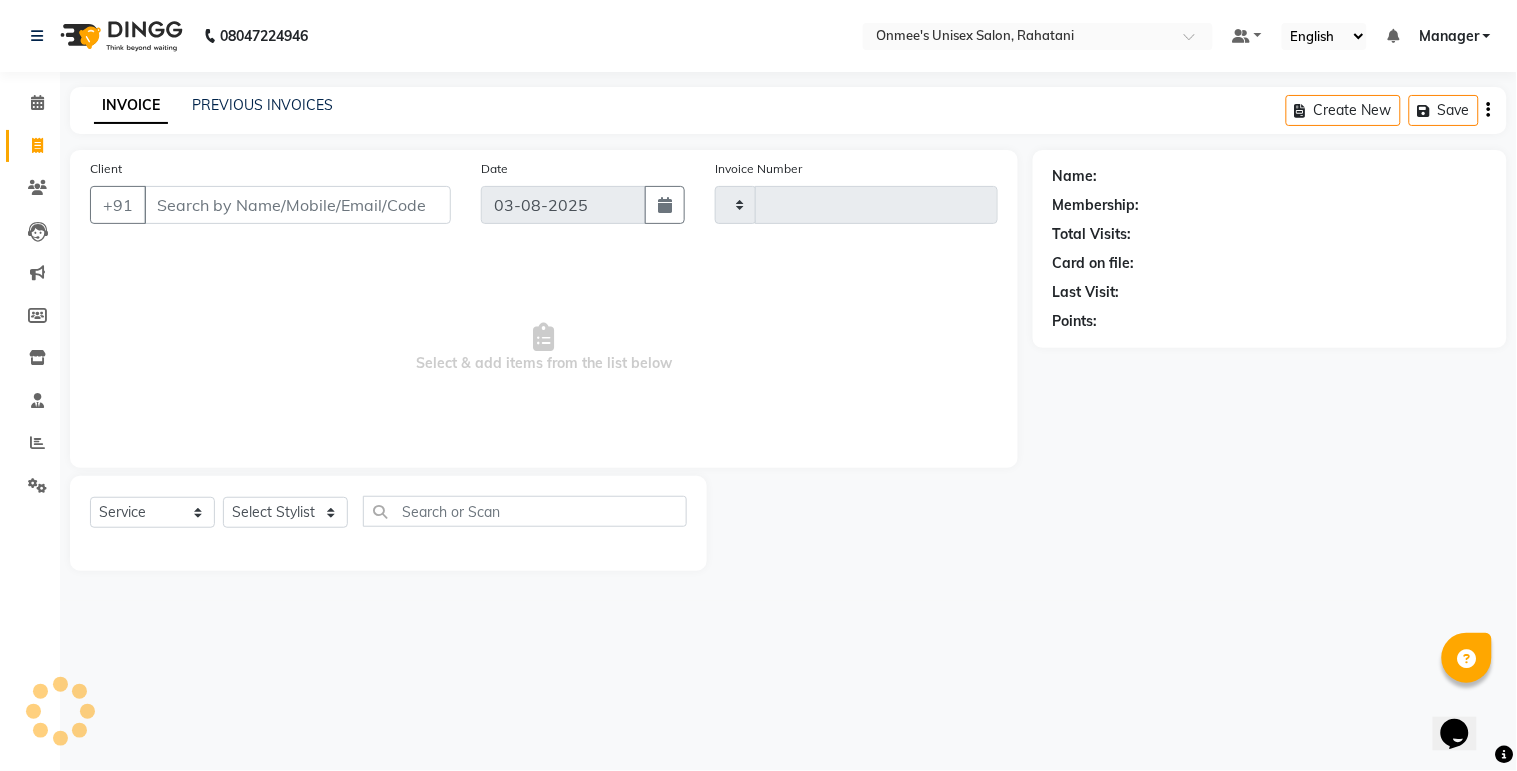 type on "0397" 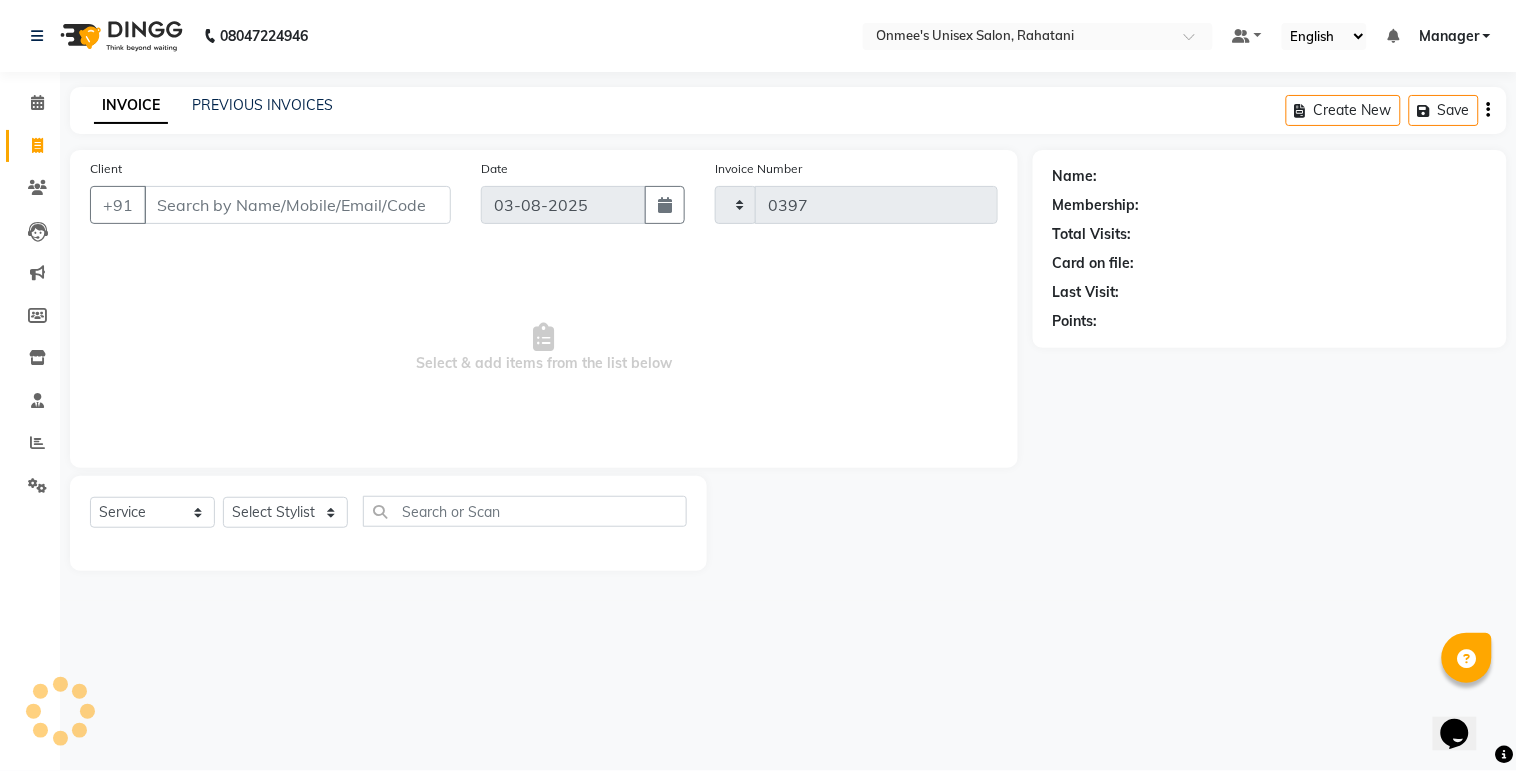 select on "8273" 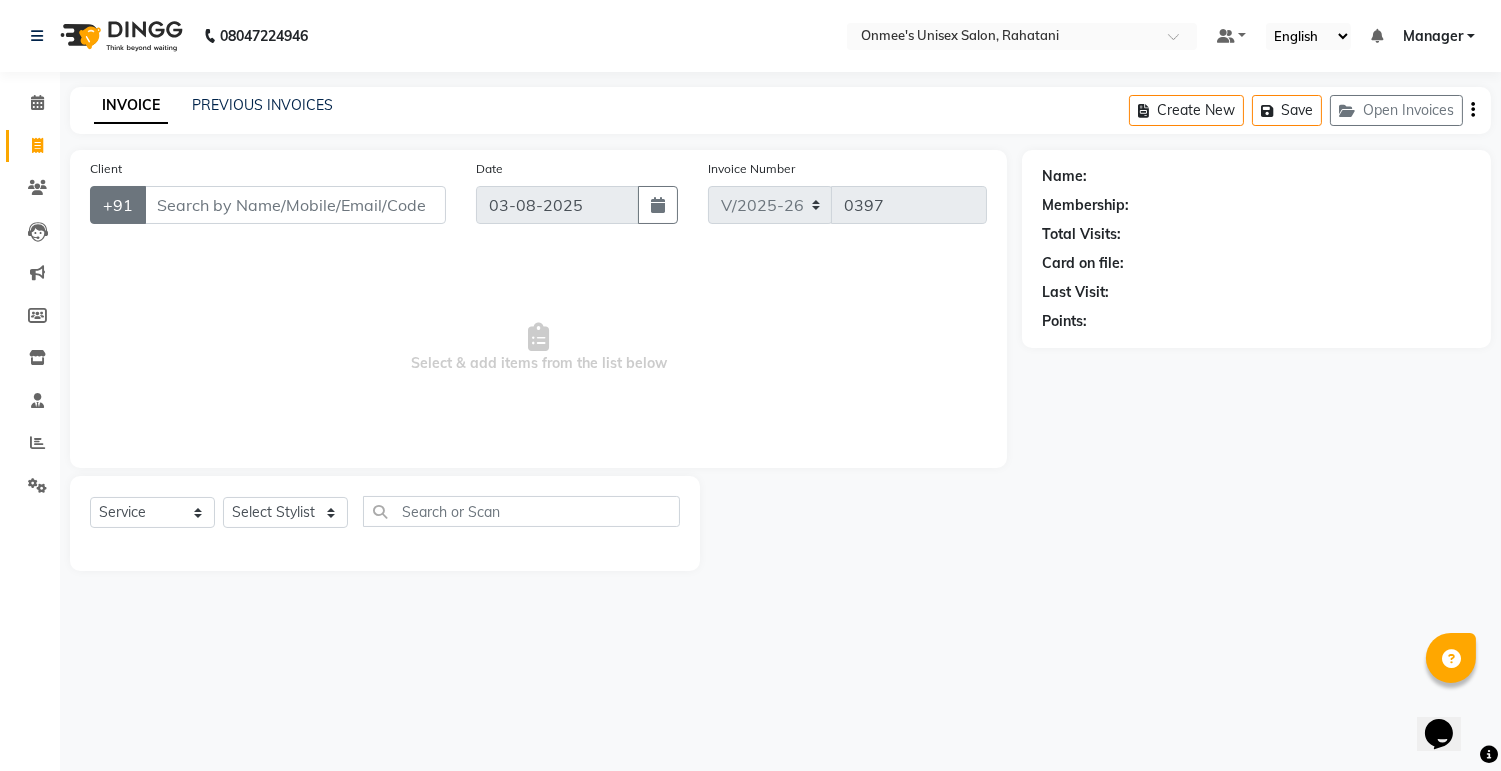 select on "79756" 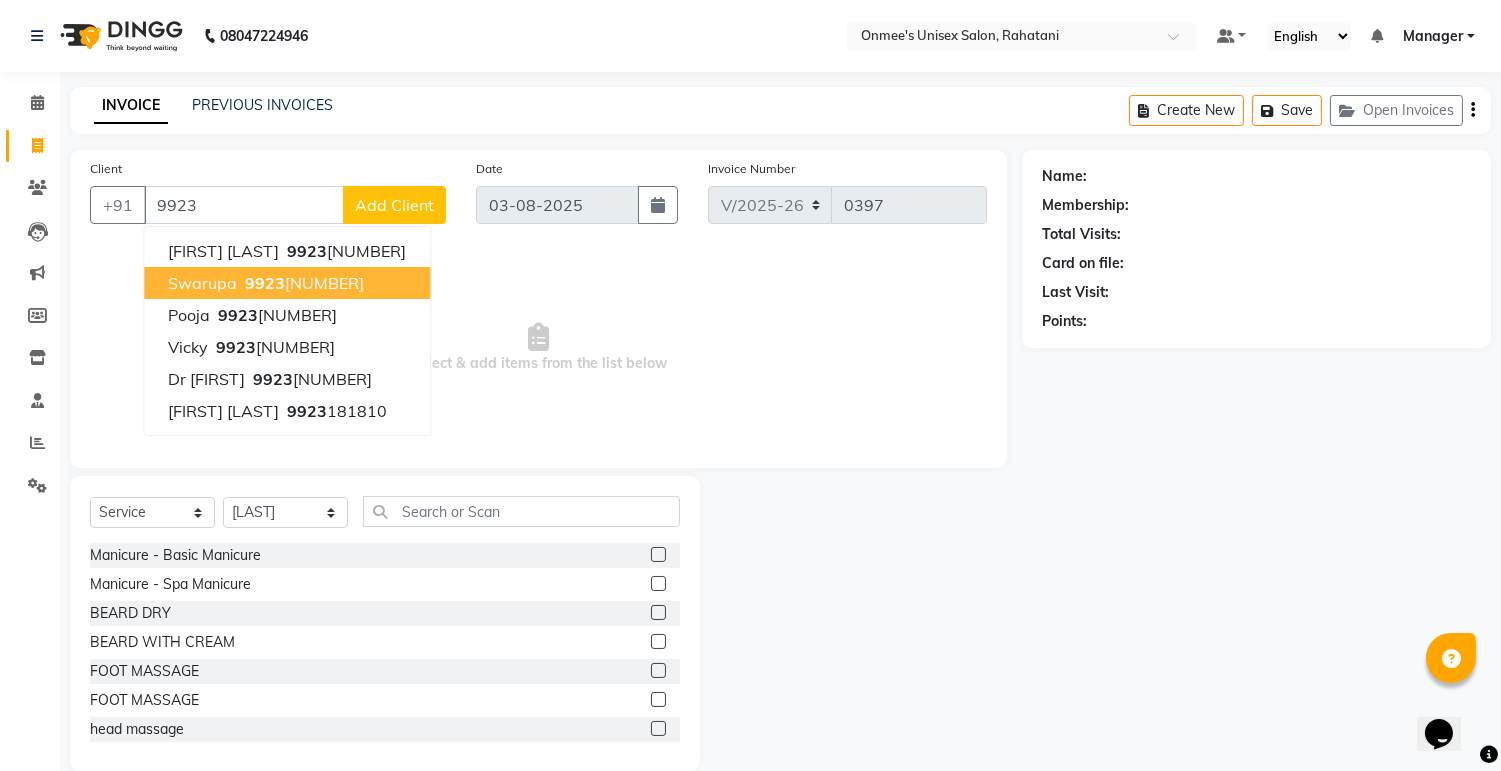 click on "9923" at bounding box center (265, 283) 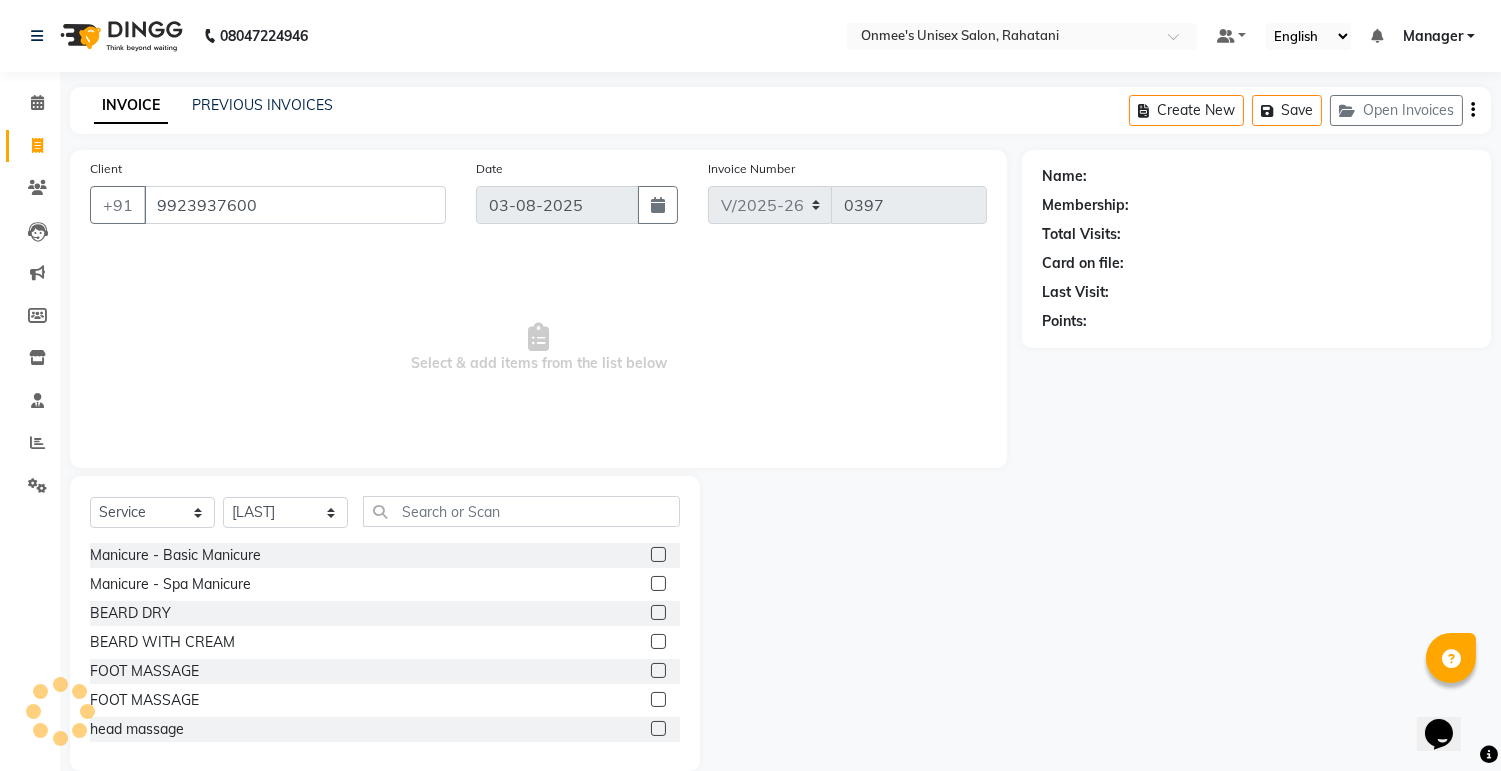 type on "9923937600" 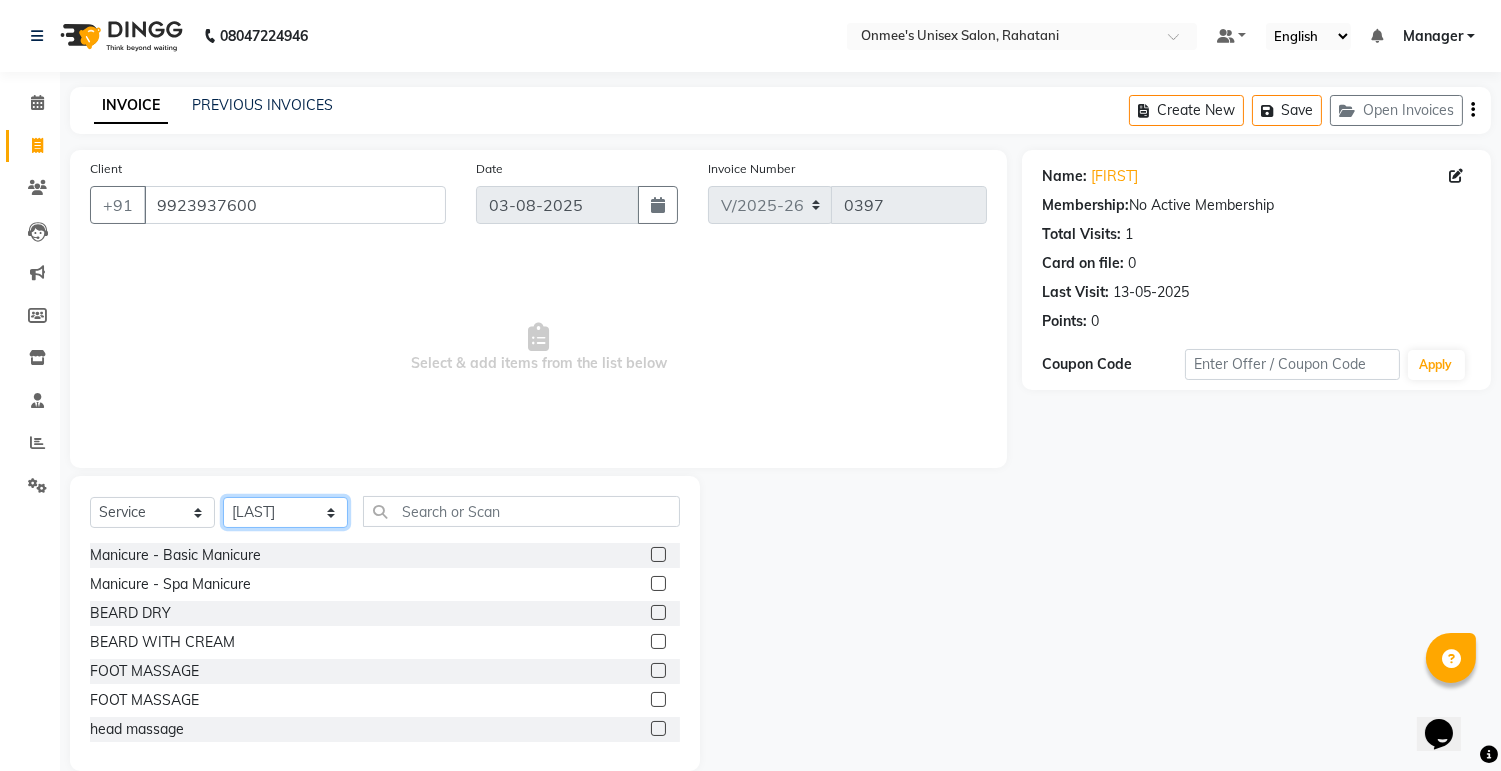 click on "Select Stylist ashim DEEPALI Ekrorla [LAST] Manager onmi [LAST] POKMI priya RANI ruhi SHINMUNGLA THANSHOK YUIMI" 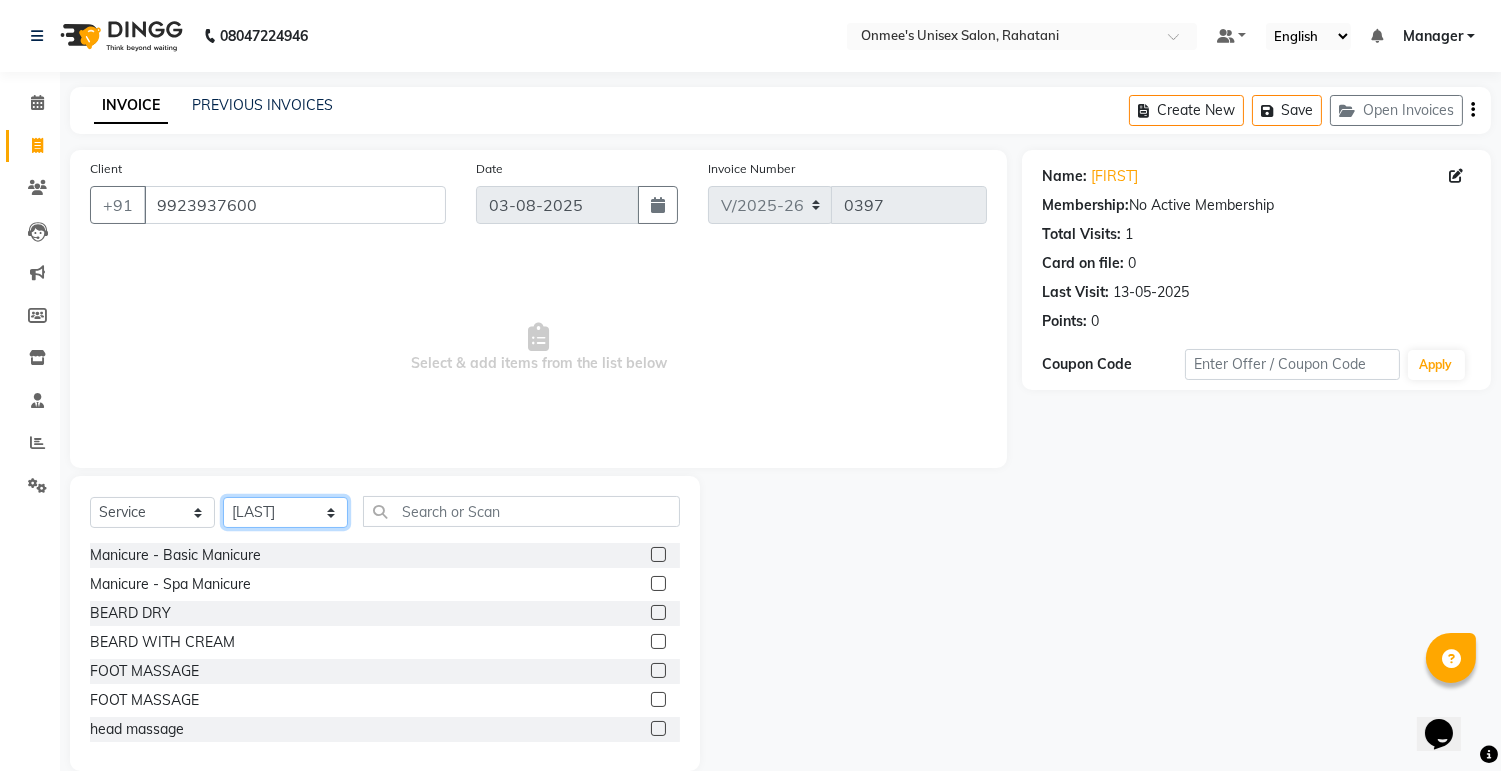 select on "79807" 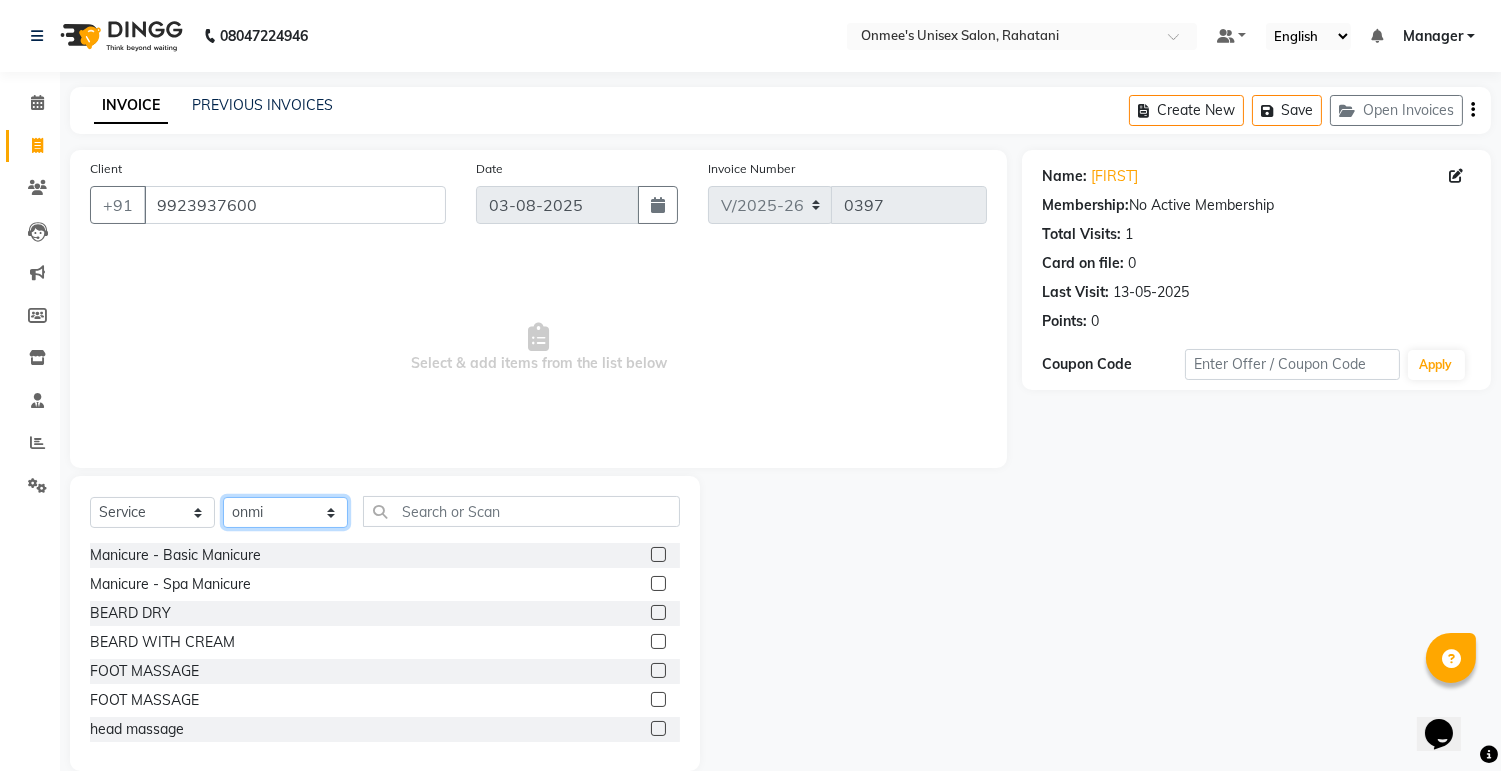 click on "Select Stylist ashim DEEPALI Ekrorla [LAST] Manager onmi [LAST] POKMI priya RANI ruhi SHINMUNGLA THANSHOK YUIMI" 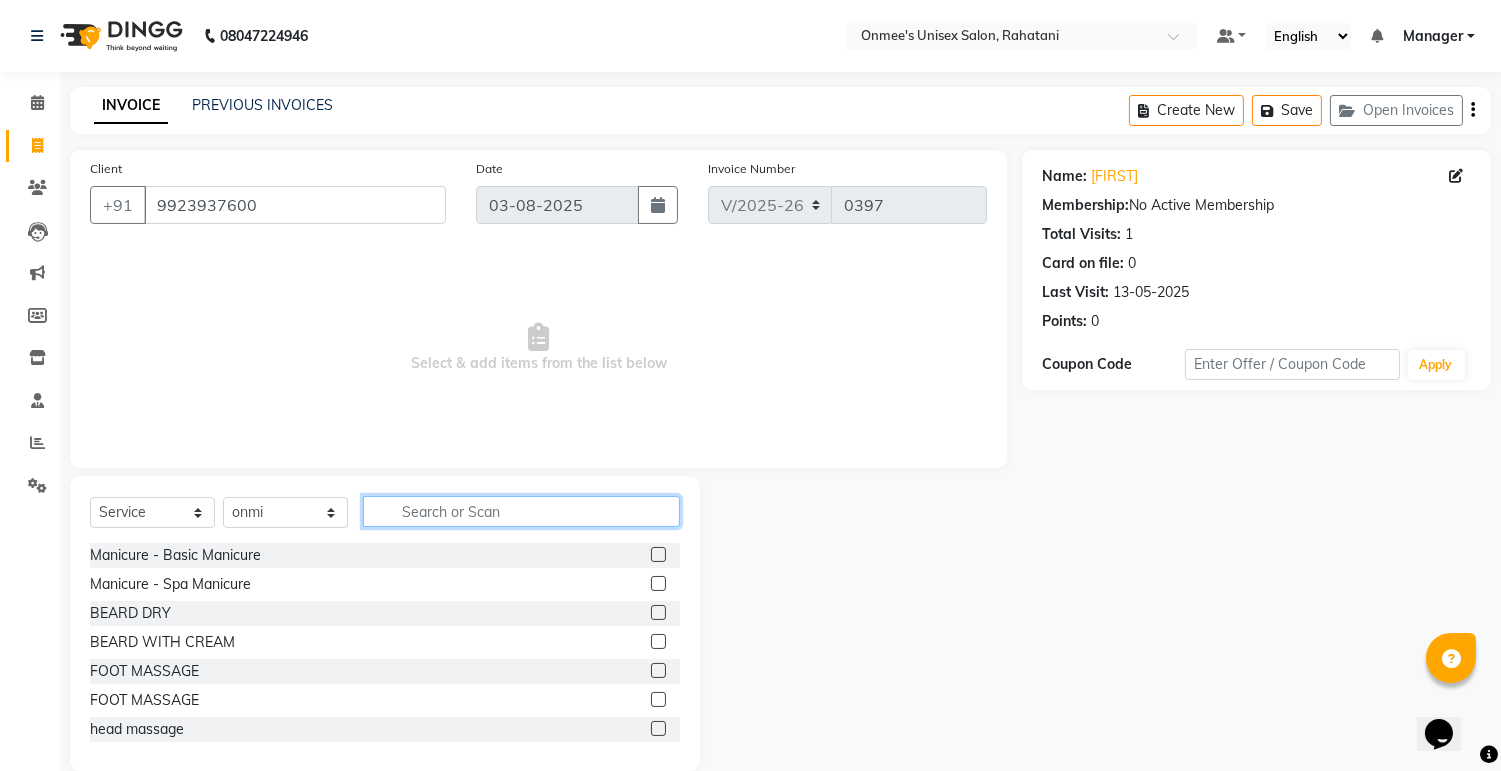 click 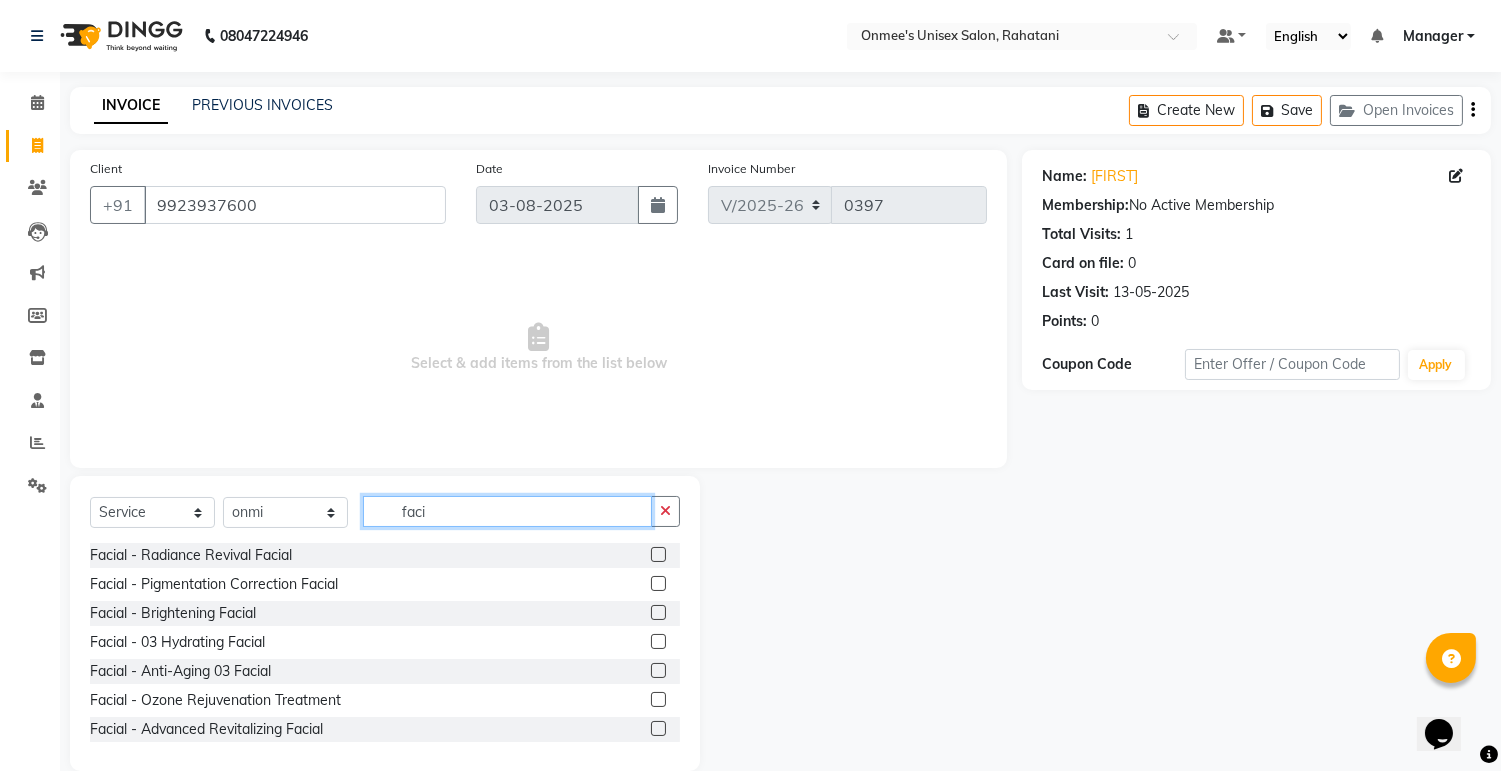 type on "faci" 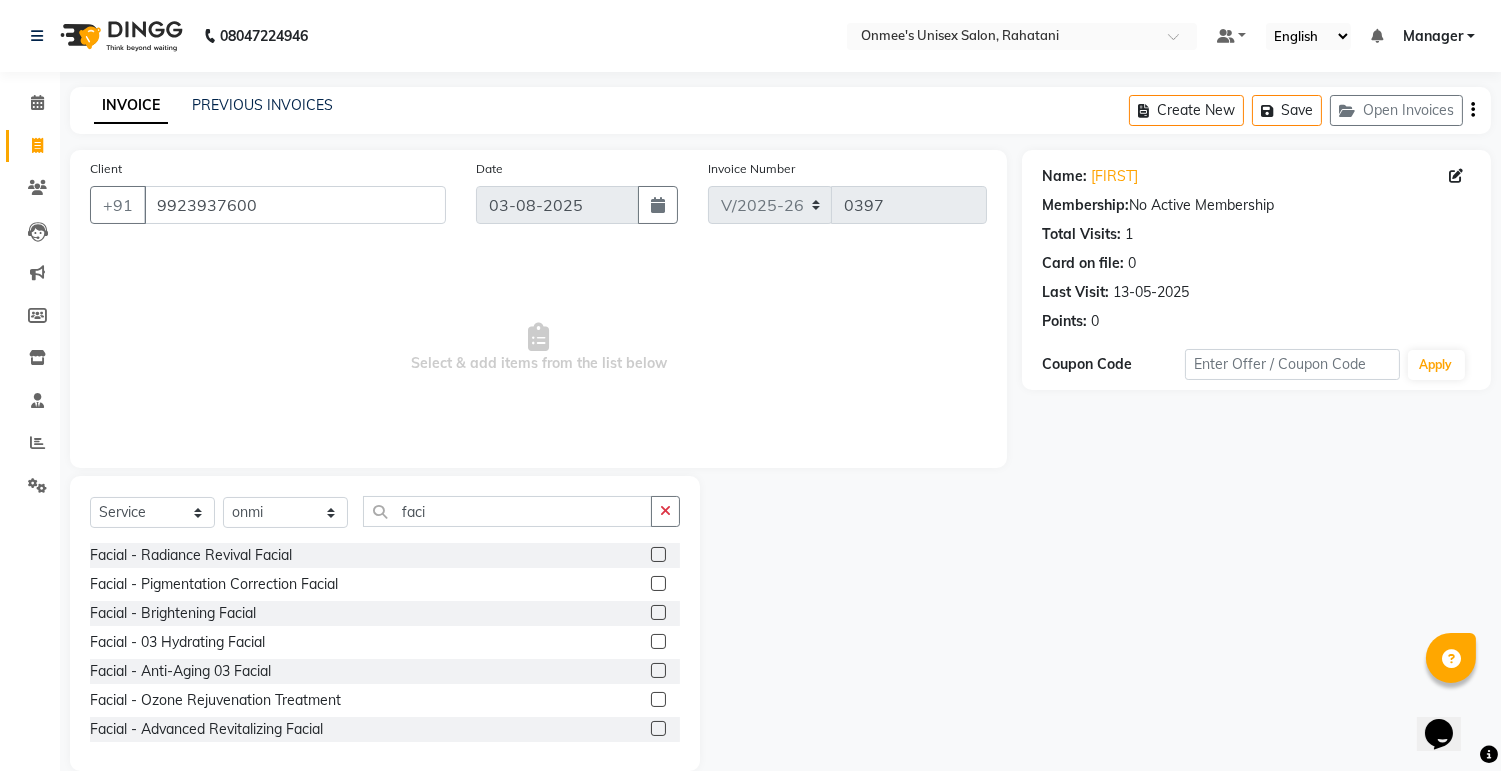 click 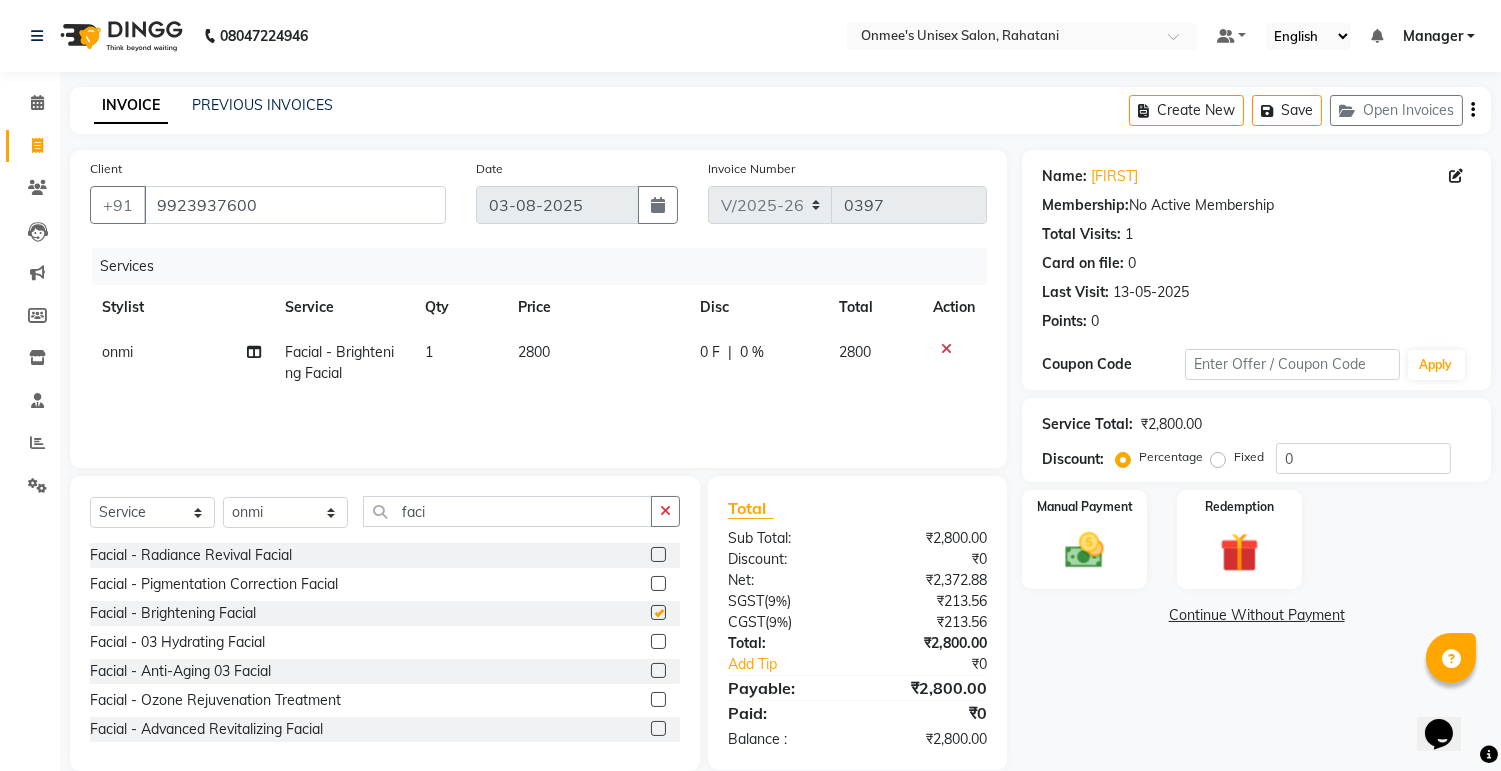 checkbox on "false" 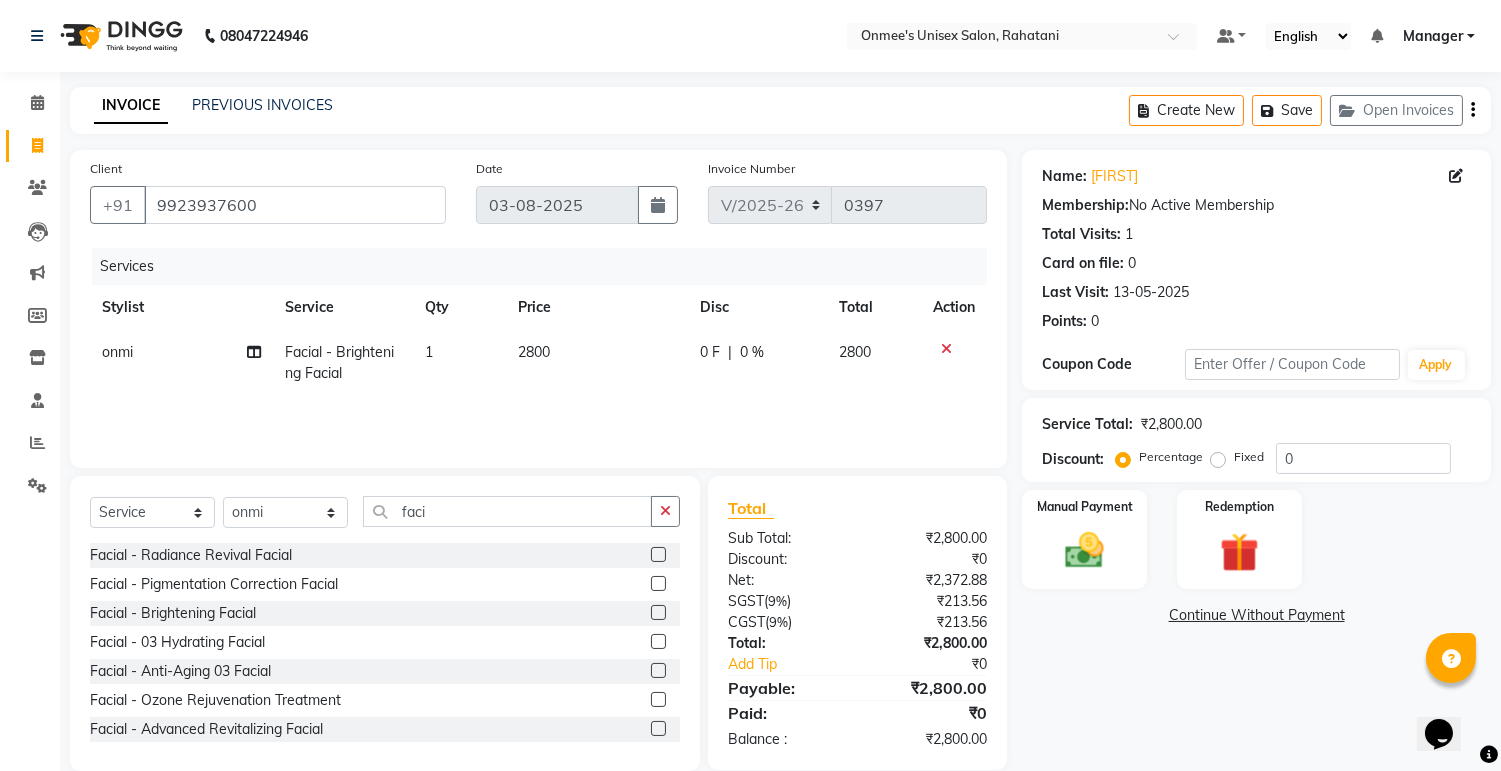 click 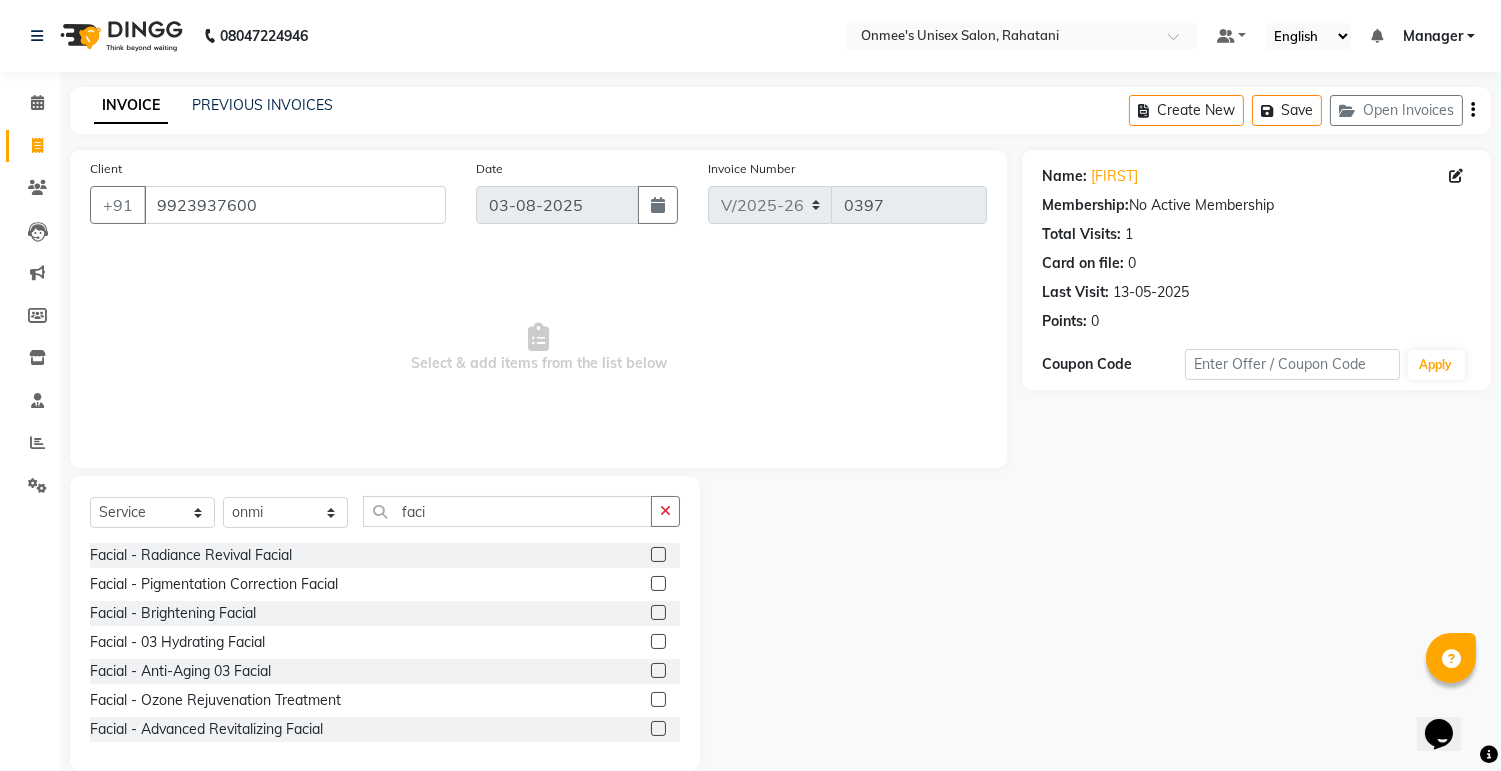 click 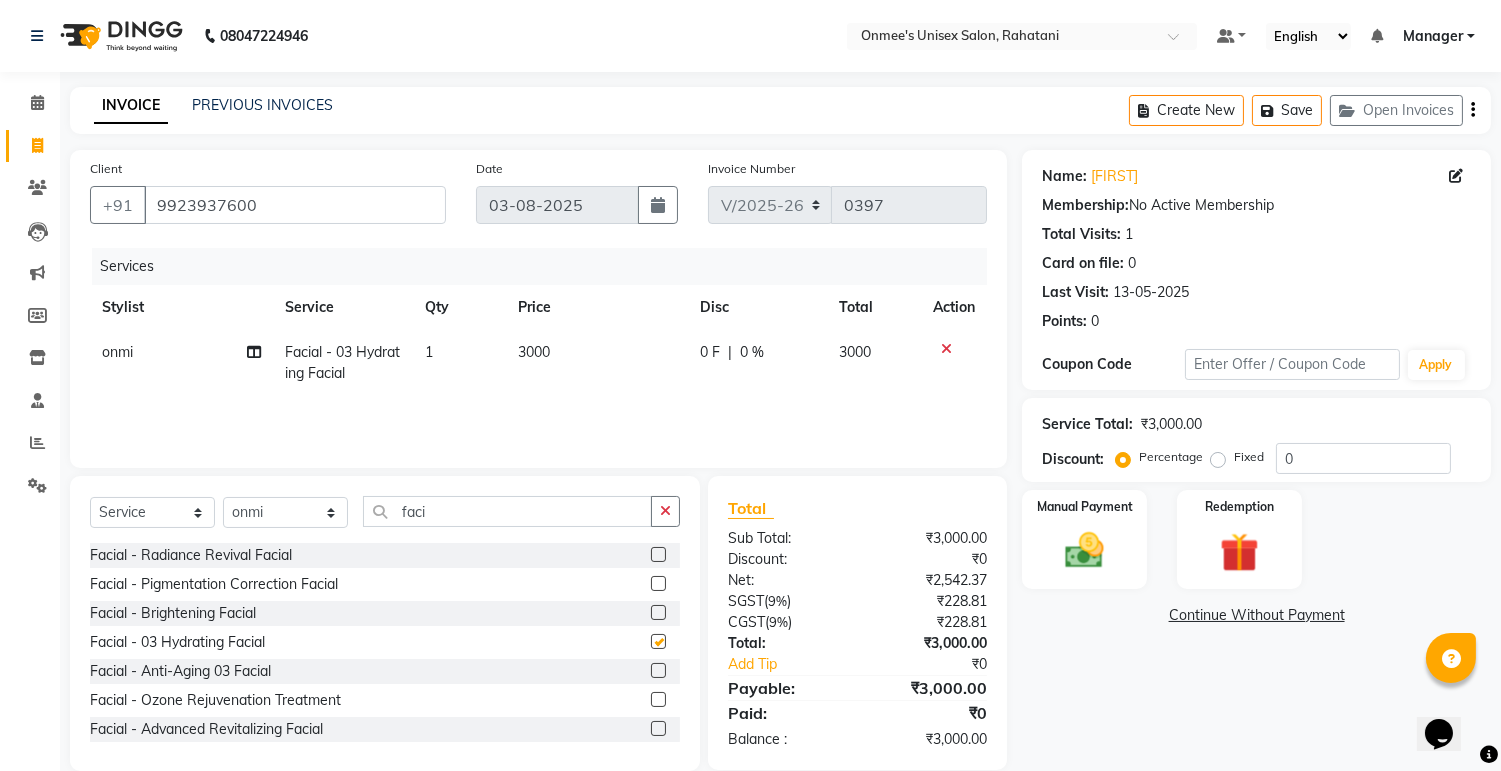 checkbox on "false" 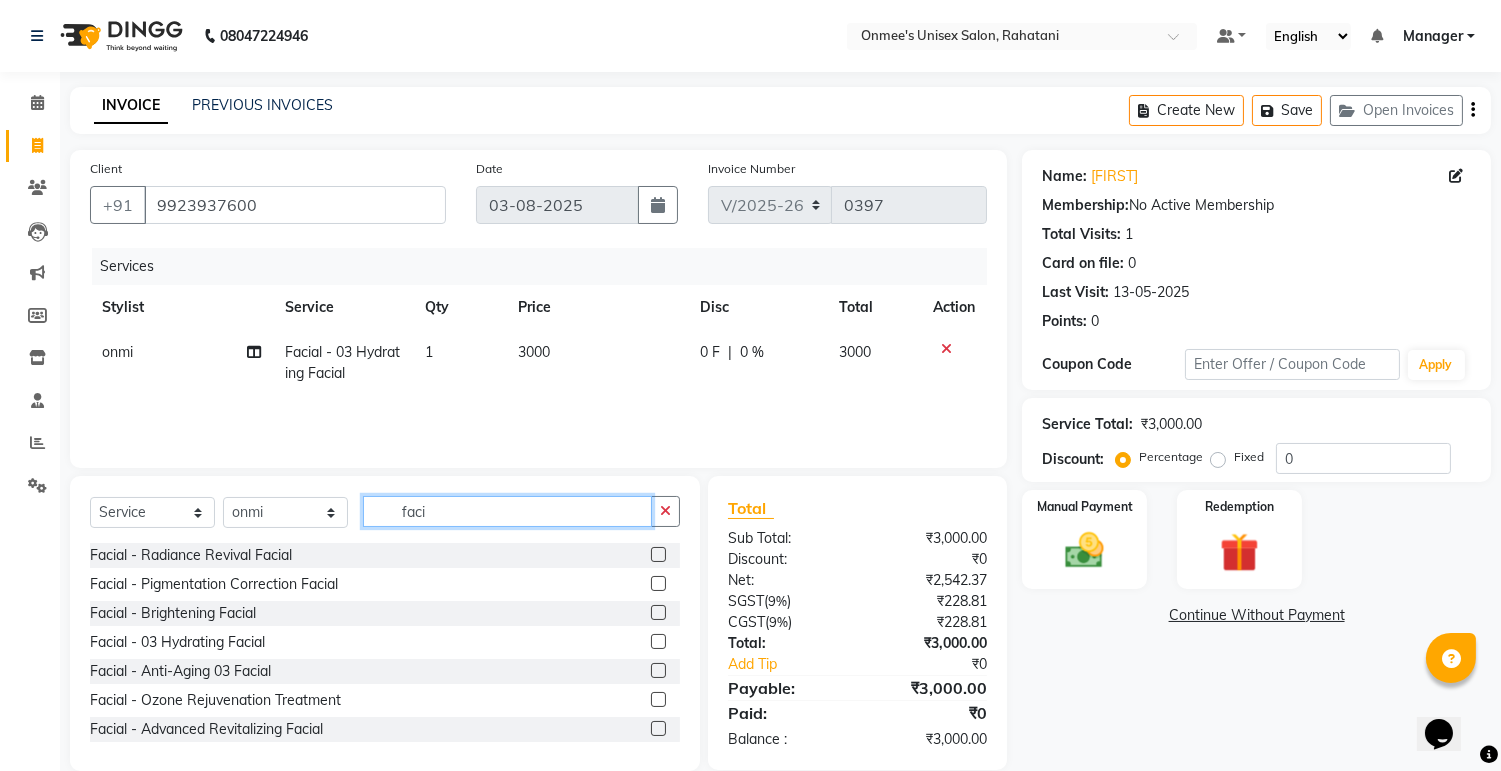 click on "faci" 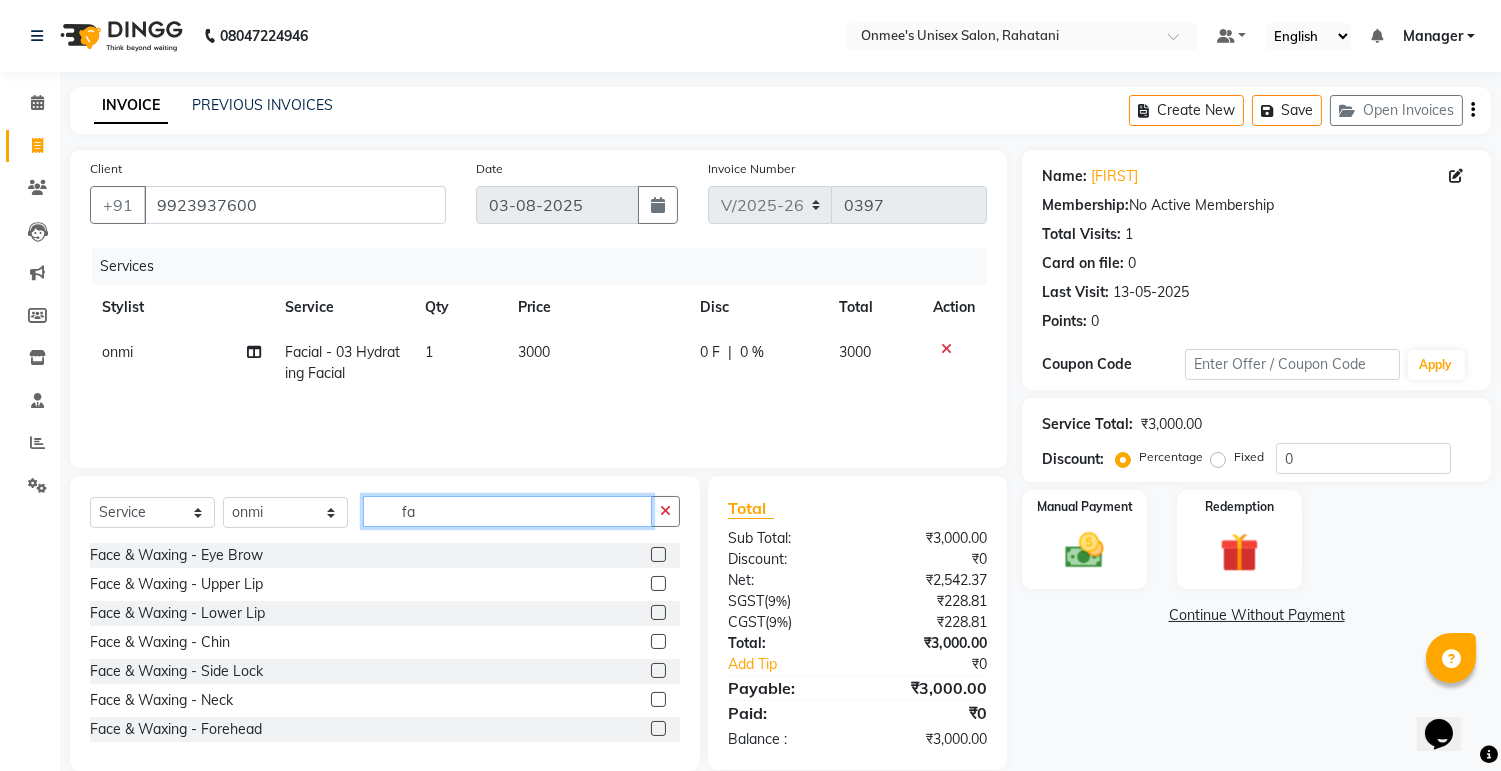 type on "f" 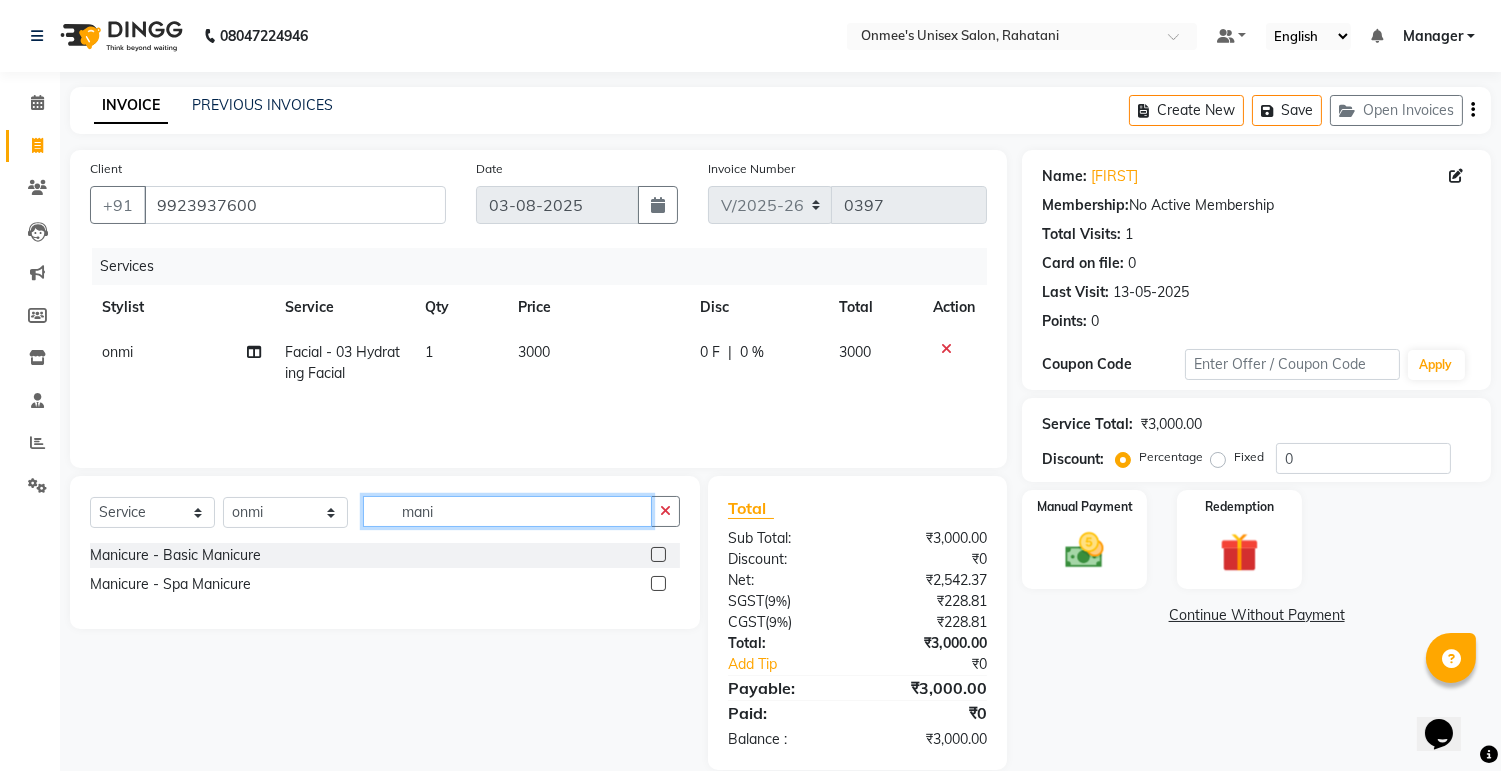 type on "mani" 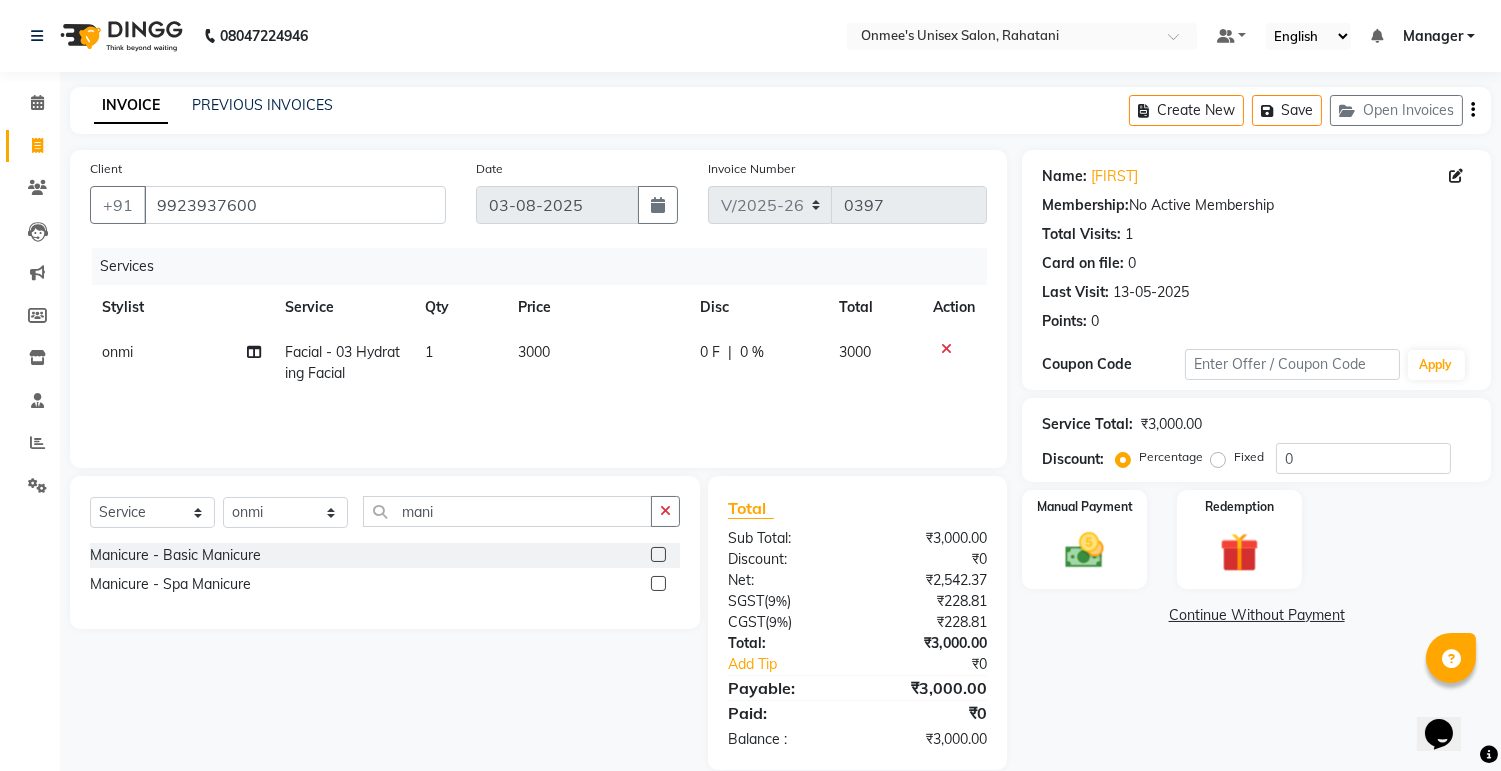 click 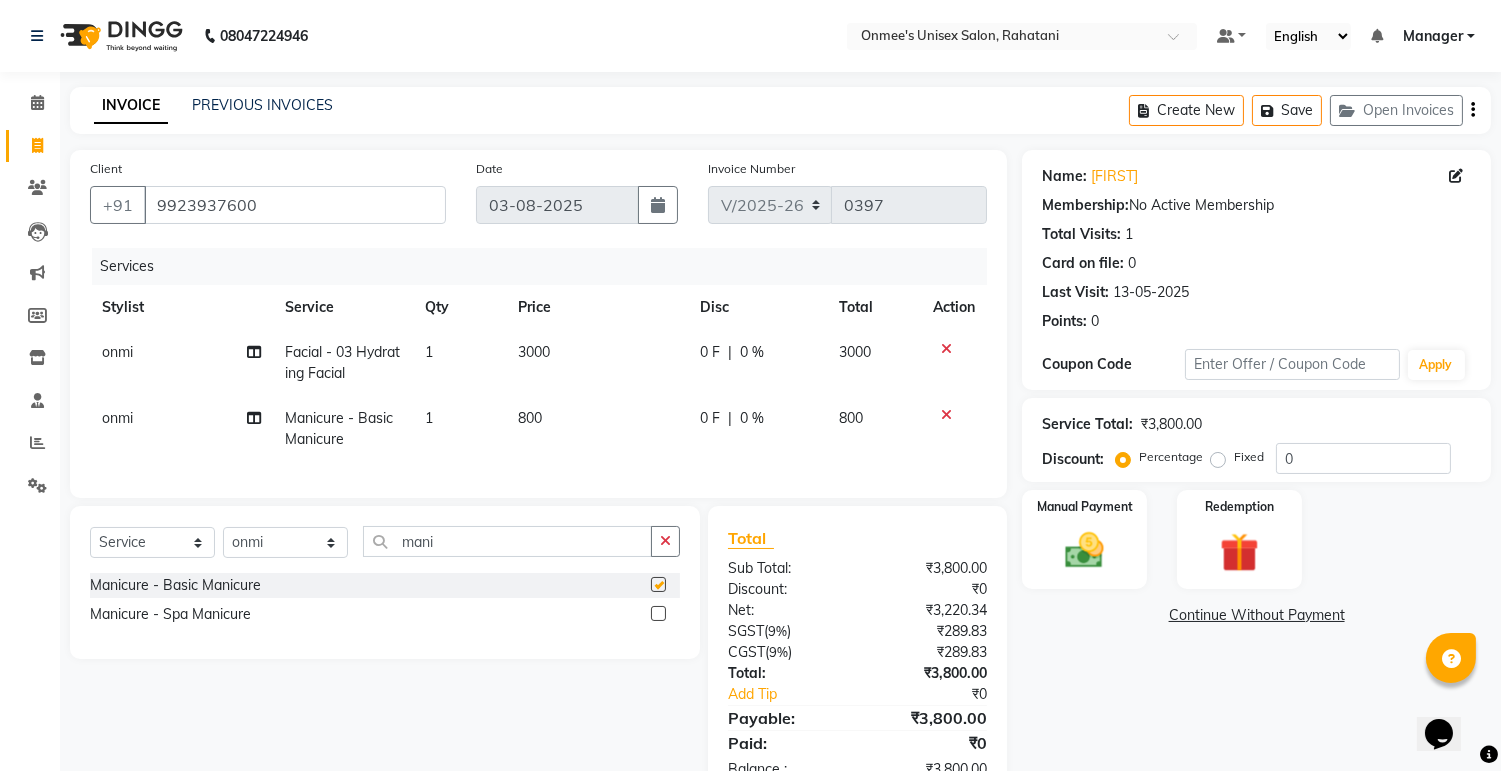 checkbox on "false" 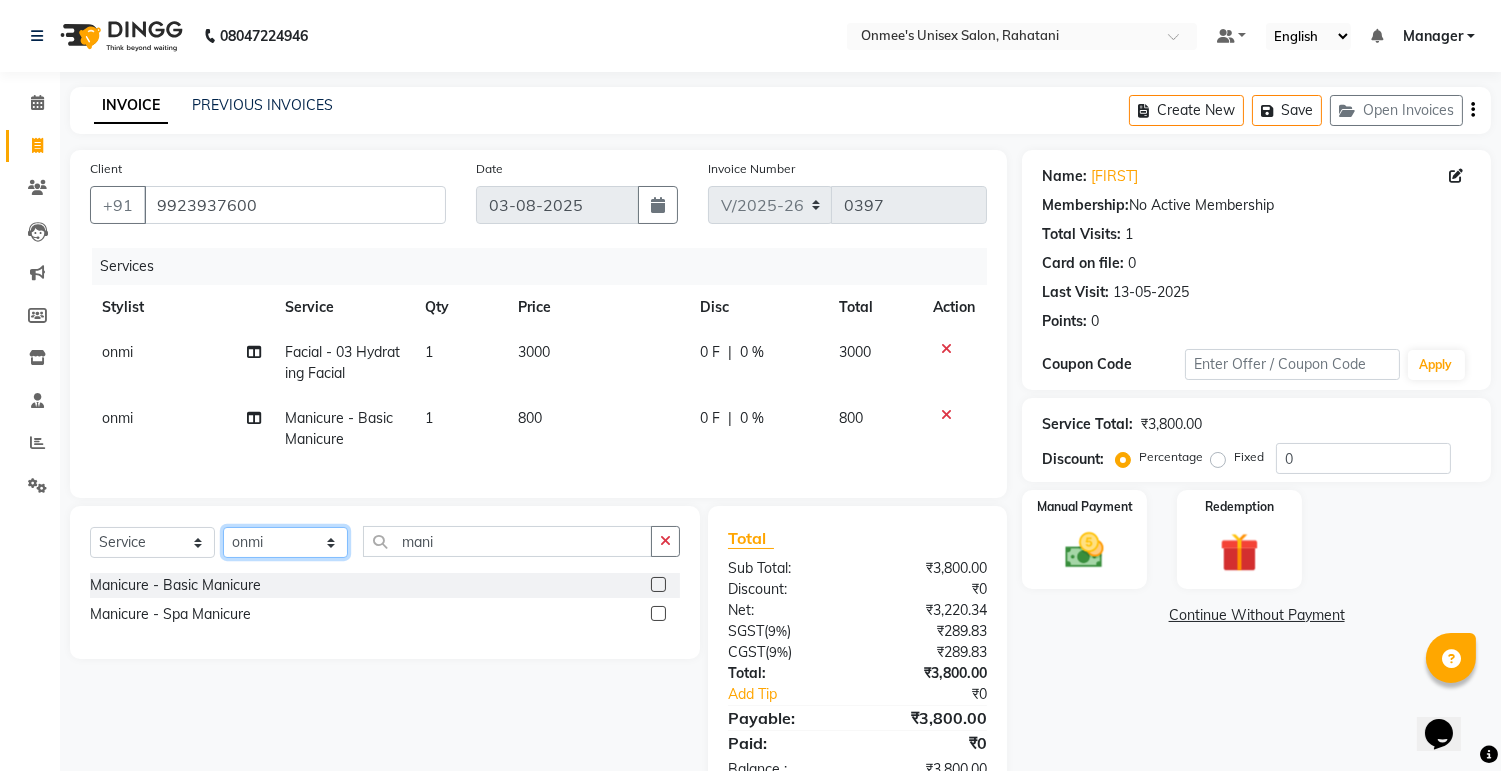 click on "Select Stylist ashim DEEPALI Ekrorla [LAST] Manager onmi [LAST] POKMI priya RANI ruhi SHINMUNGLA THANSHOK YUIMI" 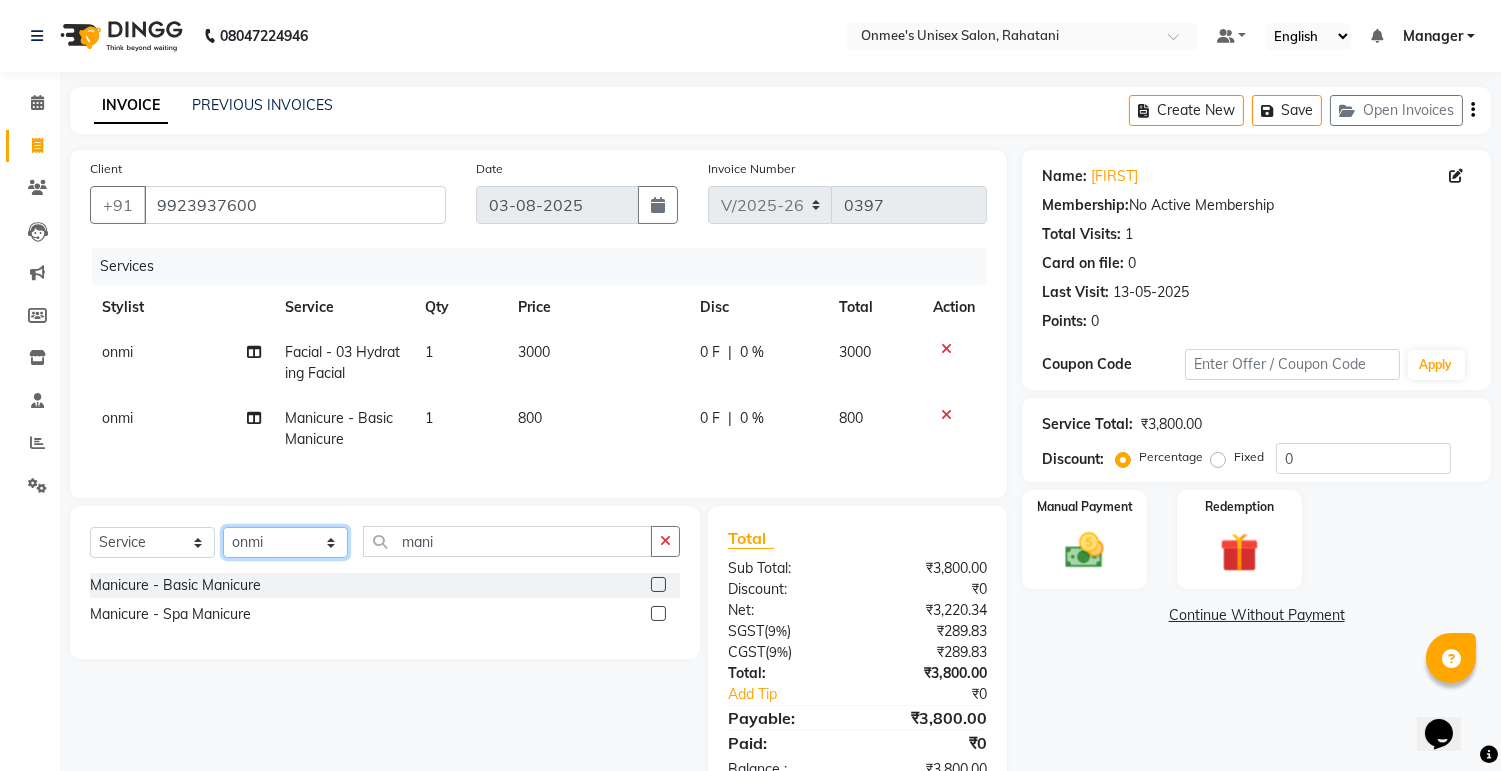 select on "79777" 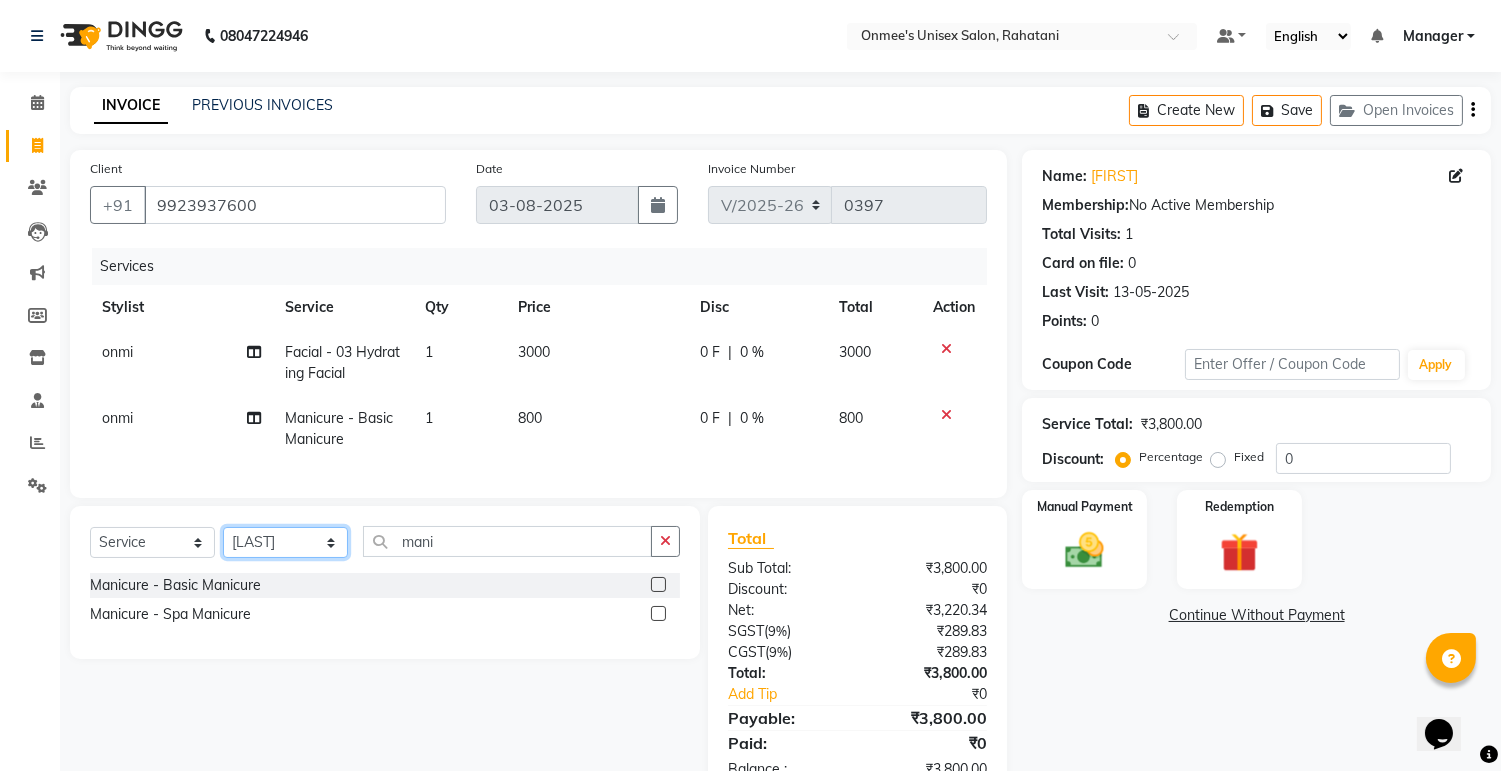 click on "Select Stylist ashim DEEPALI Ekrorla [LAST] Manager onmi [LAST] POKMI priya RANI ruhi SHINMUNGLA THANSHOK YUIMI" 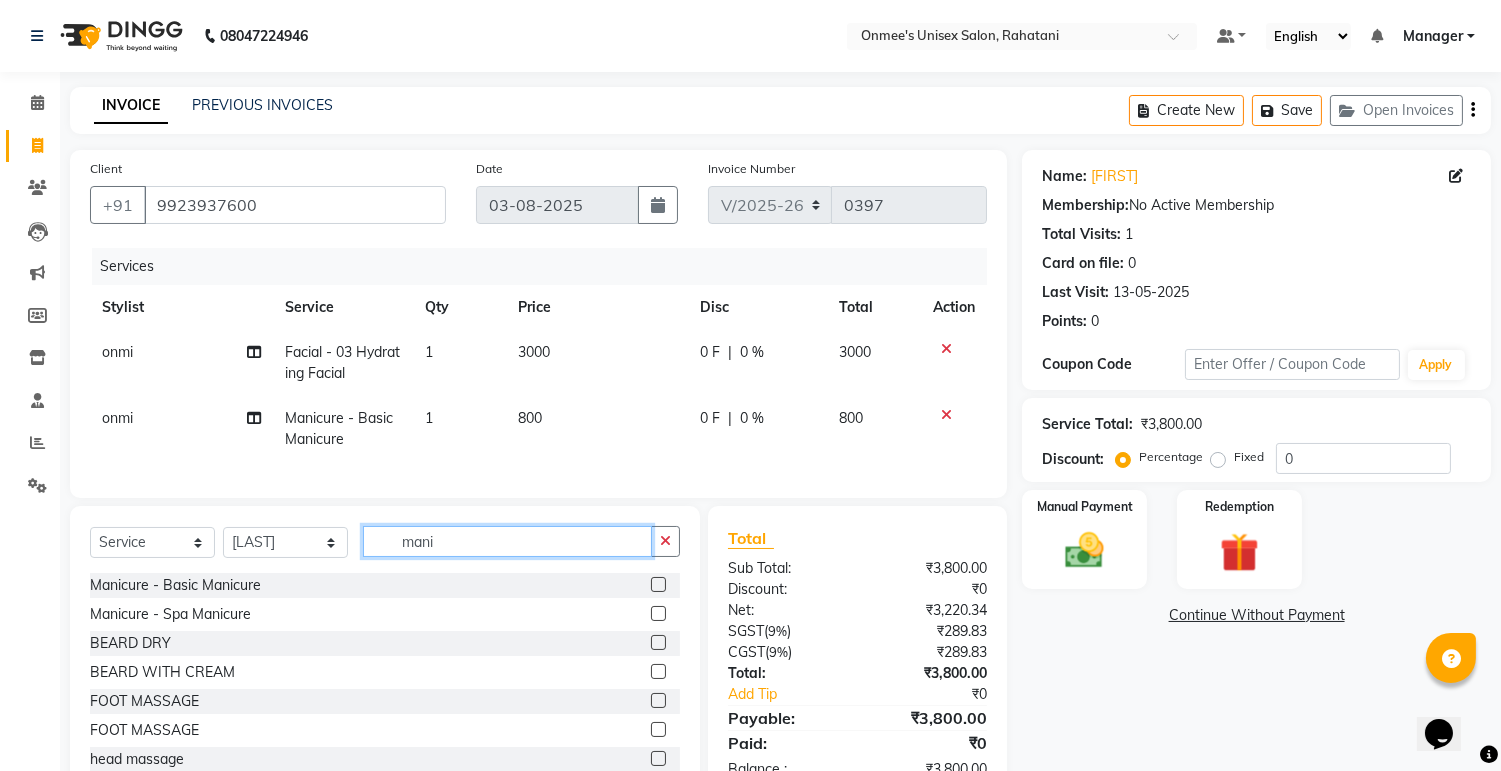 click on "mani" 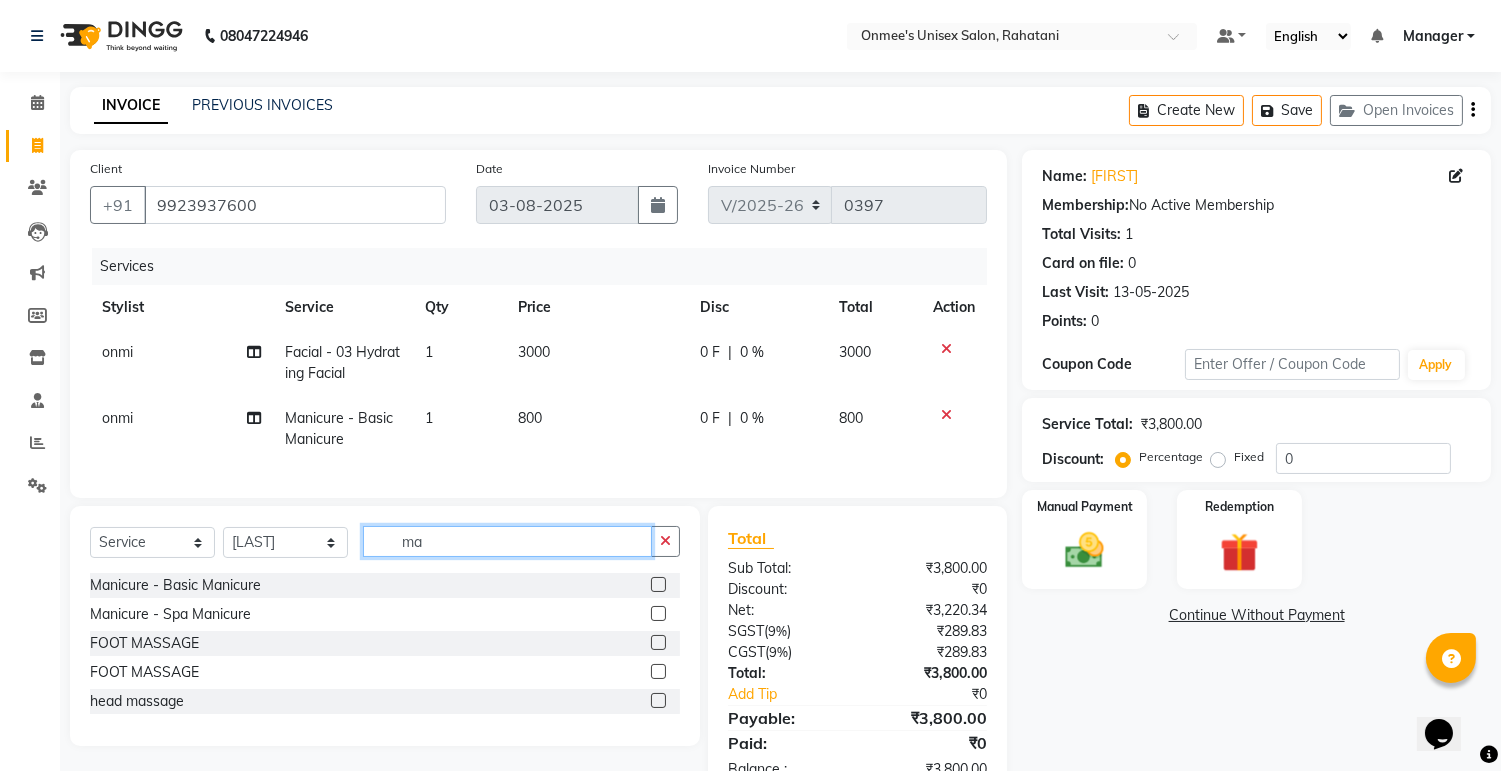type on "m" 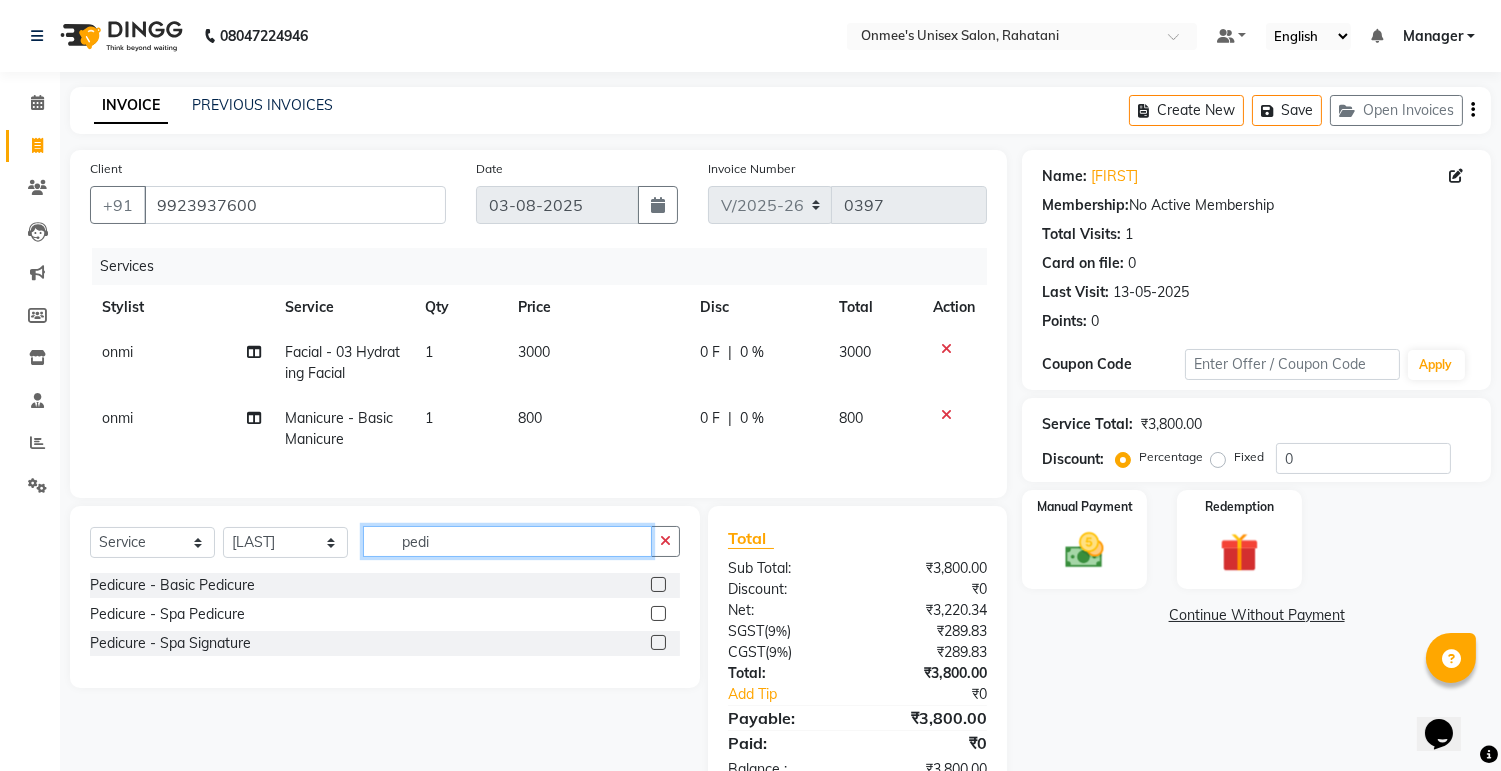 type on "pedi" 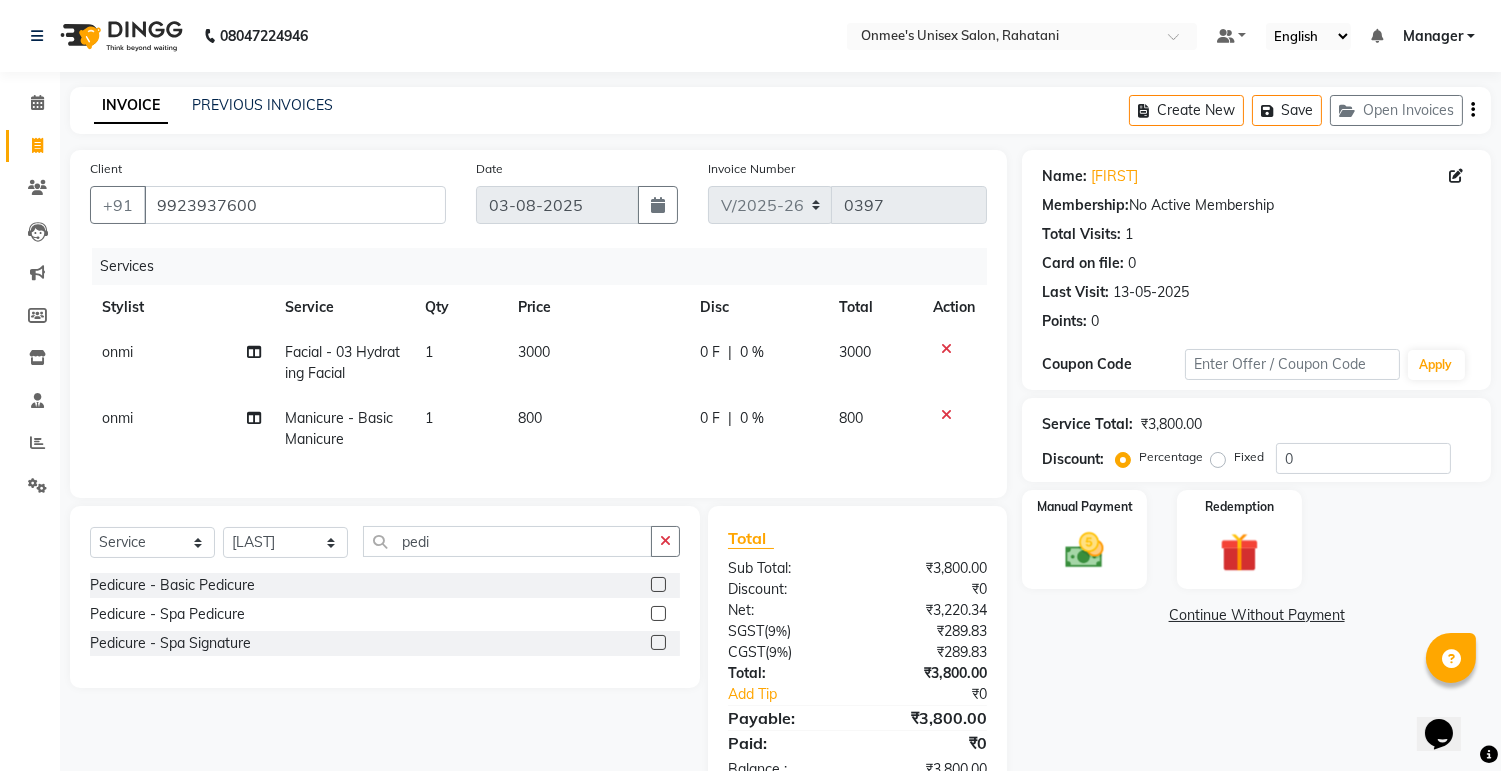 click 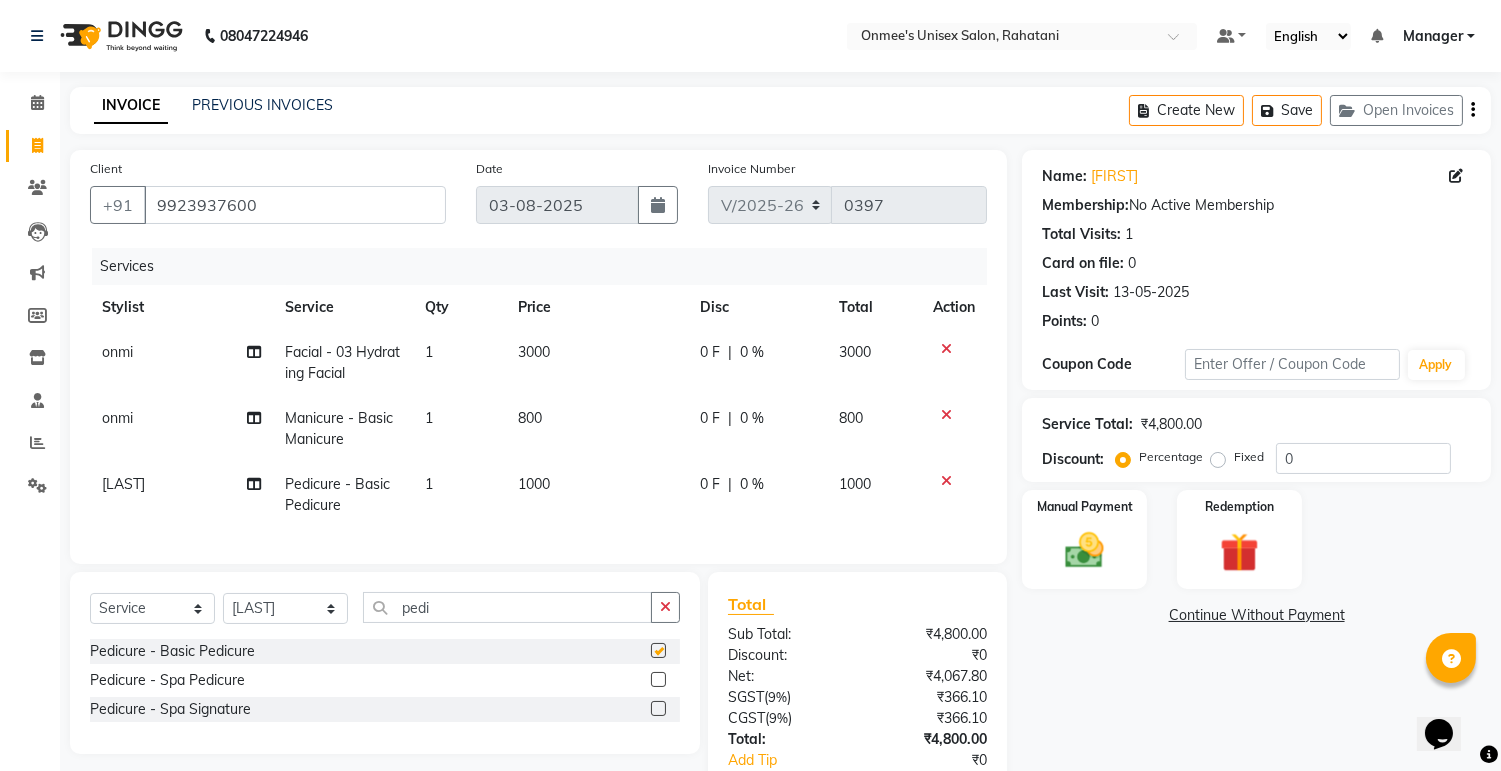 checkbox on "false" 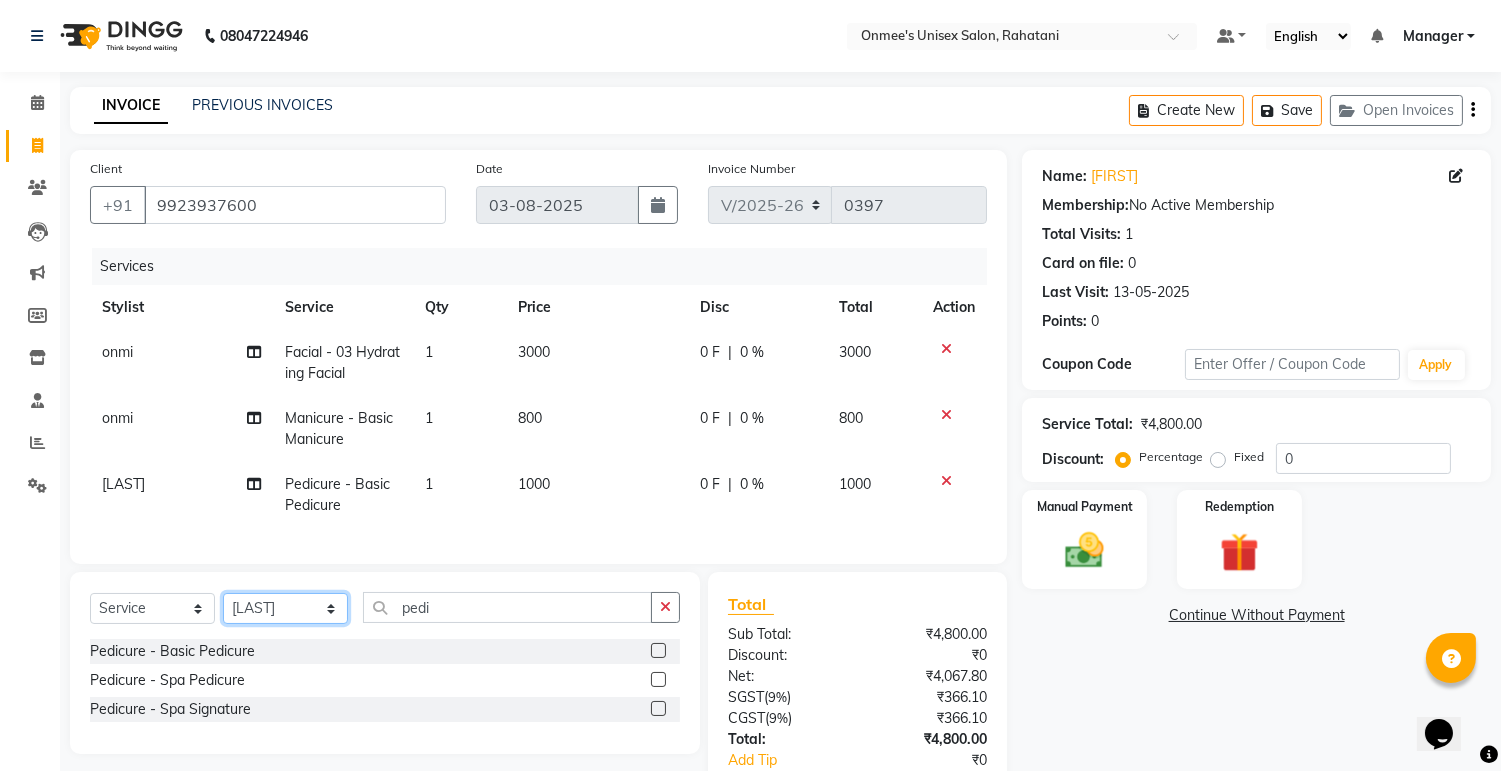 click on "Select Stylist ashim DEEPALI Ekrorla [LAST] Manager onmi [LAST] POKMI priya RANI ruhi SHINMUNGLA THANSHOK YUIMI" 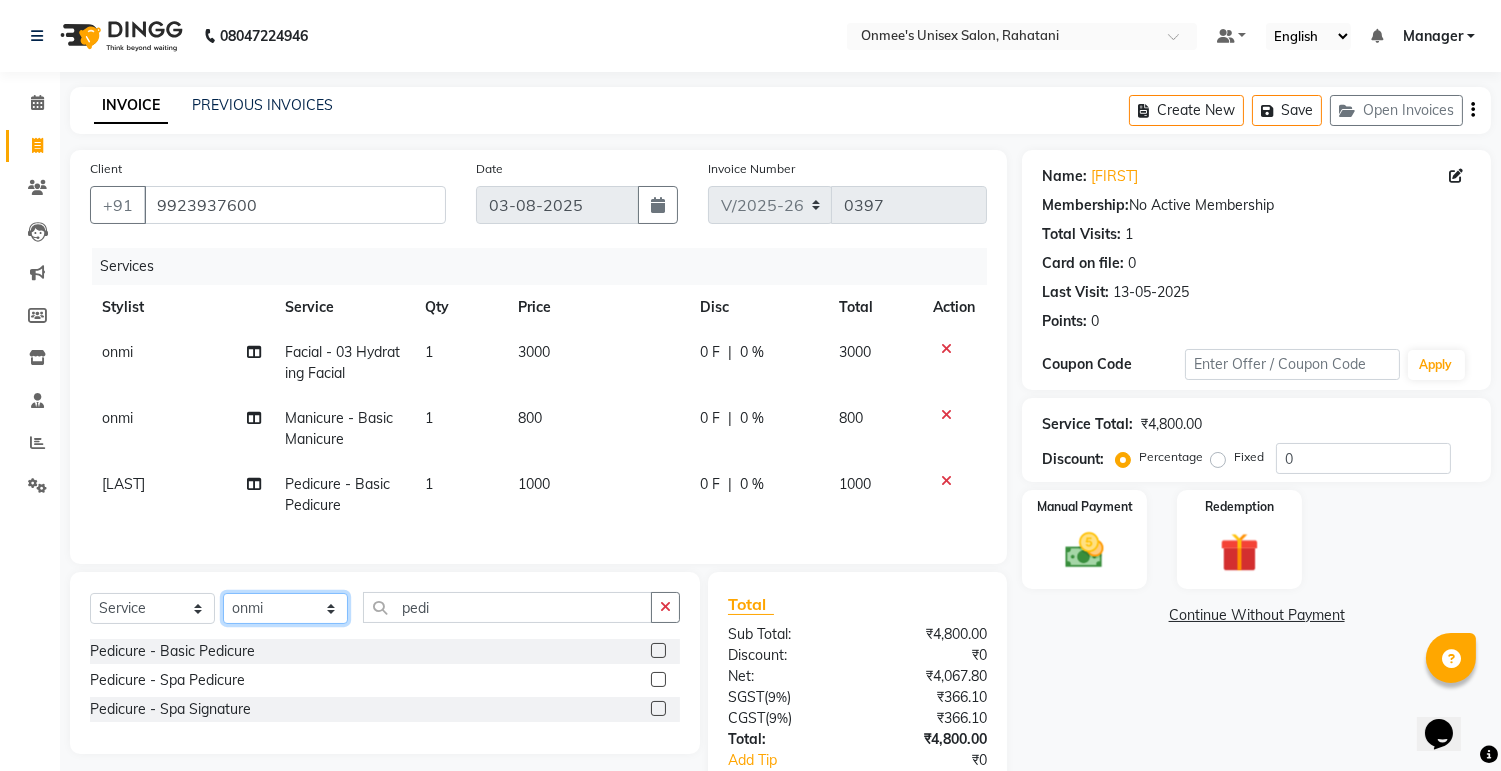 click on "Select Stylist ashim DEEPALI Ekrorla [LAST] Manager onmi [LAST] POKMI priya RANI ruhi SHINMUNGLA THANSHOK YUIMI" 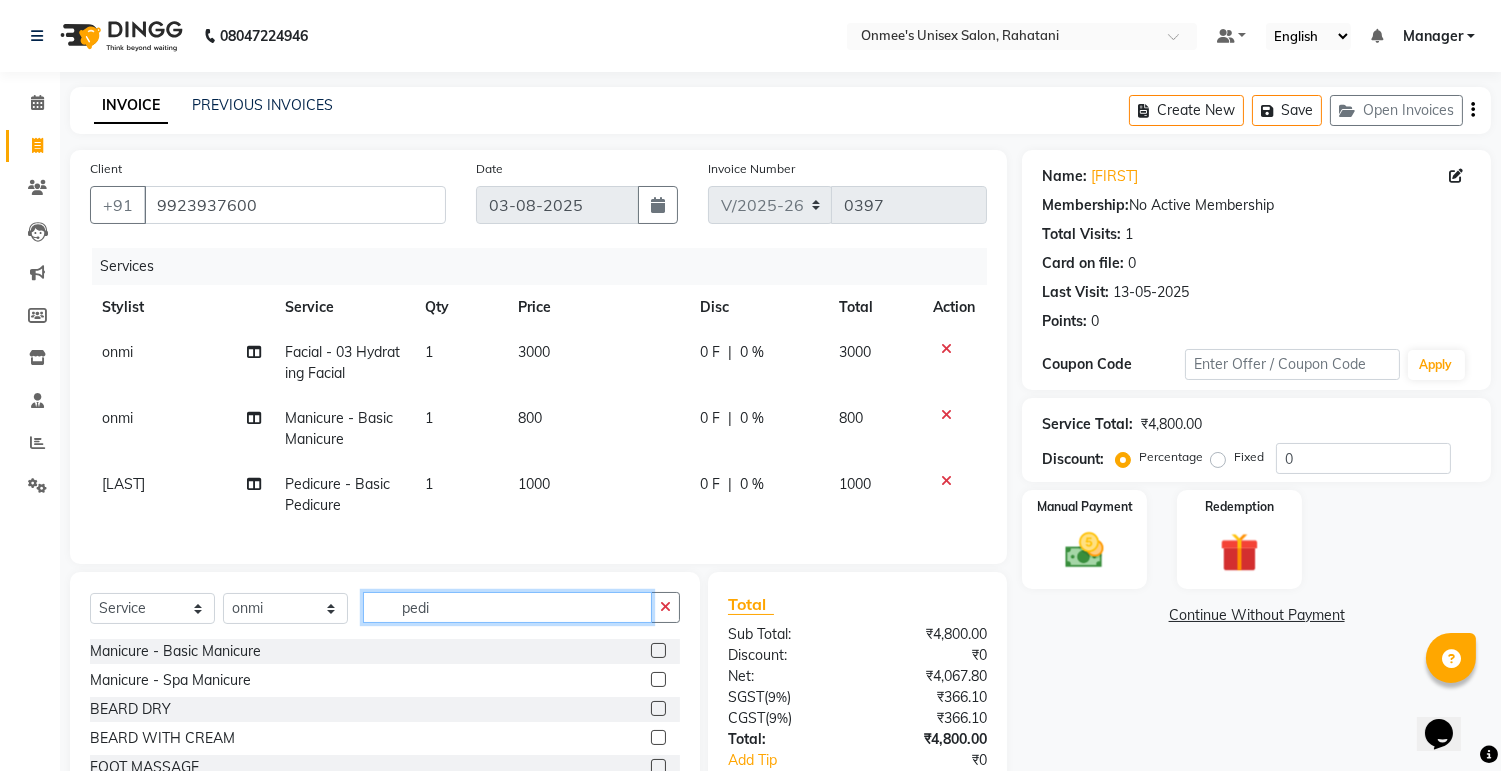 click on "pedi" 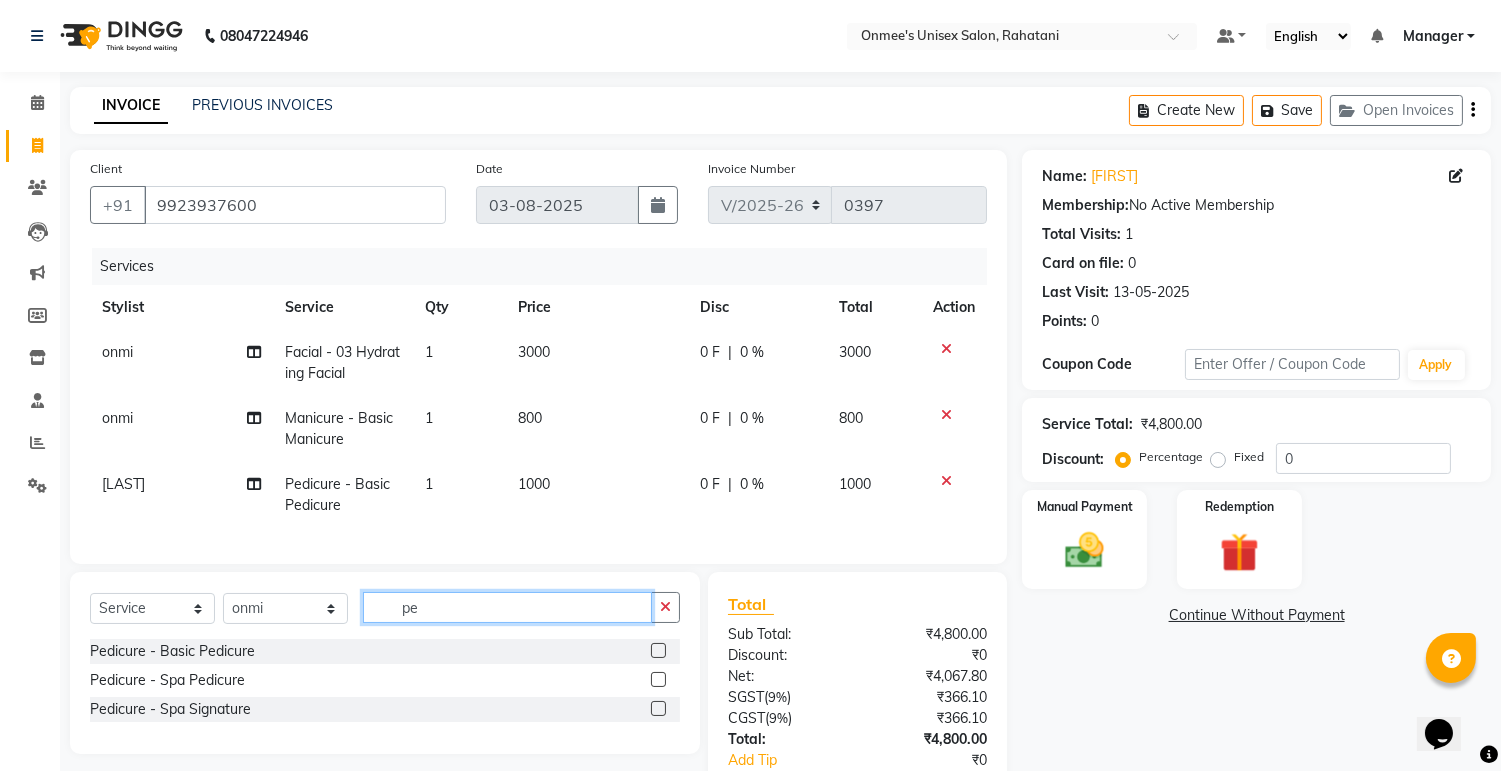 type on "p" 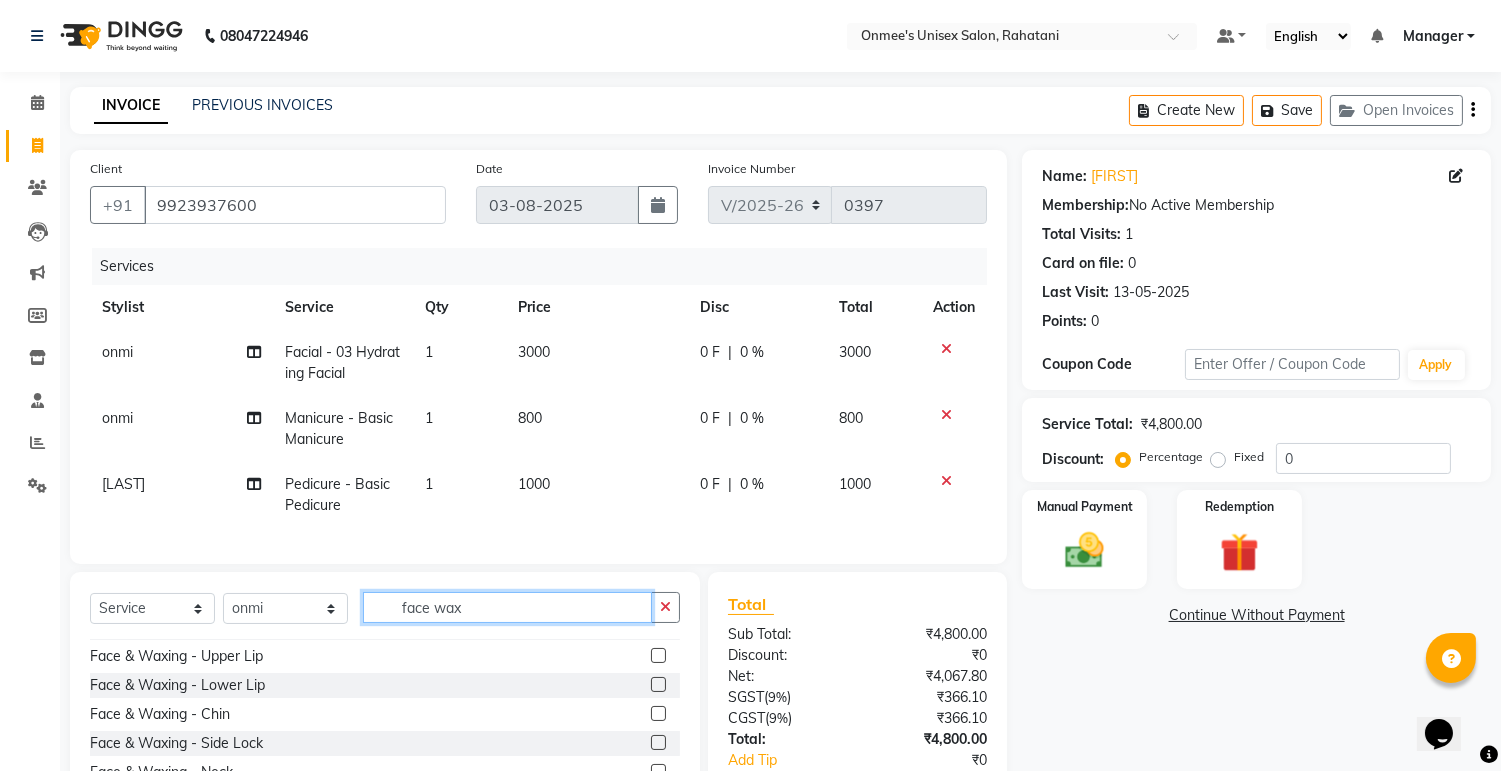 scroll, scrollTop: 32, scrollLeft: 0, axis: vertical 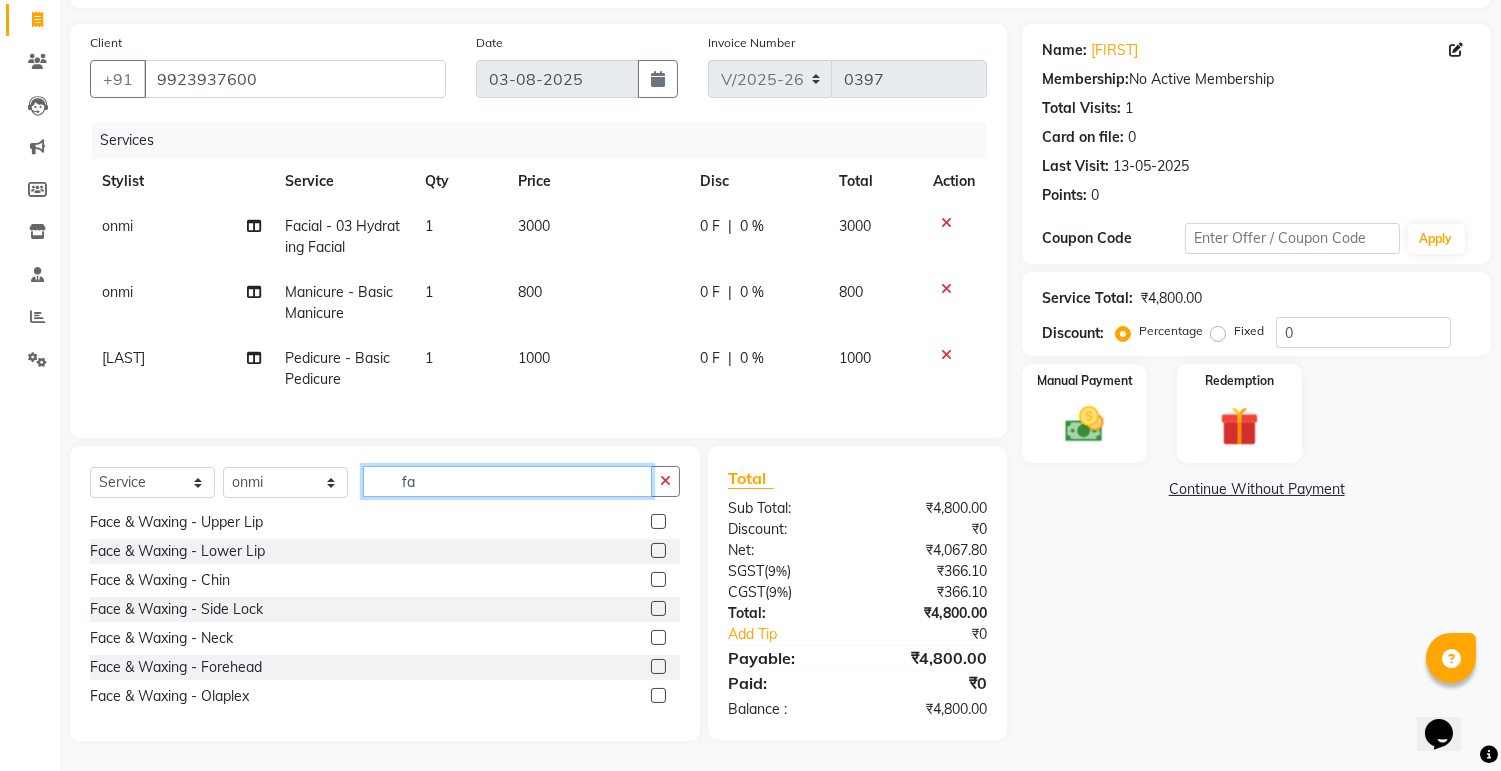 type on "f" 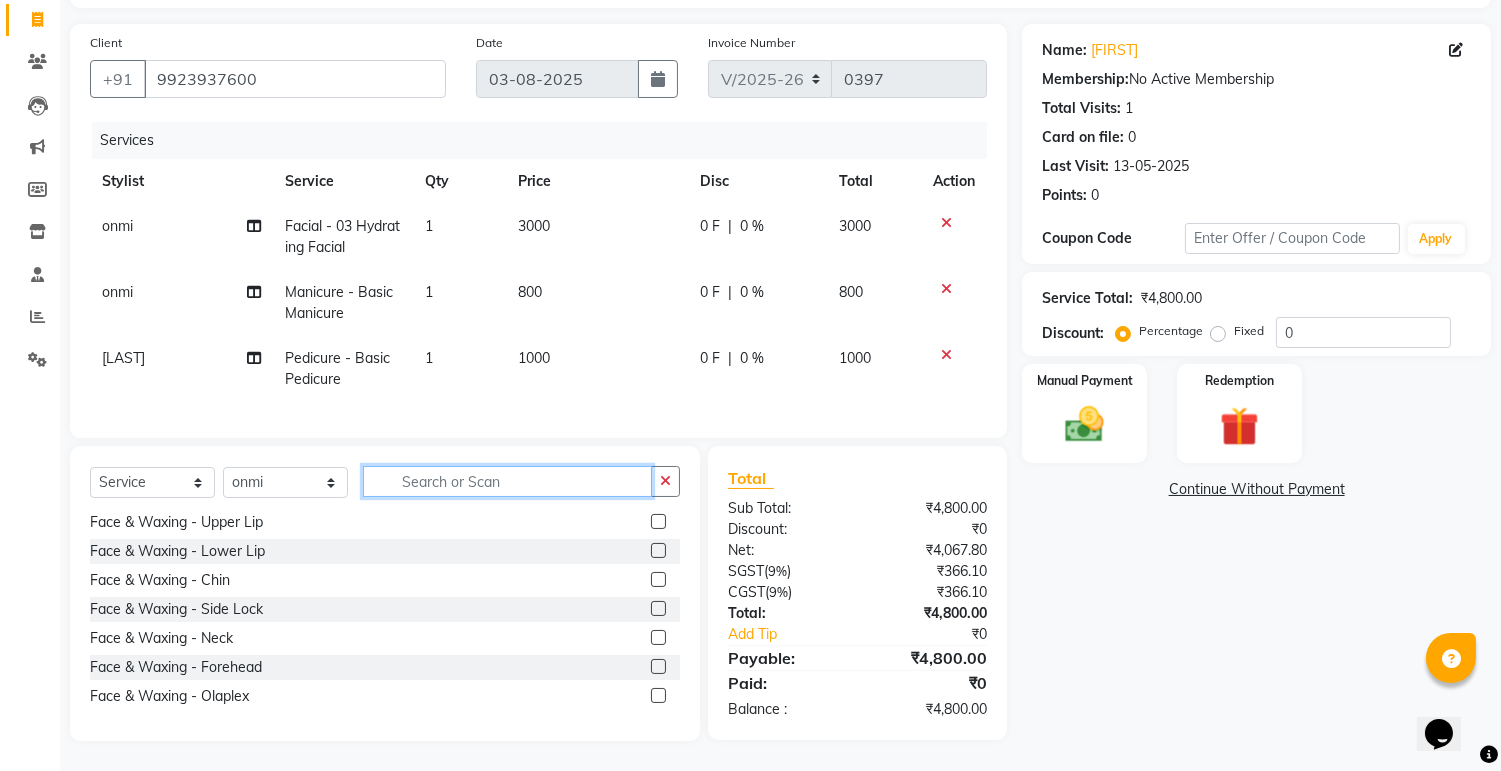 scroll, scrollTop: 142, scrollLeft: 0, axis: vertical 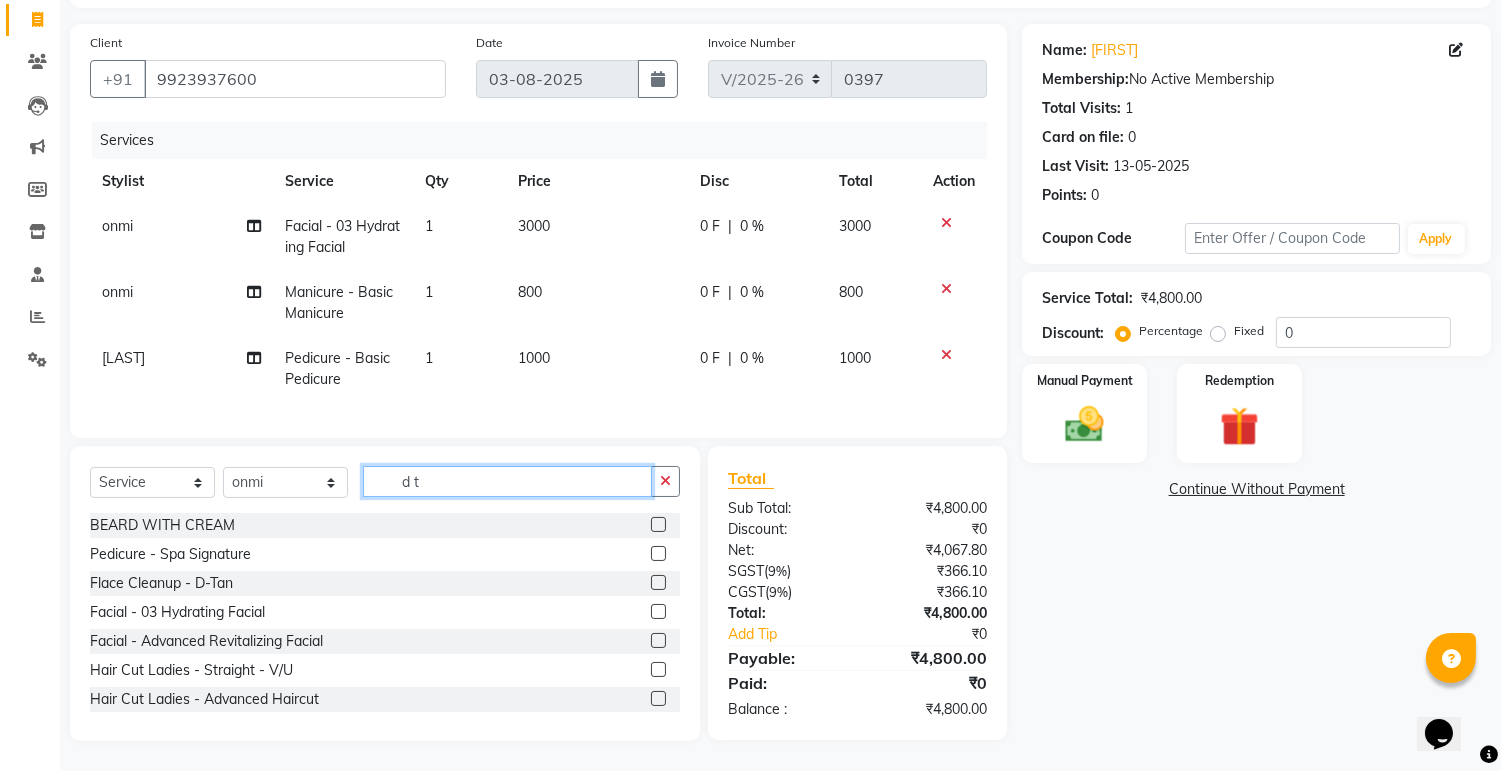 type on "d t" 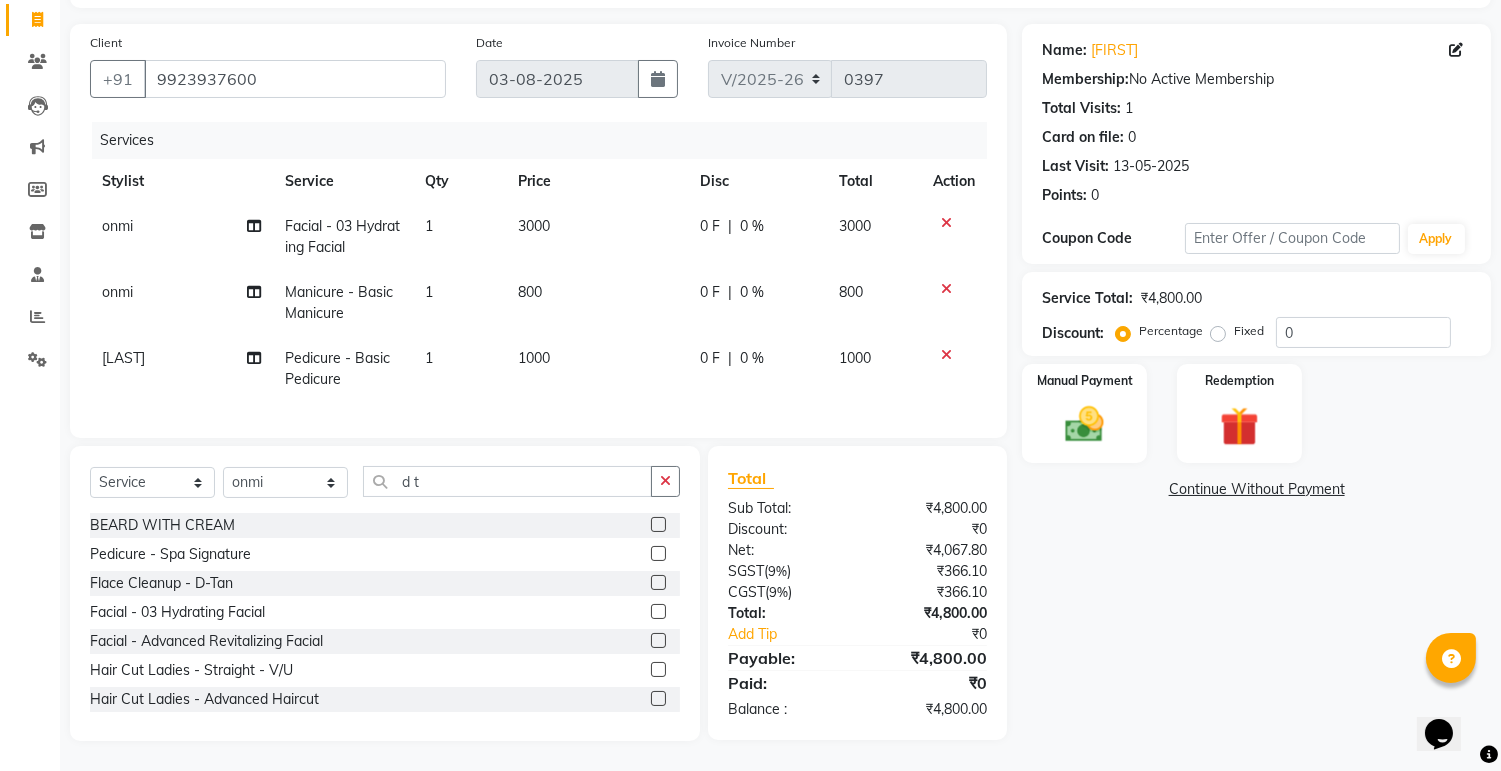 click 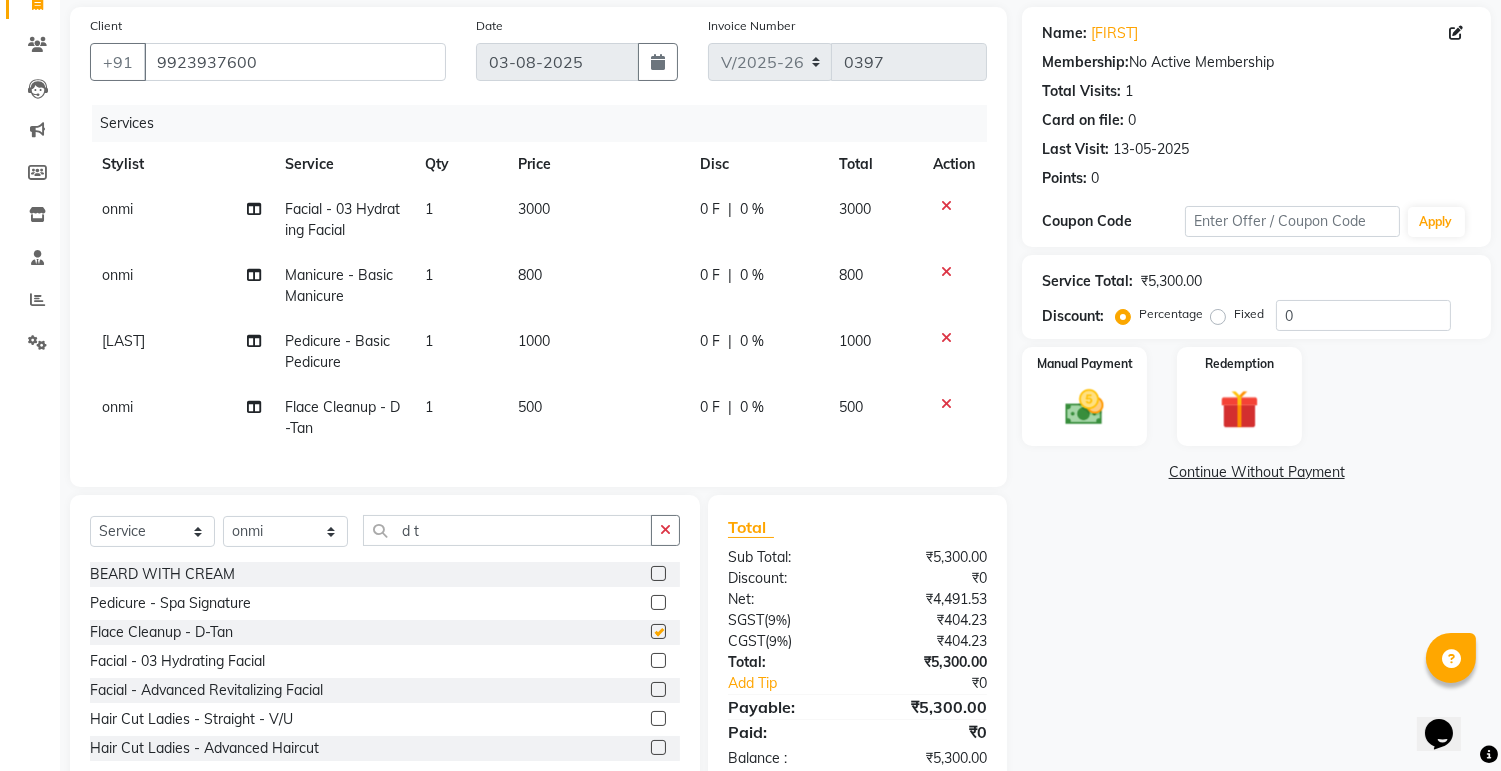 checkbox on "false" 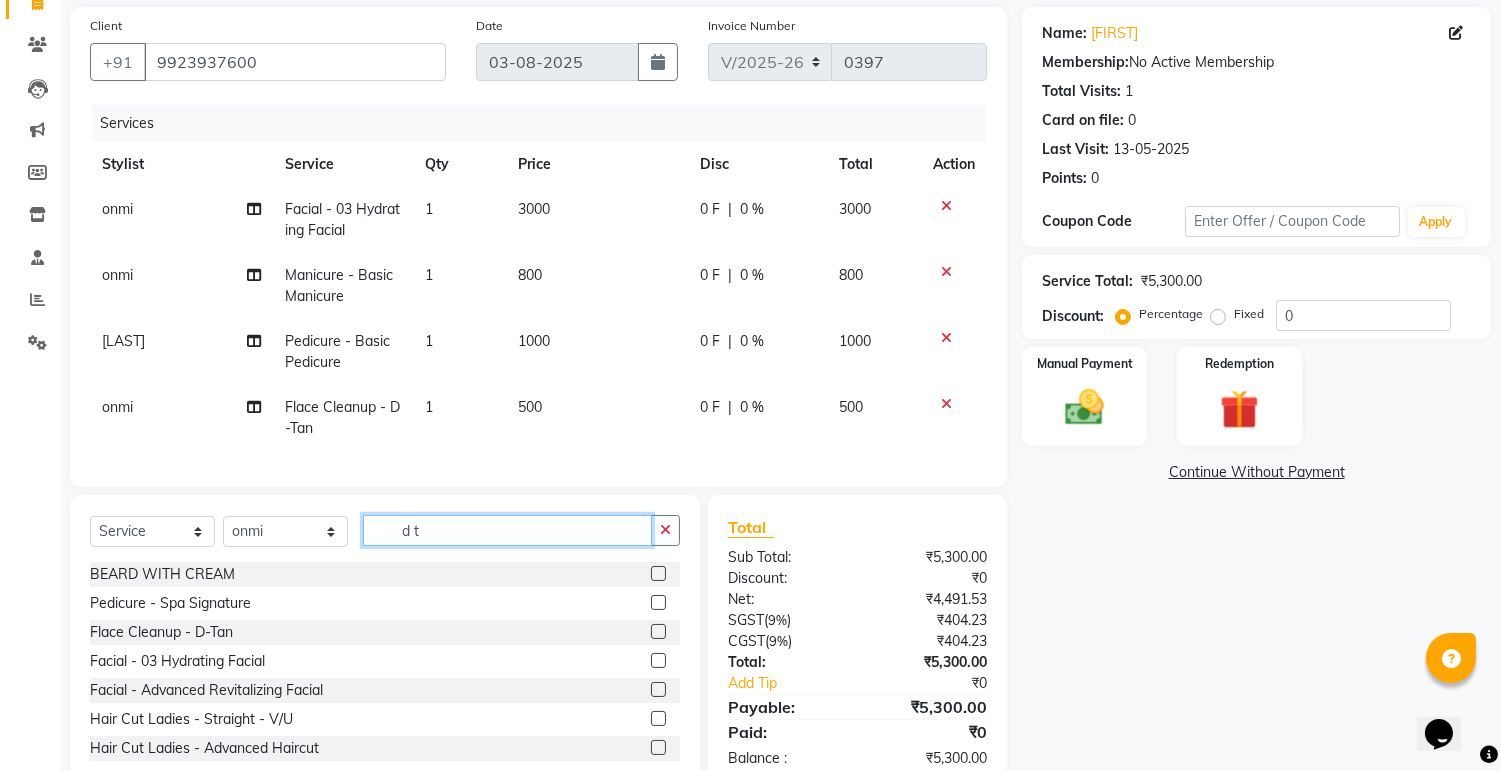 click on "d t" 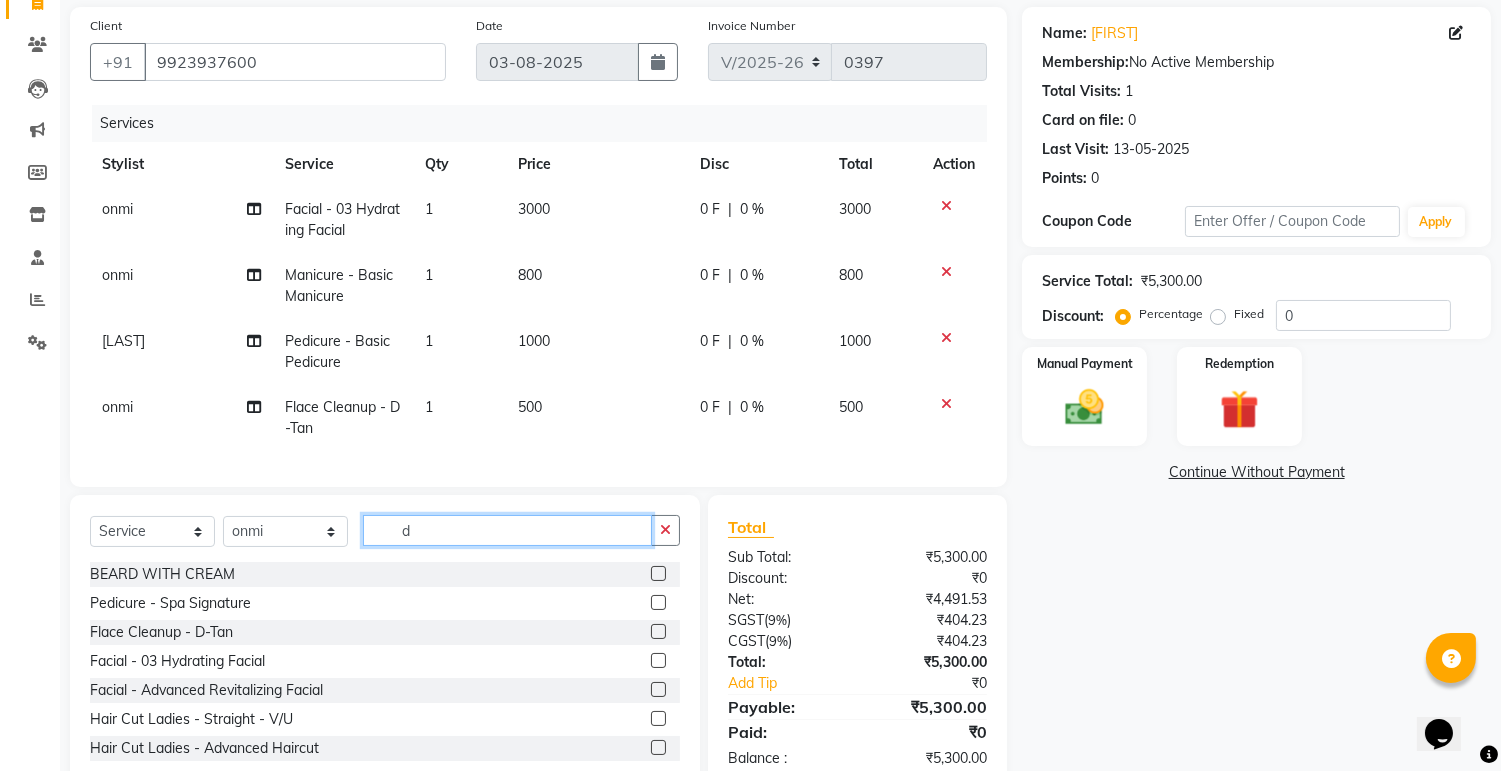 type on "d" 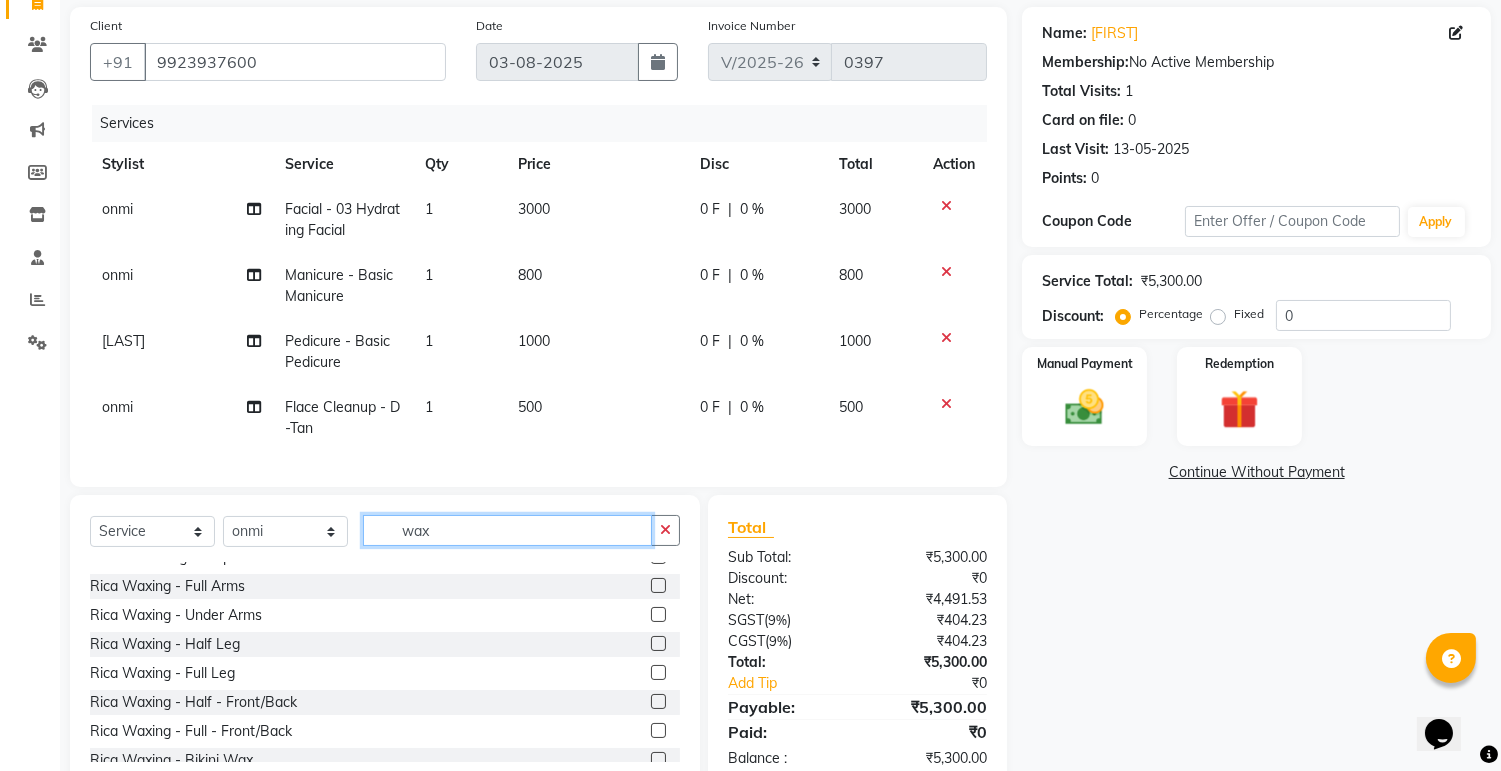 scroll, scrollTop: 222, scrollLeft: 0, axis: vertical 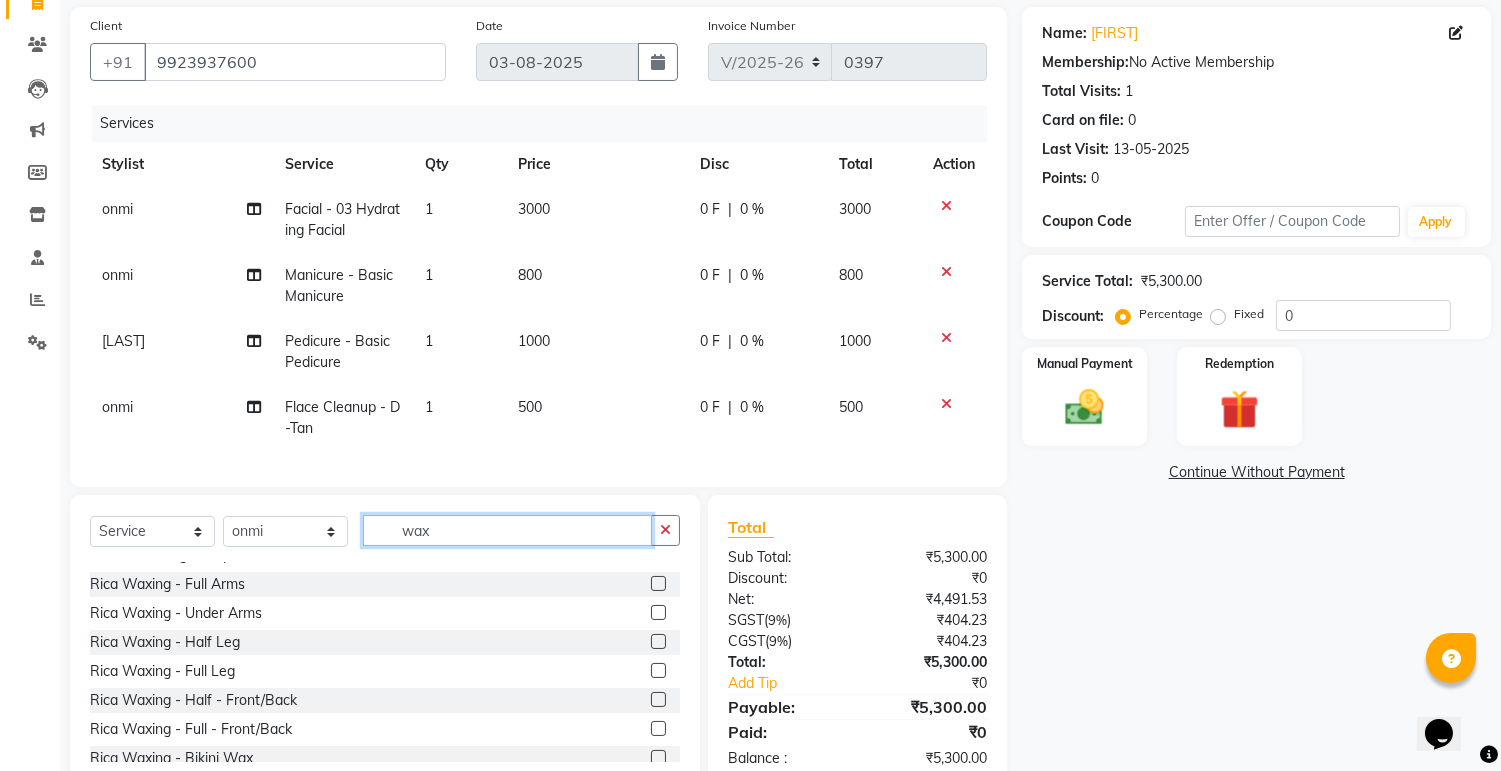type on "wax" 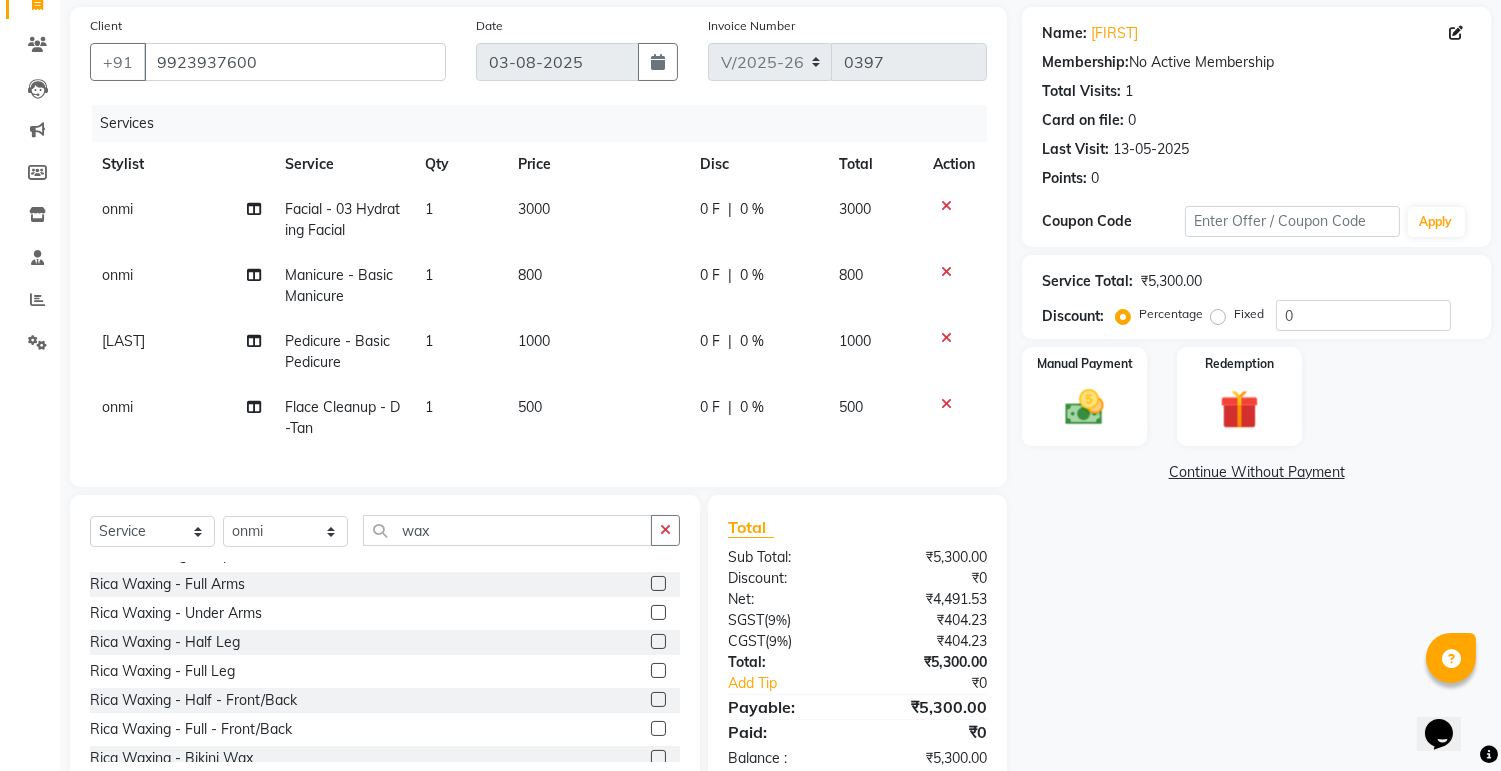click 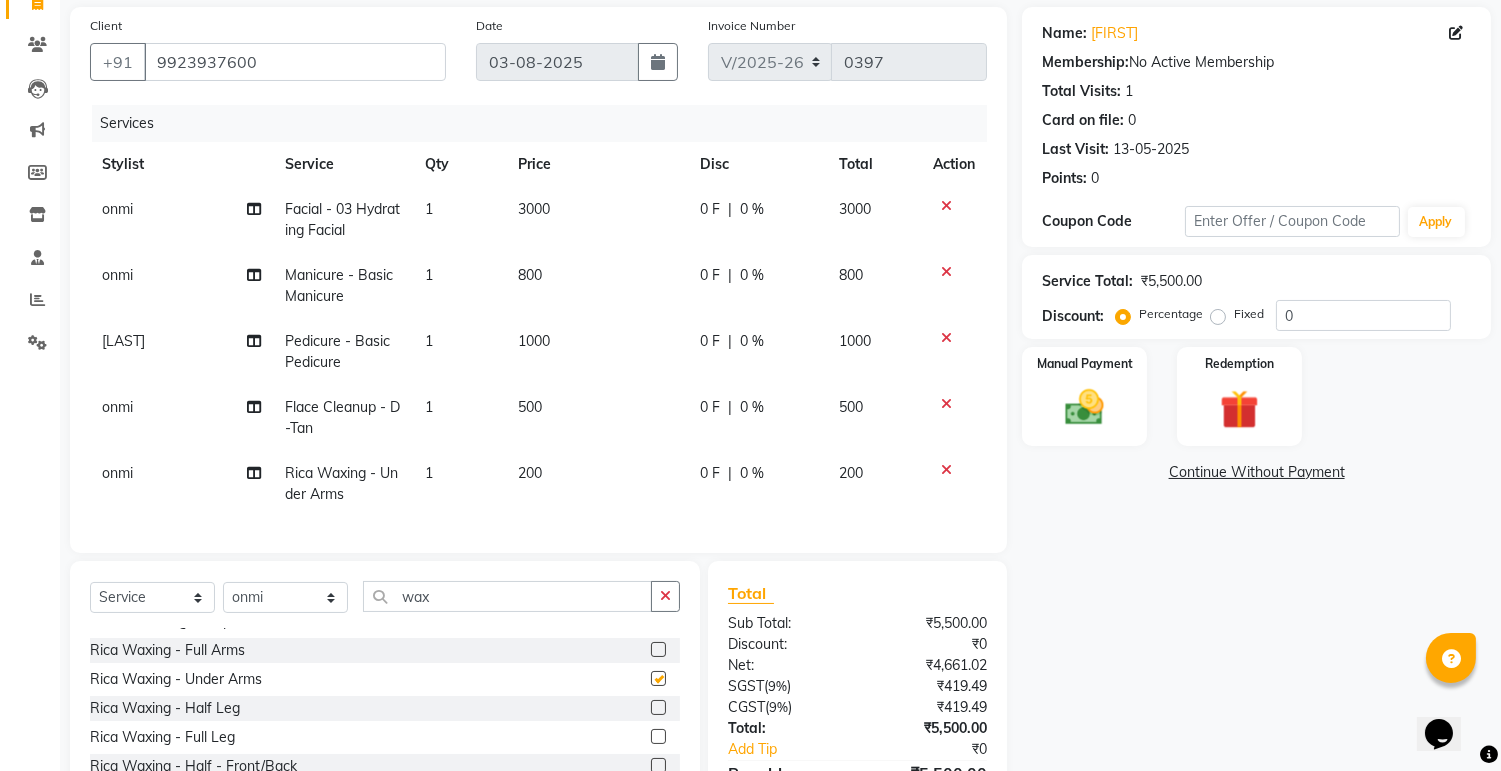 checkbox on "false" 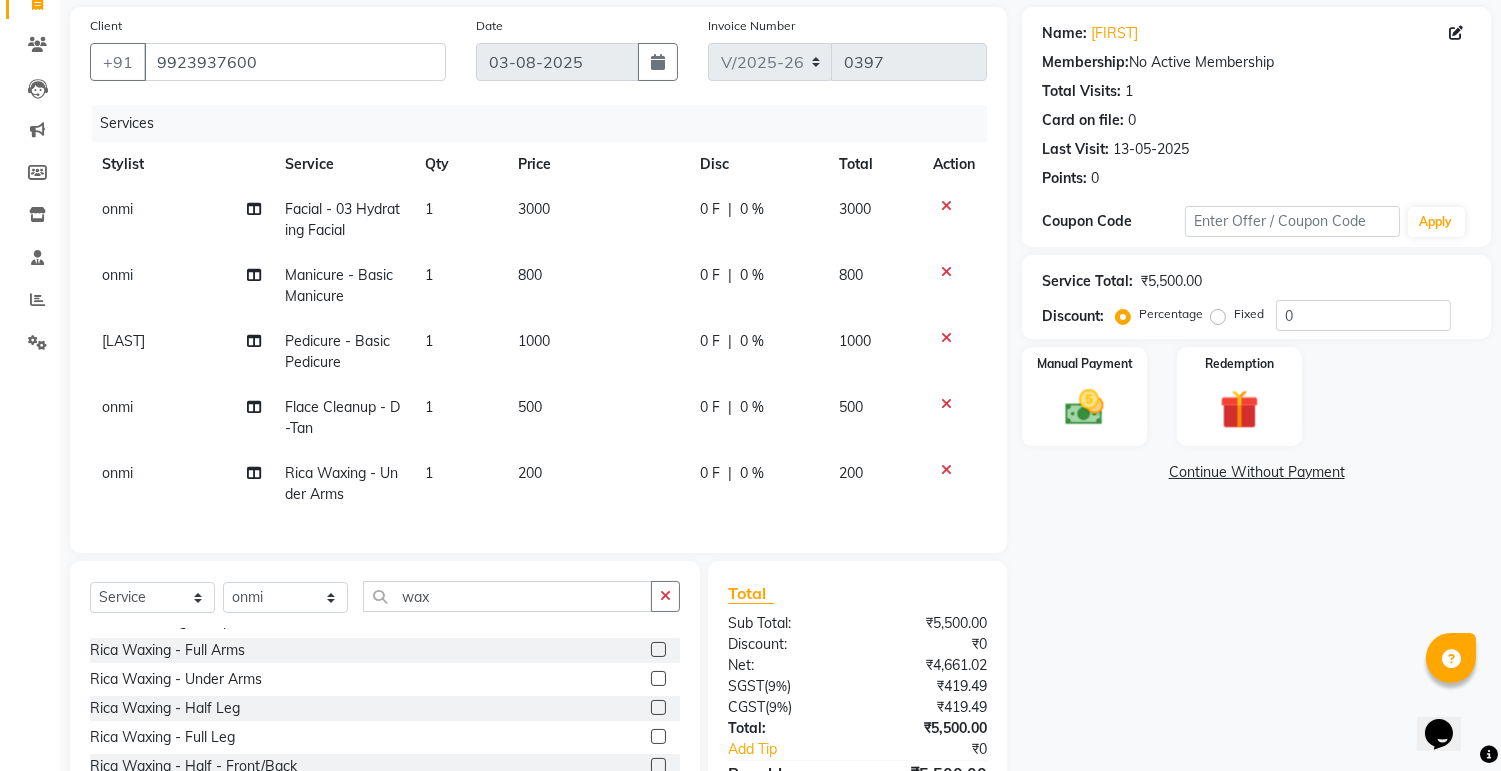 click 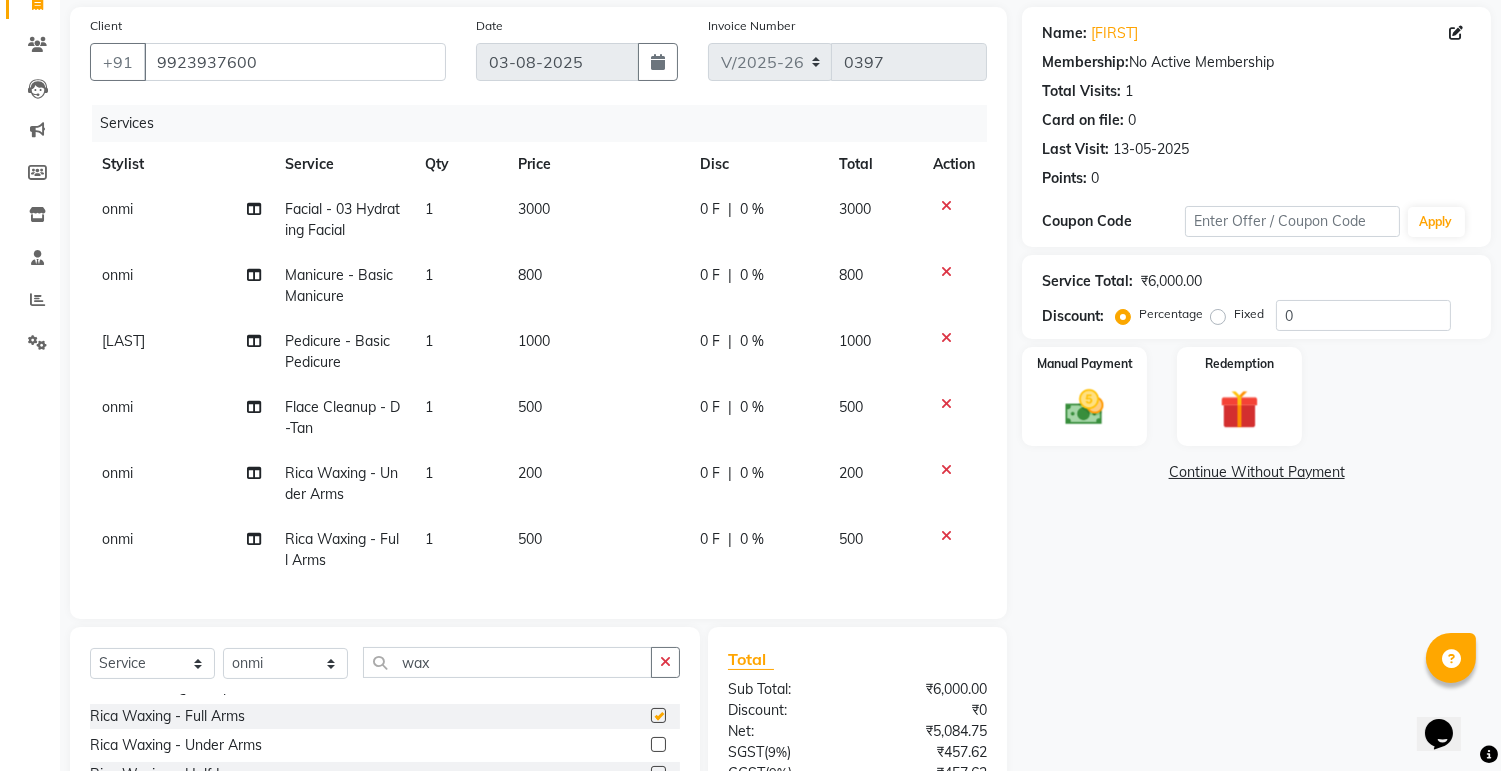 checkbox on "false" 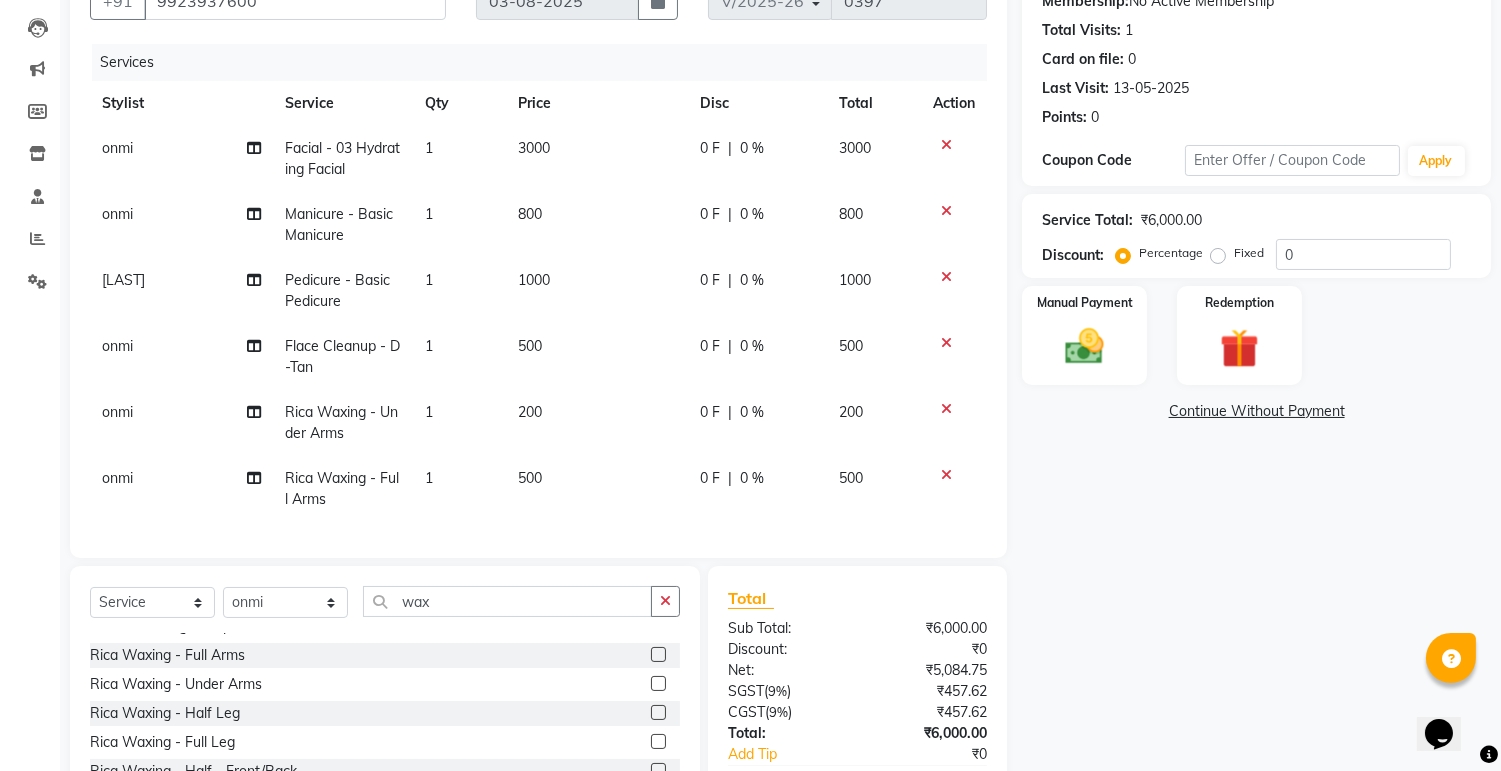 scroll, scrollTop: 330, scrollLeft: 0, axis: vertical 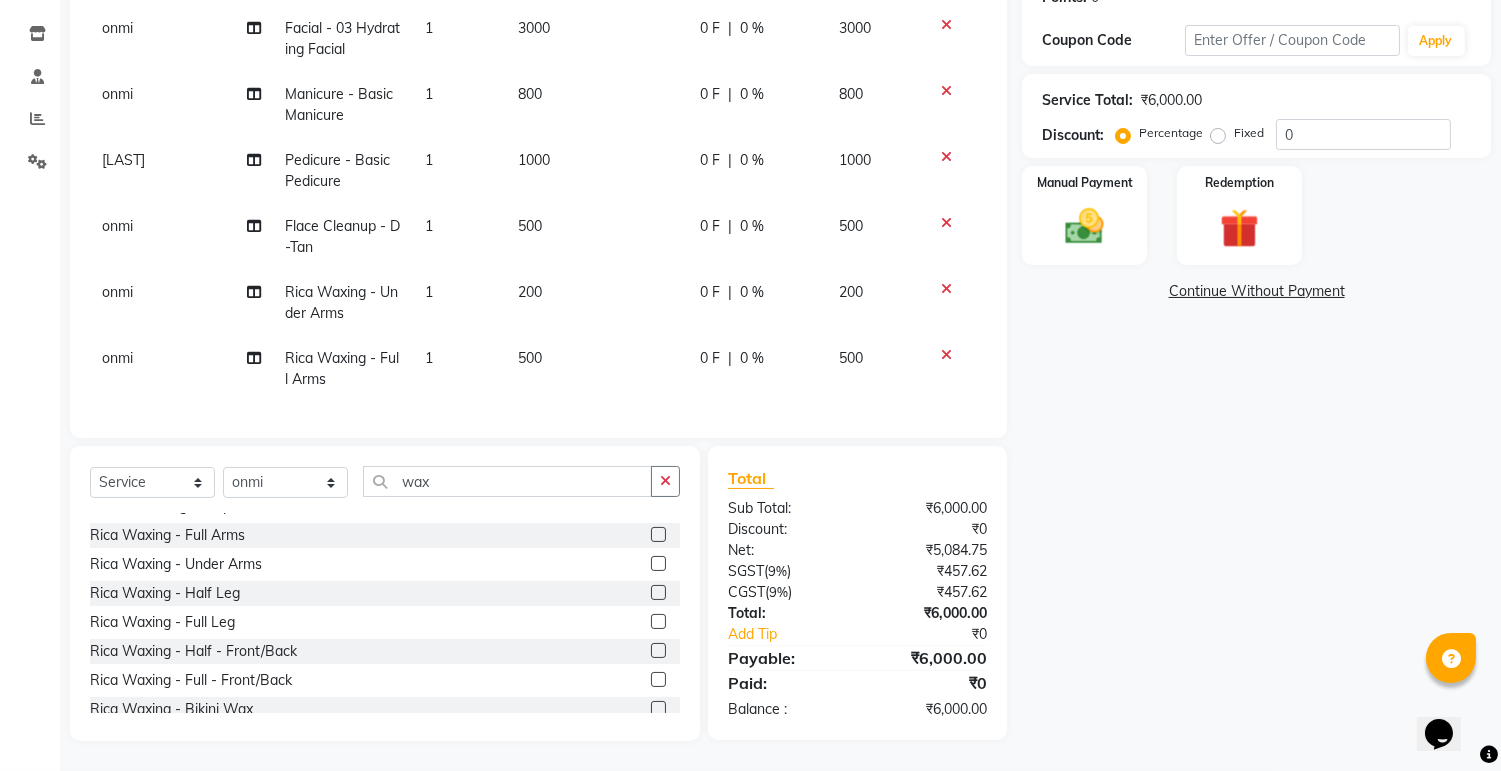 click 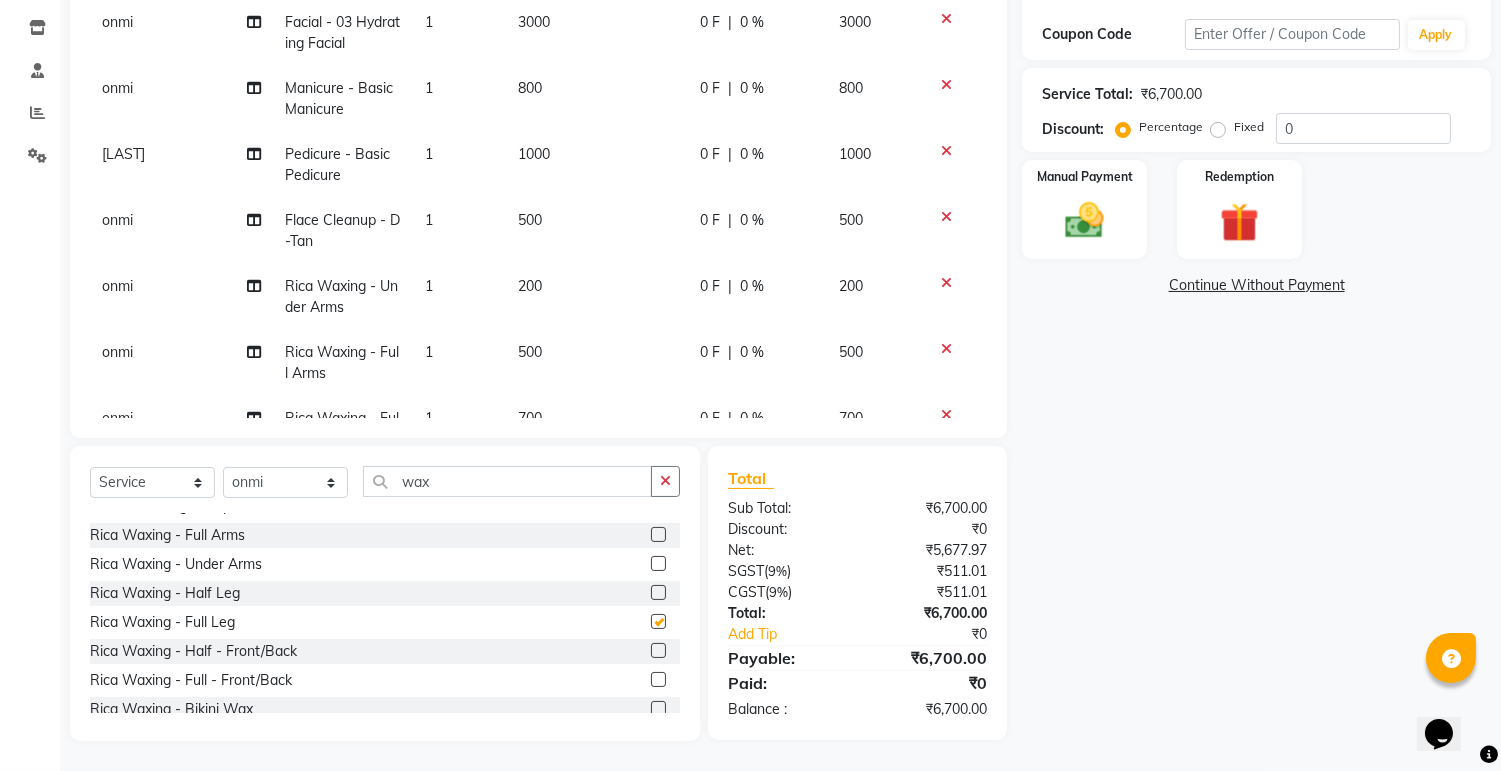 checkbox on "false" 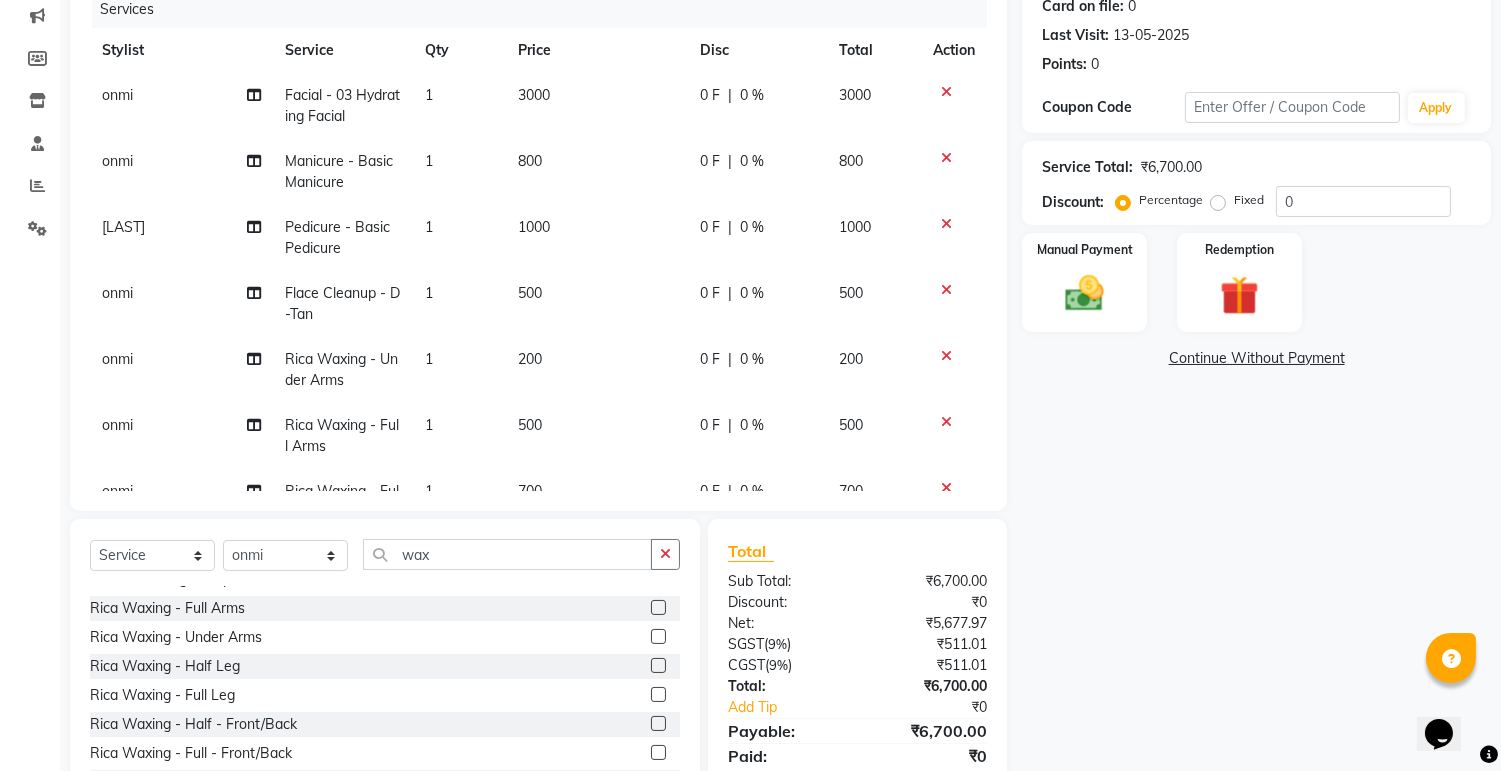 scroll, scrollTop: 218, scrollLeft: 0, axis: vertical 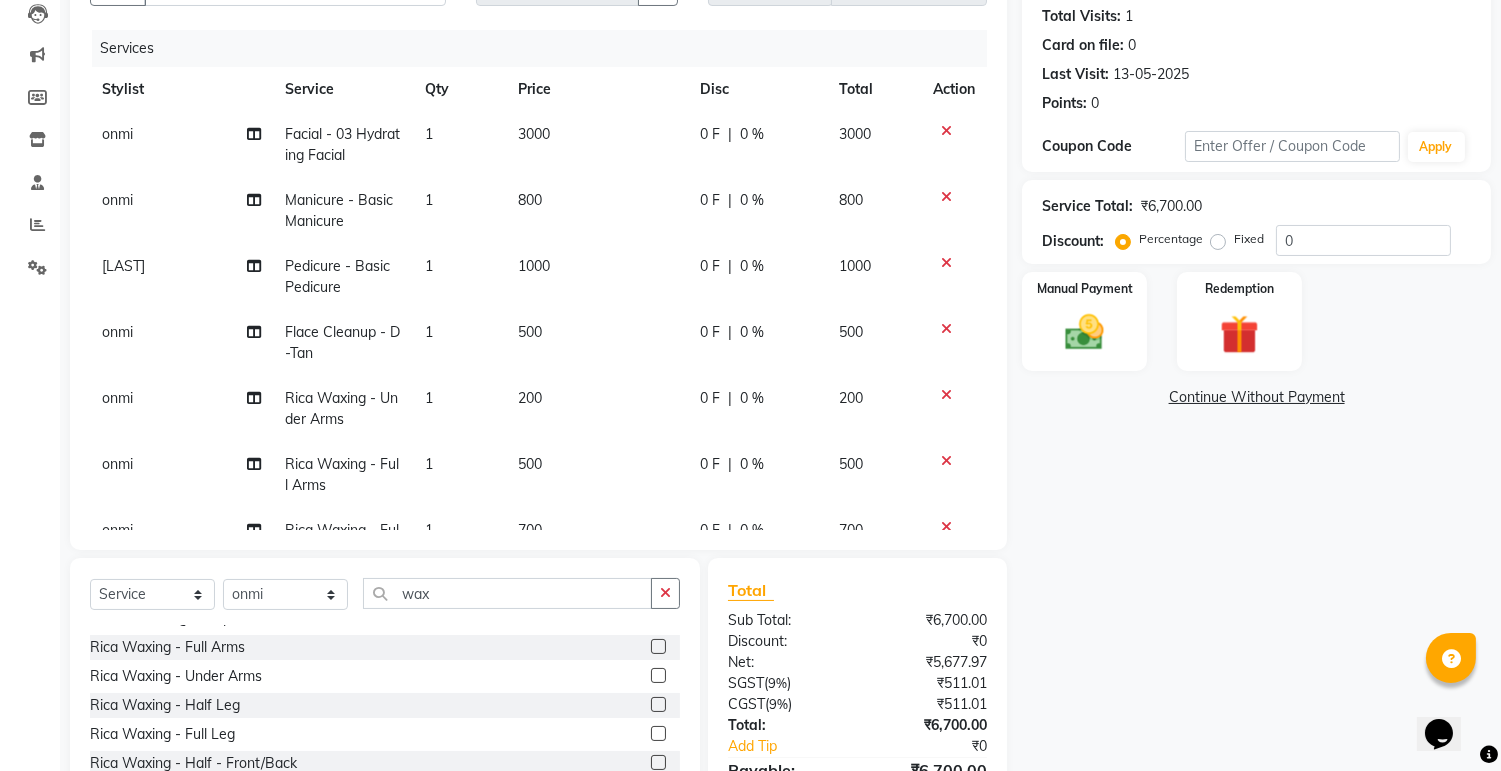 click on "500" 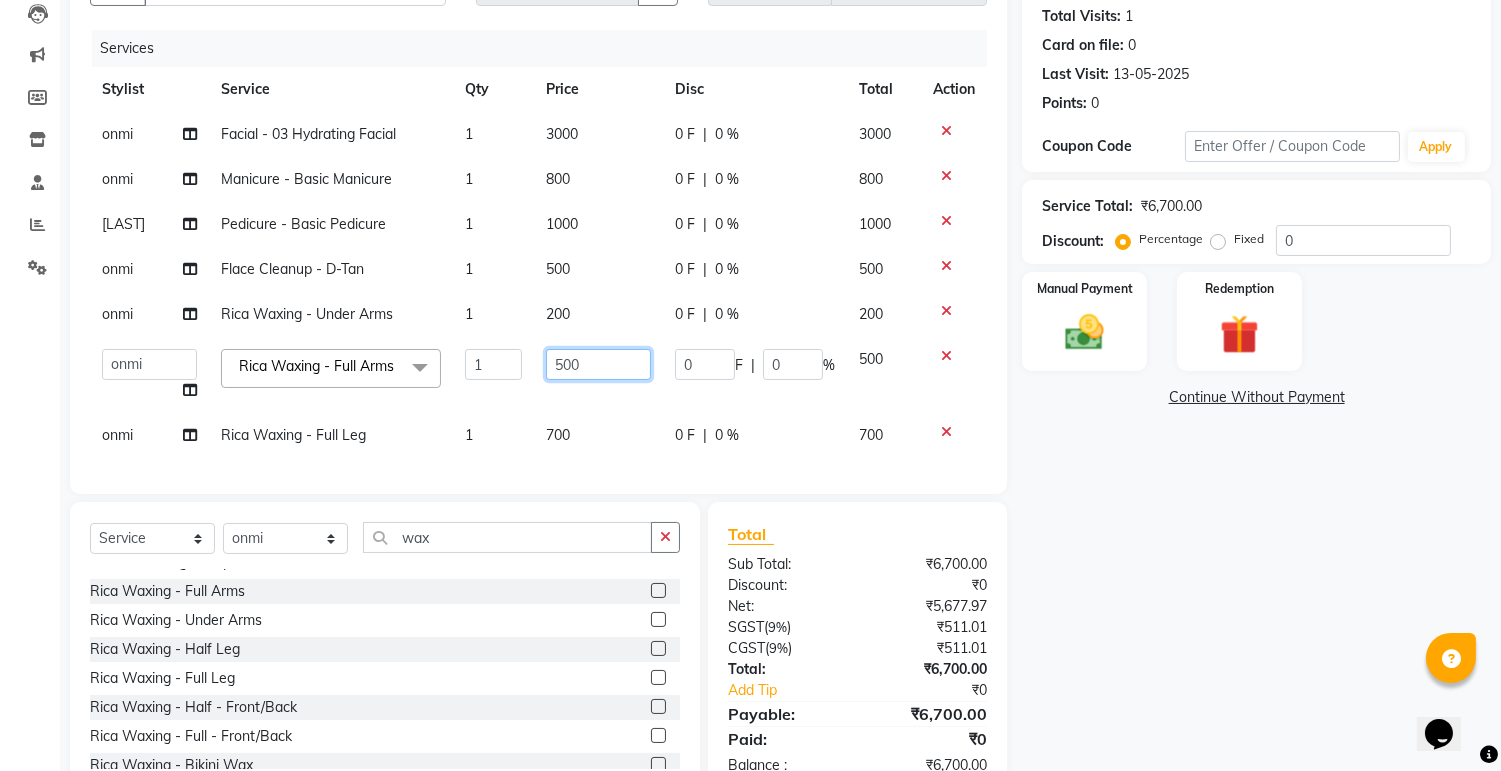 click on "500" 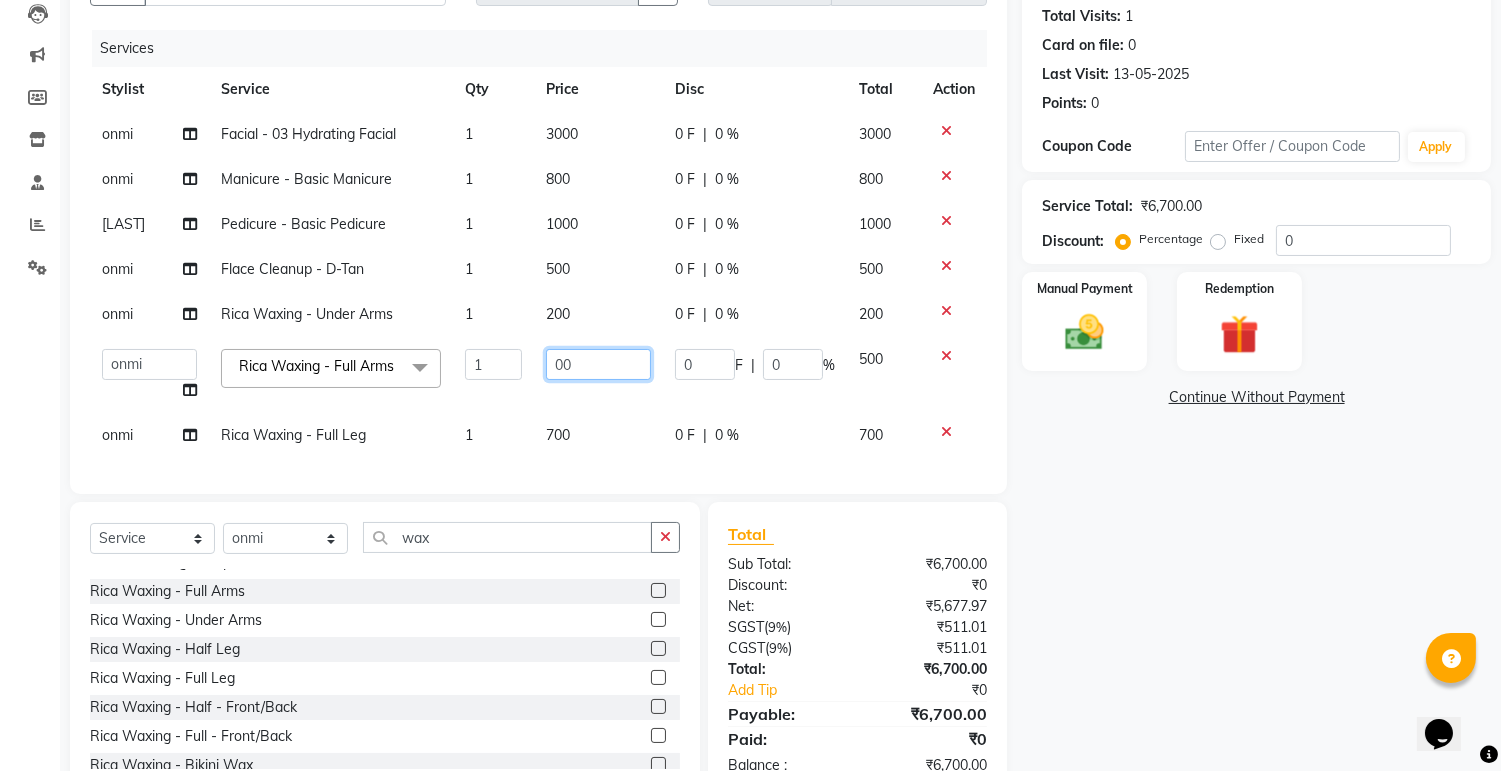 type on "300" 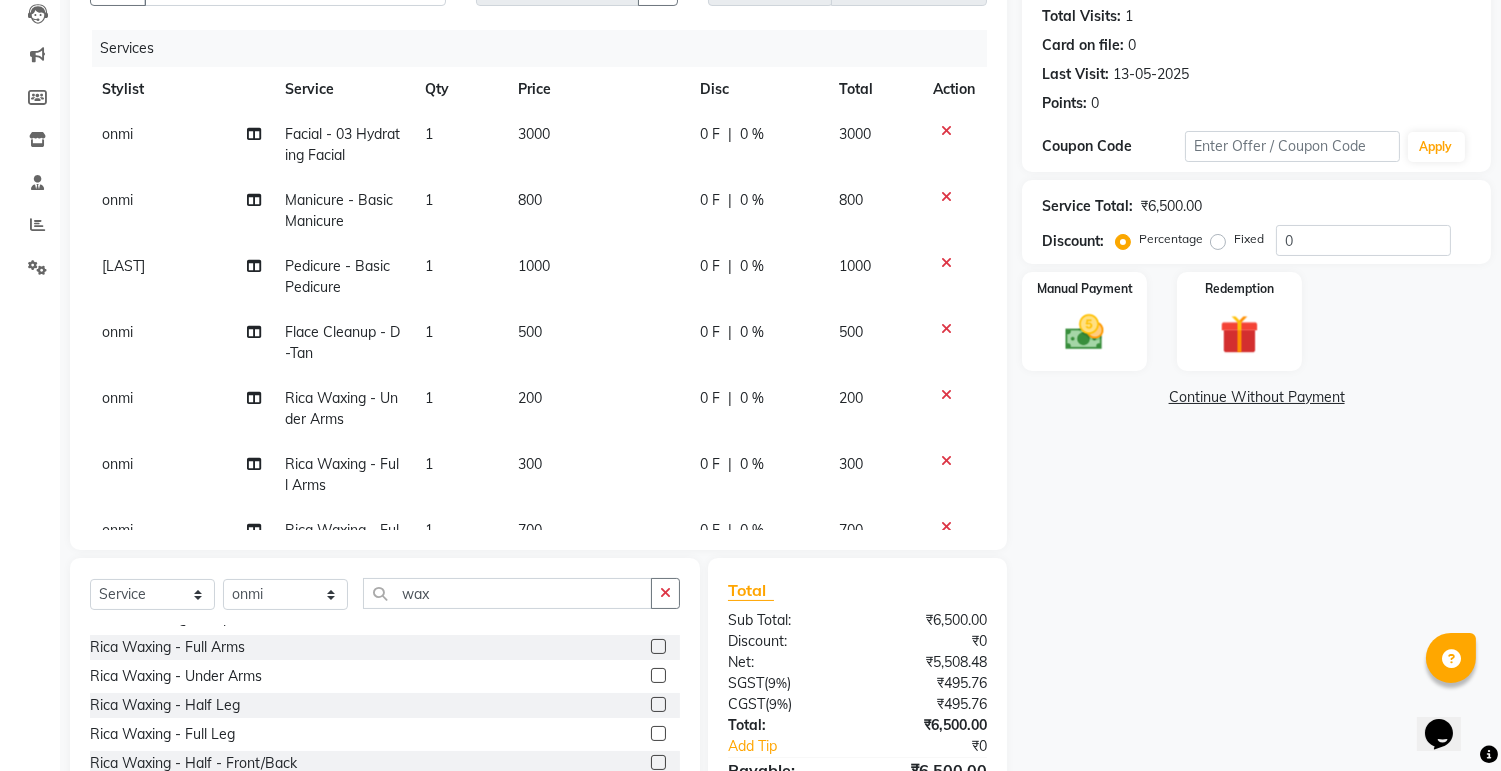 click on "onmi Facial - 03 Hydrating Facial 1 3000 0 F | 0 % 3000 onmi Manicure - Basic Manicure 1 800 0 F | 0 % 800 SHINMUNGLA Pedicure - Basic Pedicure 1 1000 0 F | 0 % 1000 onmi Flace Cleanup - D-Tan 1 500 0 F | 0 % 500 onmi Rica Waxing - Under Arms 1 200 0 F | 0 % 200 onmi Rica Waxing - Full Arms 1 300 0 F | 0 % 300 onmi Rica Waxing - Full Leg 1 700 0 F | 0 % 700" 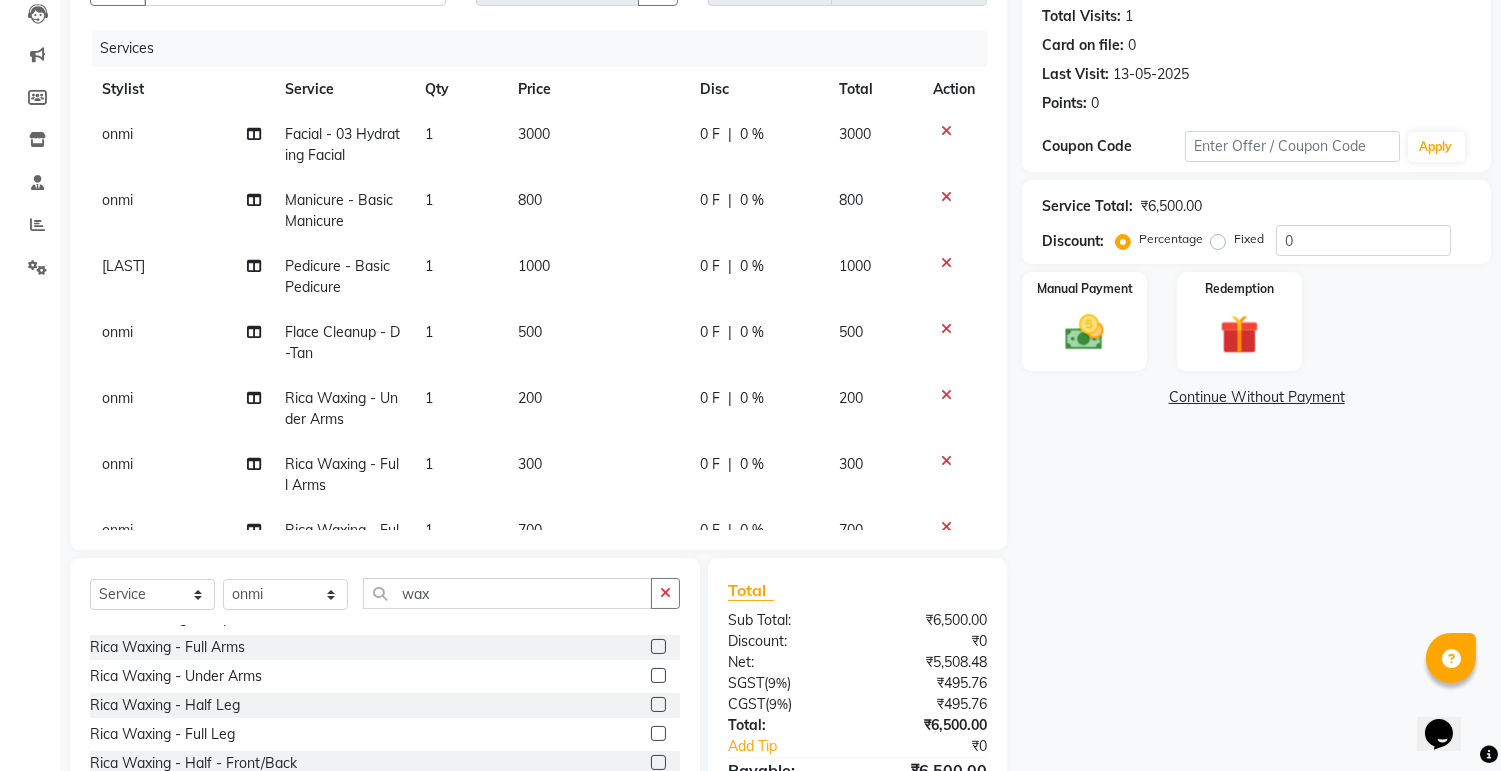 scroll, scrollTop: 76, scrollLeft: 0, axis: vertical 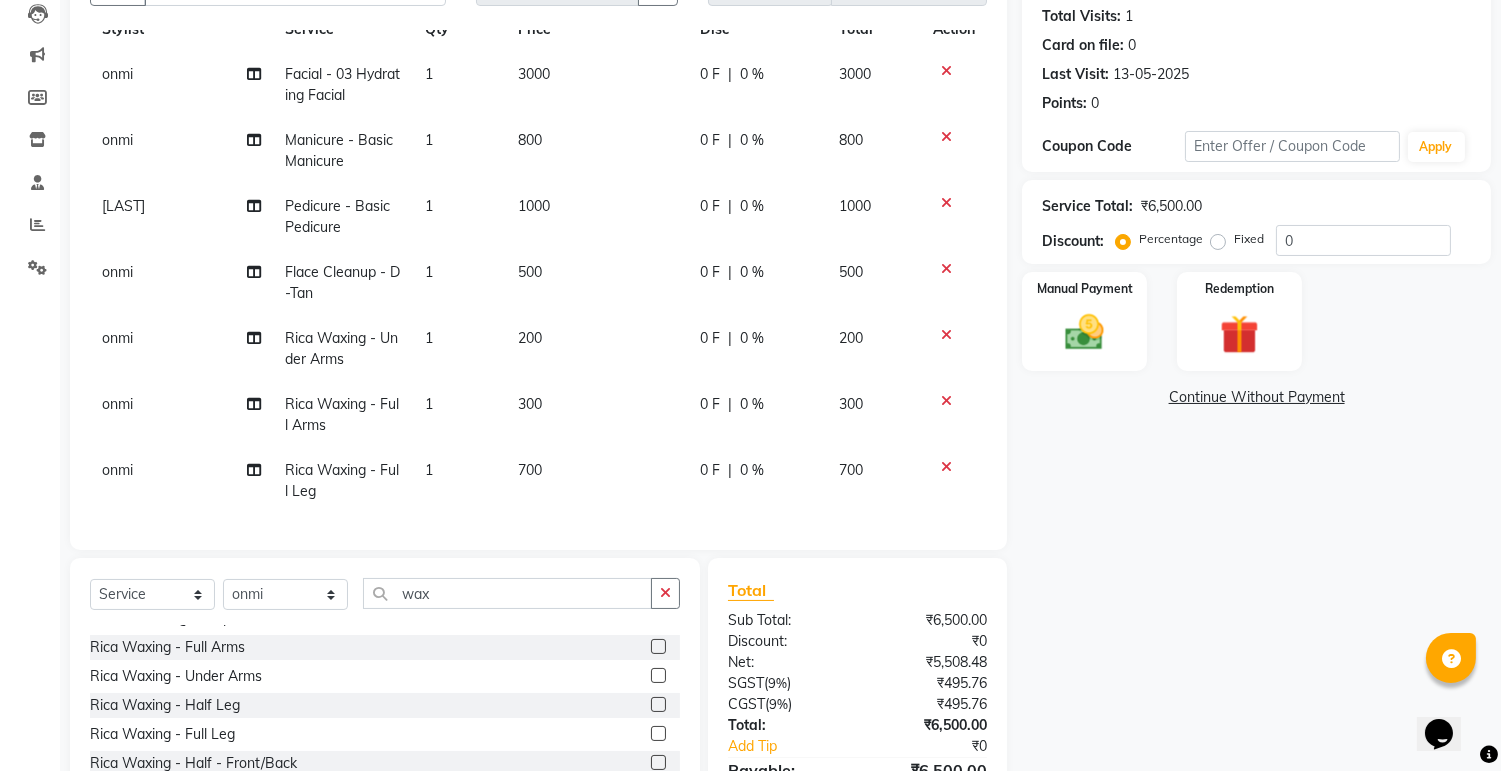 click on "700" 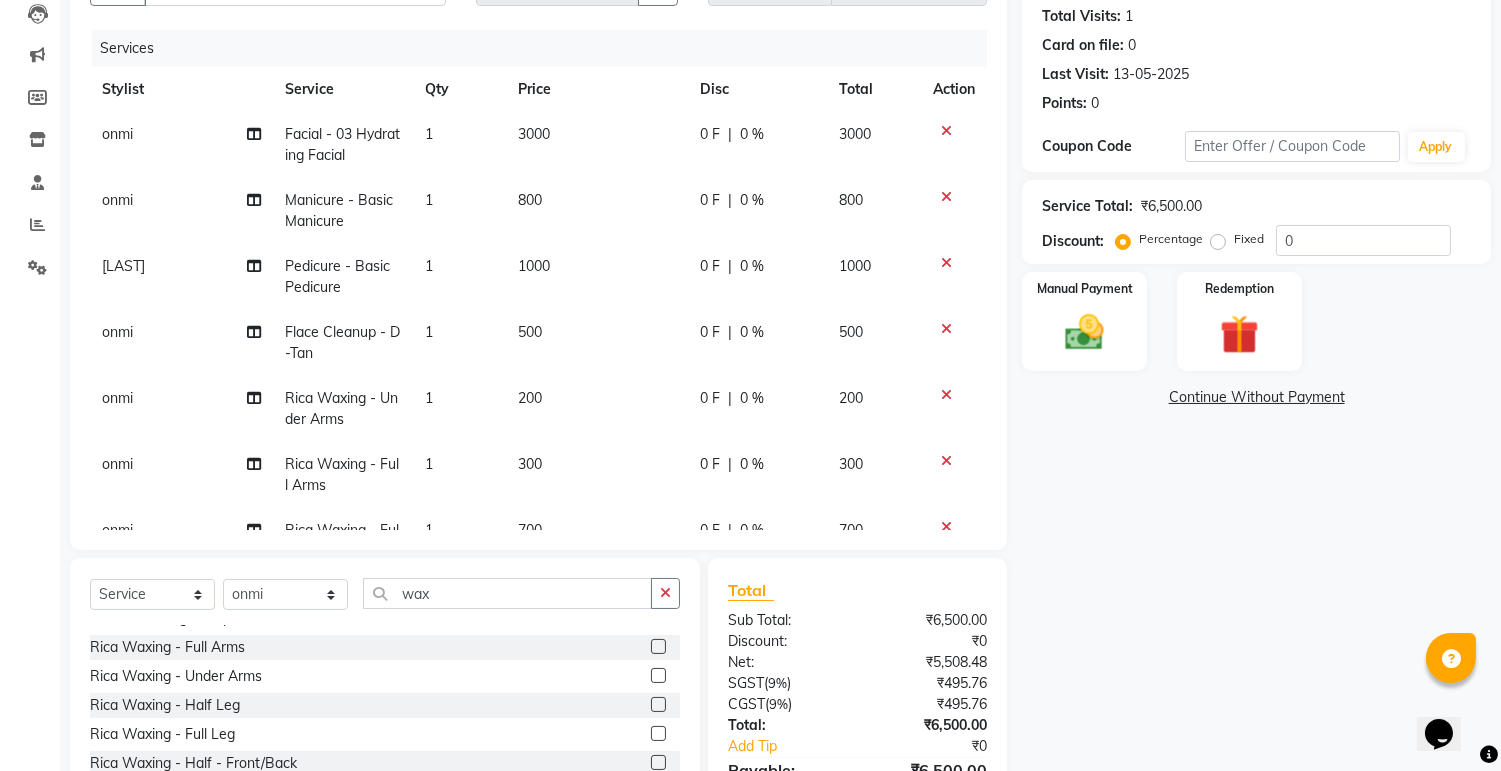 select on "79807" 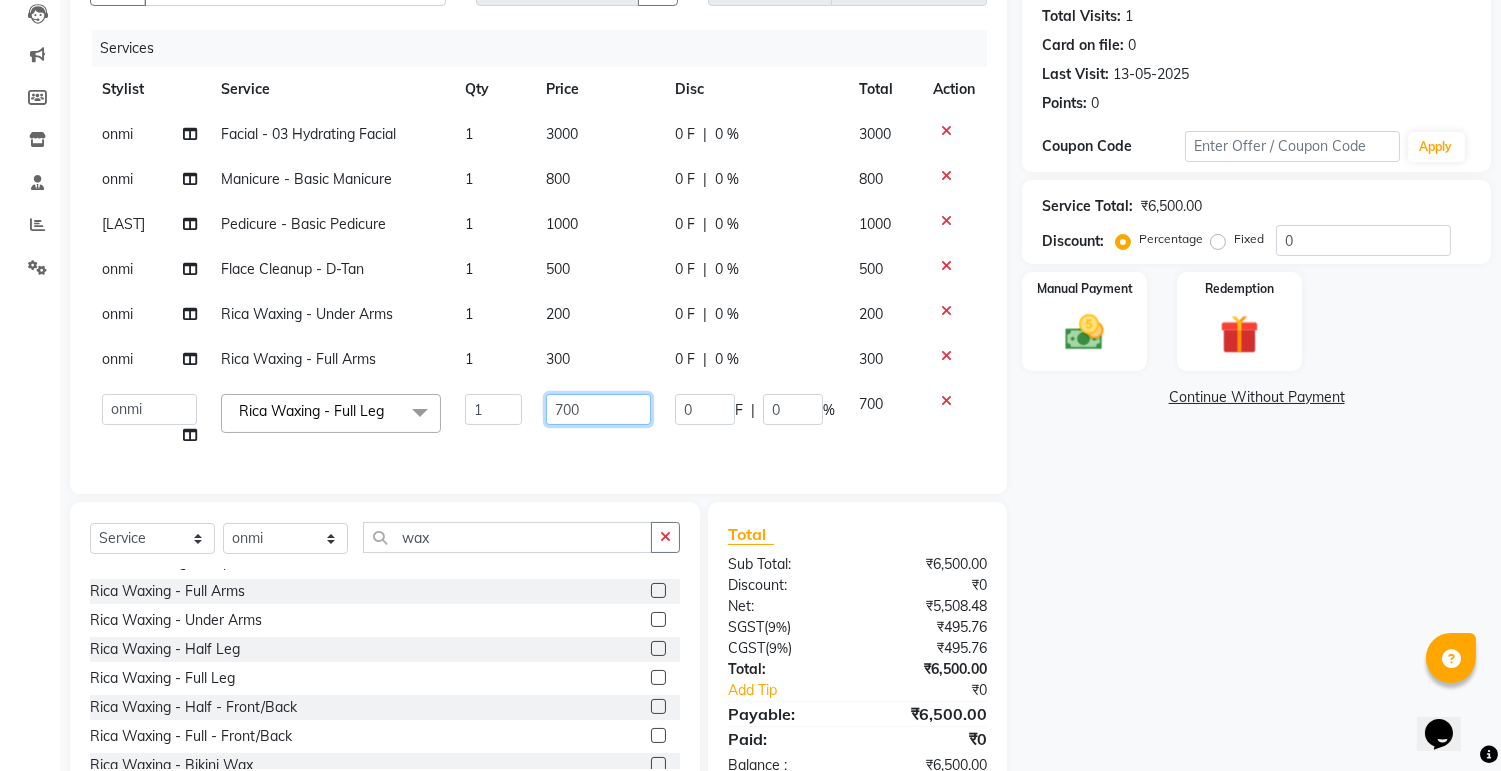 click on "700" 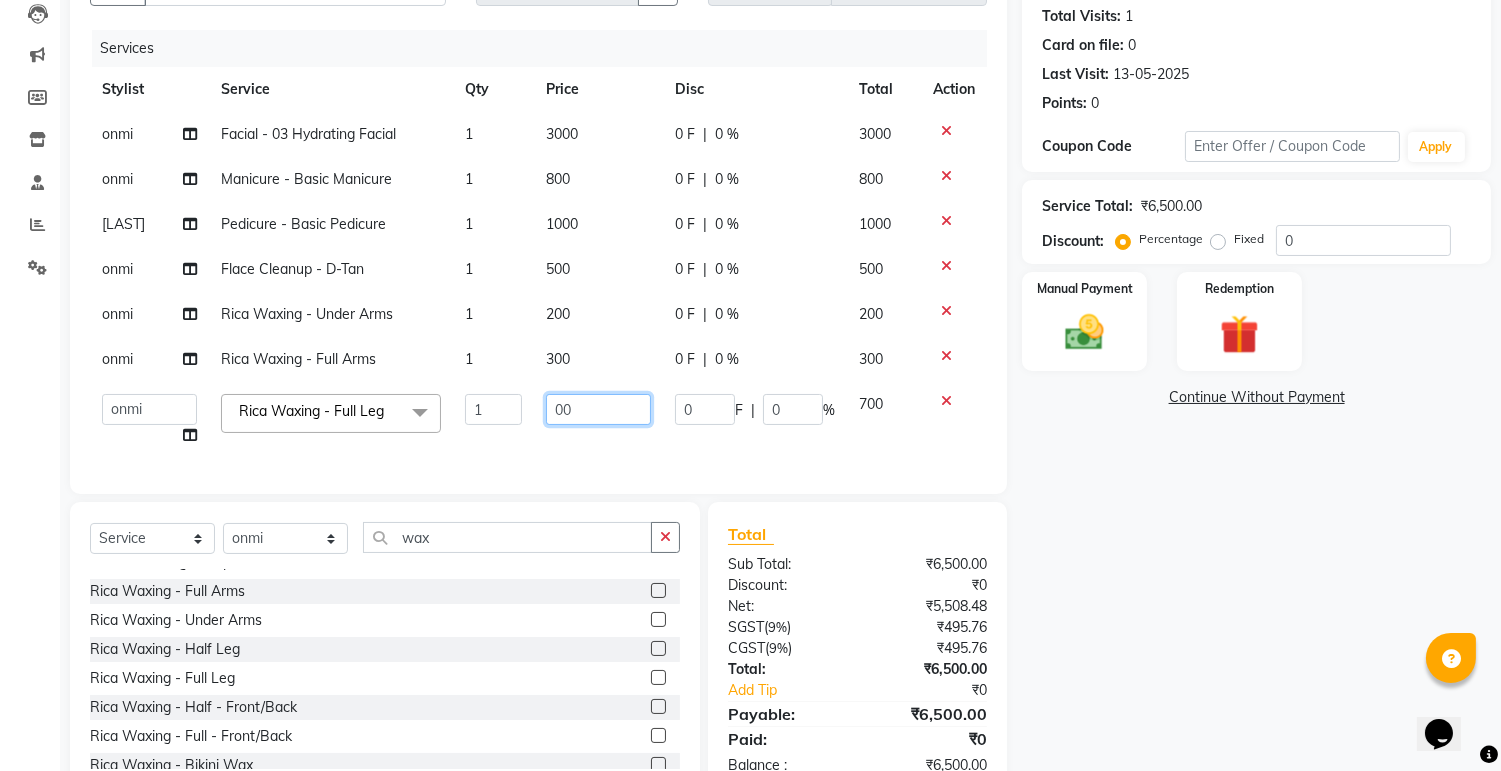 type on "500" 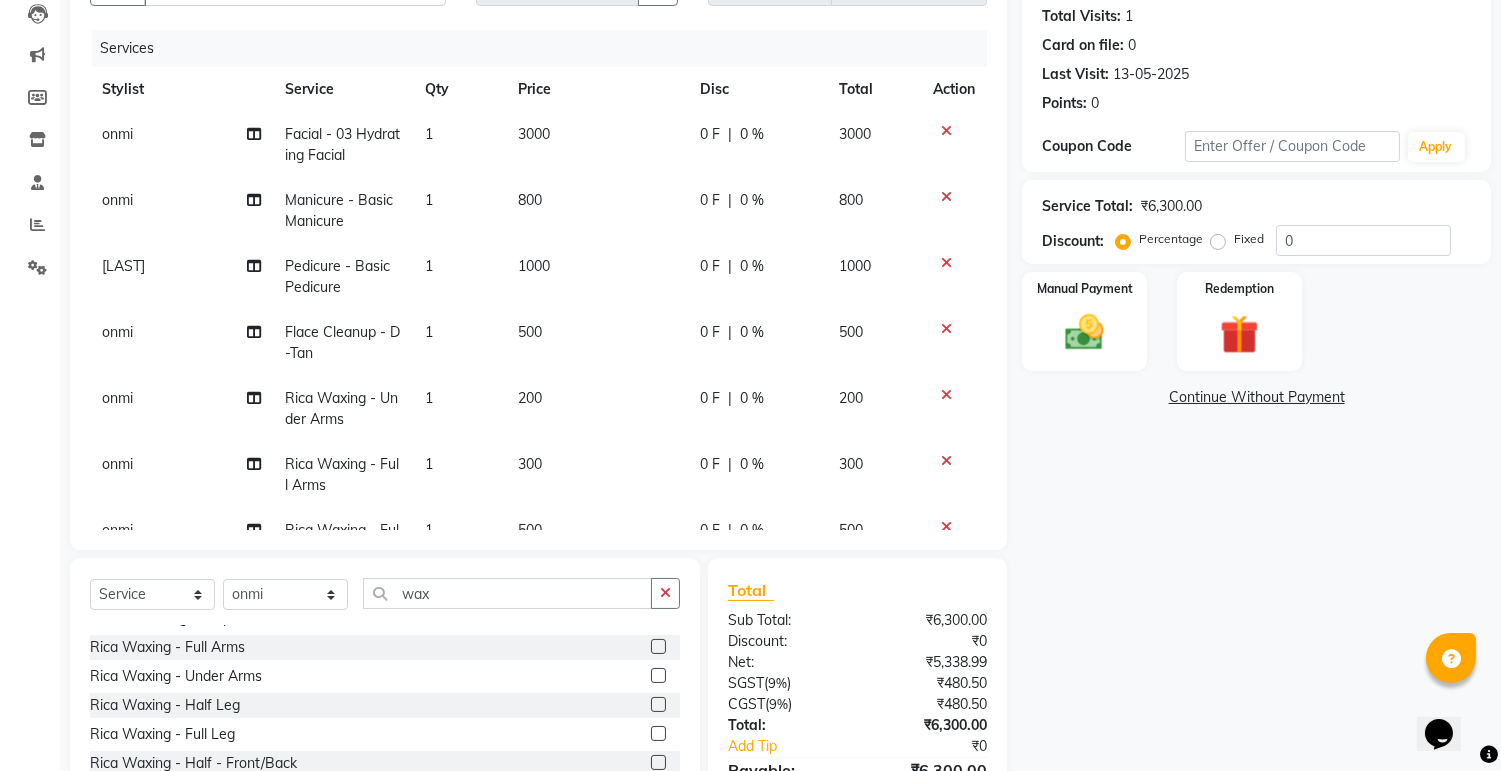 click on "Name: [FIRST]  Membership:  No Active Membership  Total Visits:  1 Card on file:  0 Last Visit:   13-05-2025 Points:   0  Coupon Code Apply Service Total:  ₹6,300.00  Discount:  Percentage   Fixed  0 Manual Payment Redemption  Continue Without Payment" 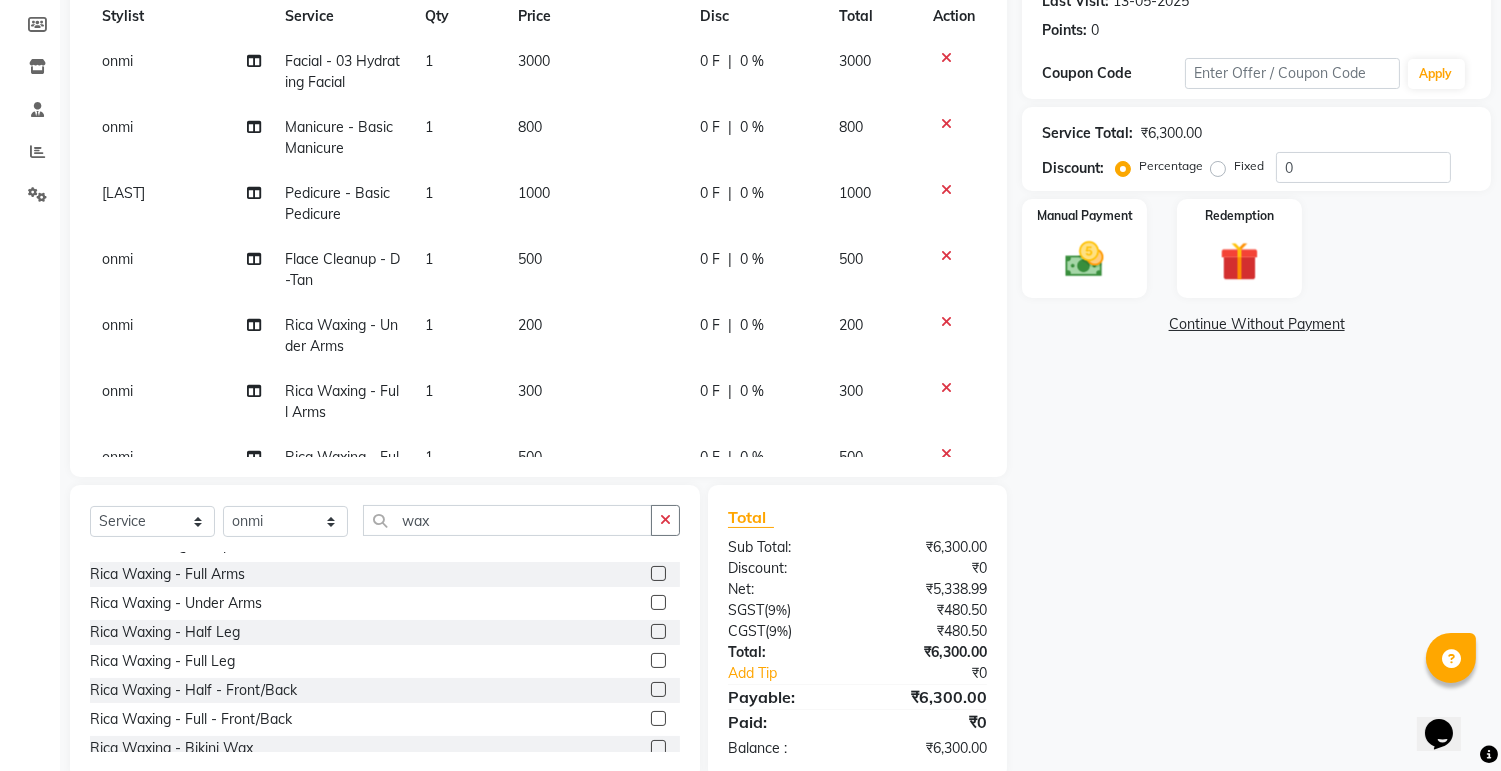 scroll, scrollTop: 330, scrollLeft: 0, axis: vertical 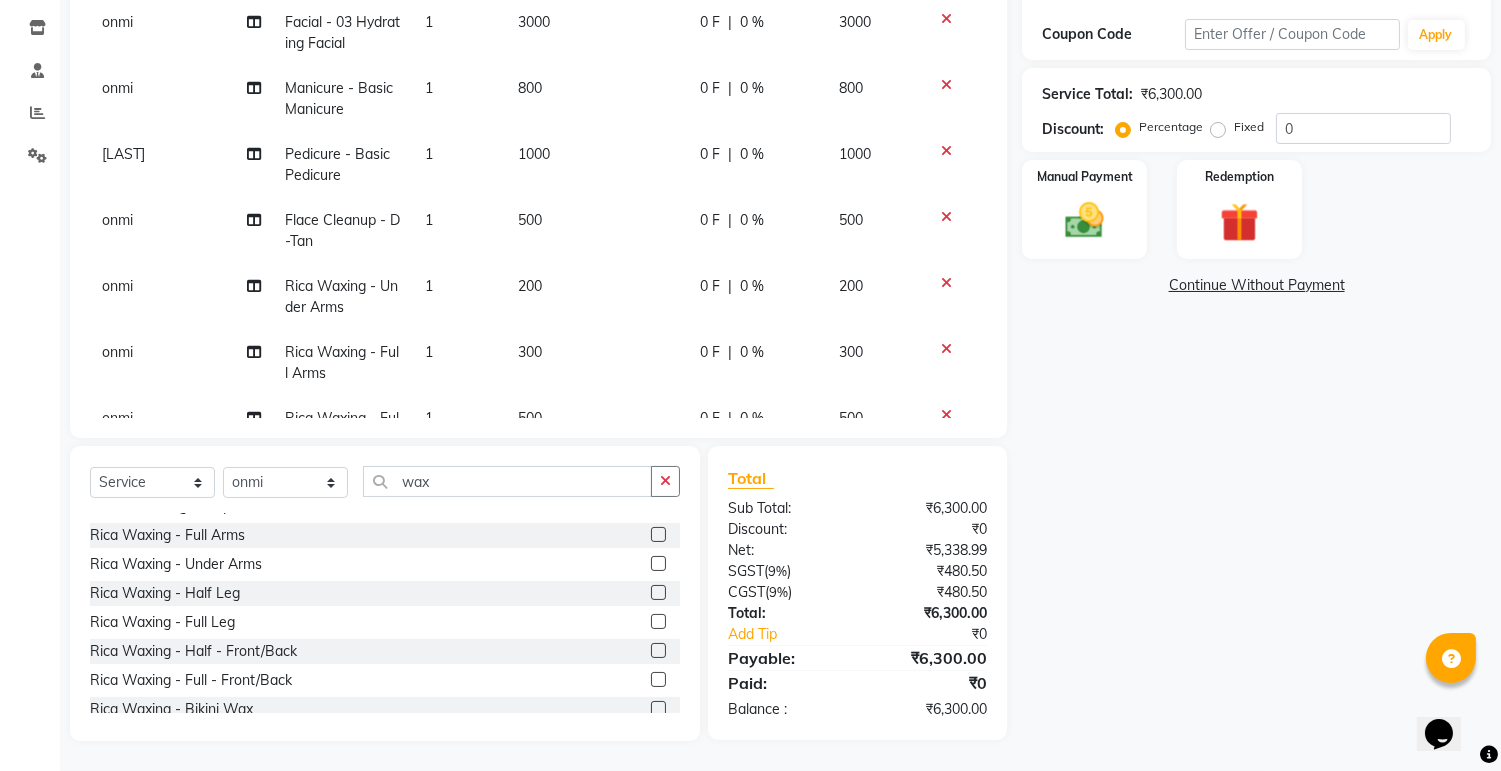 click on "Fixed" 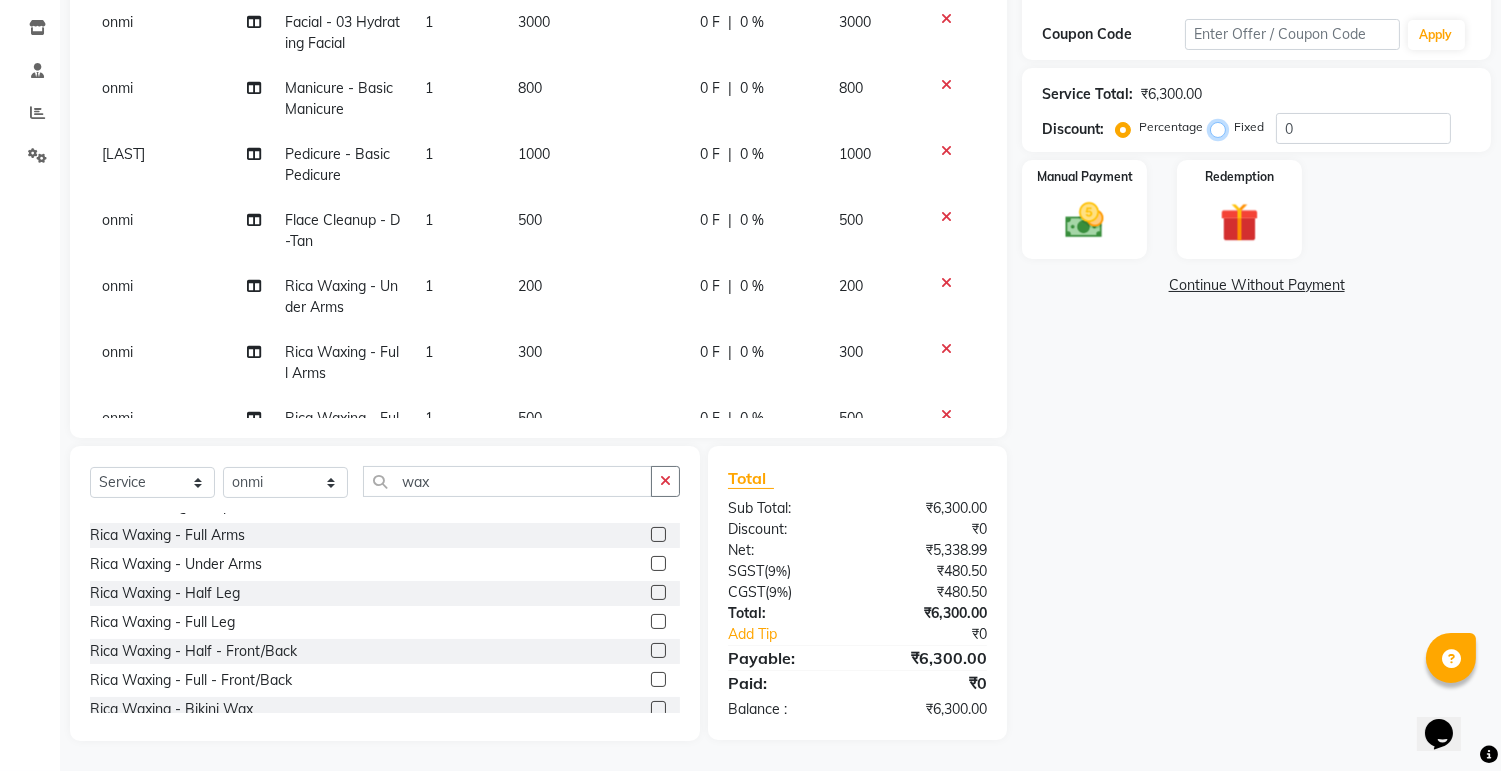 click on "Fixed" at bounding box center [1222, 127] 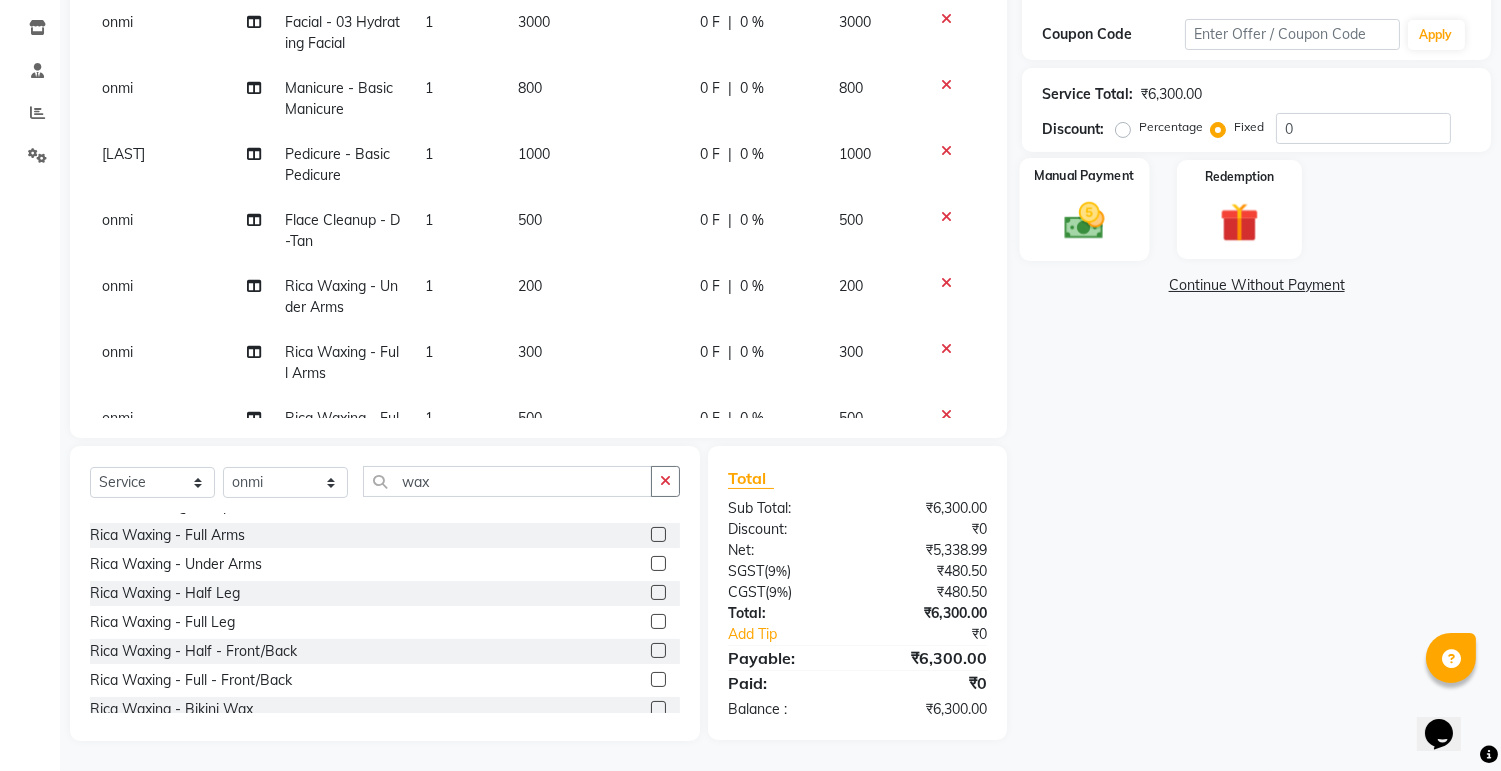 click 